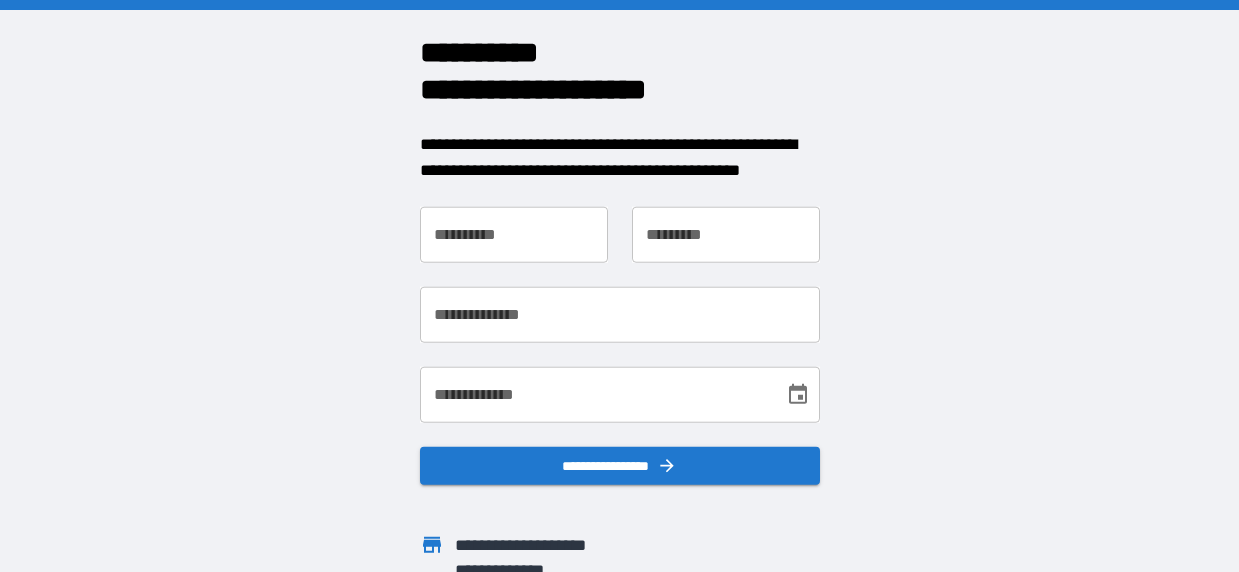 scroll, scrollTop: 0, scrollLeft: 0, axis: both 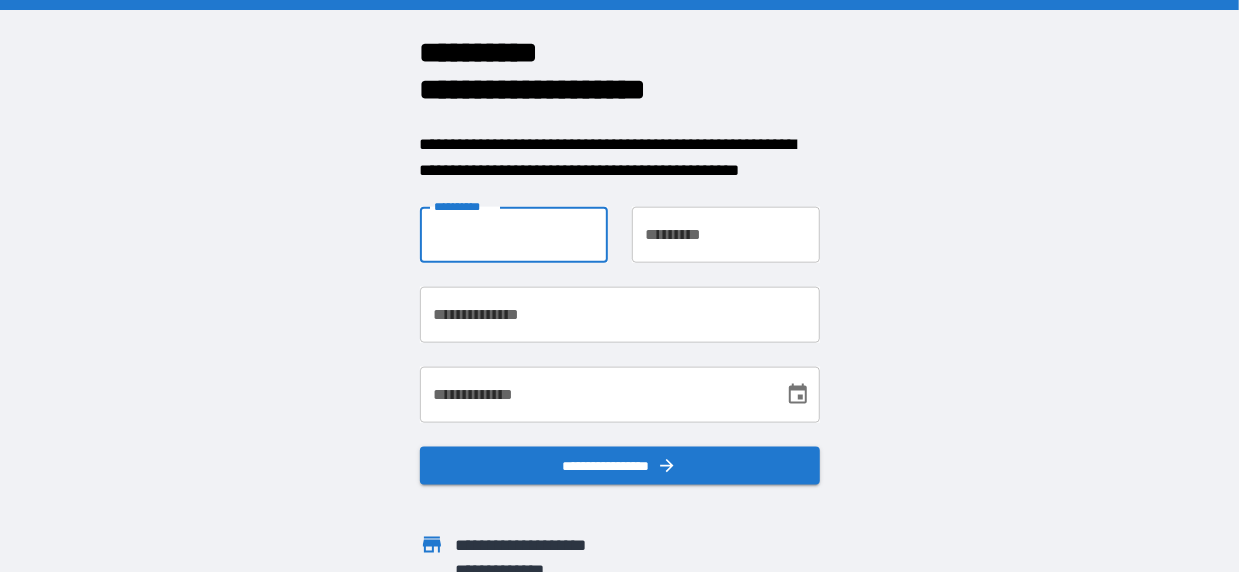 click on "**********" at bounding box center [514, 235] 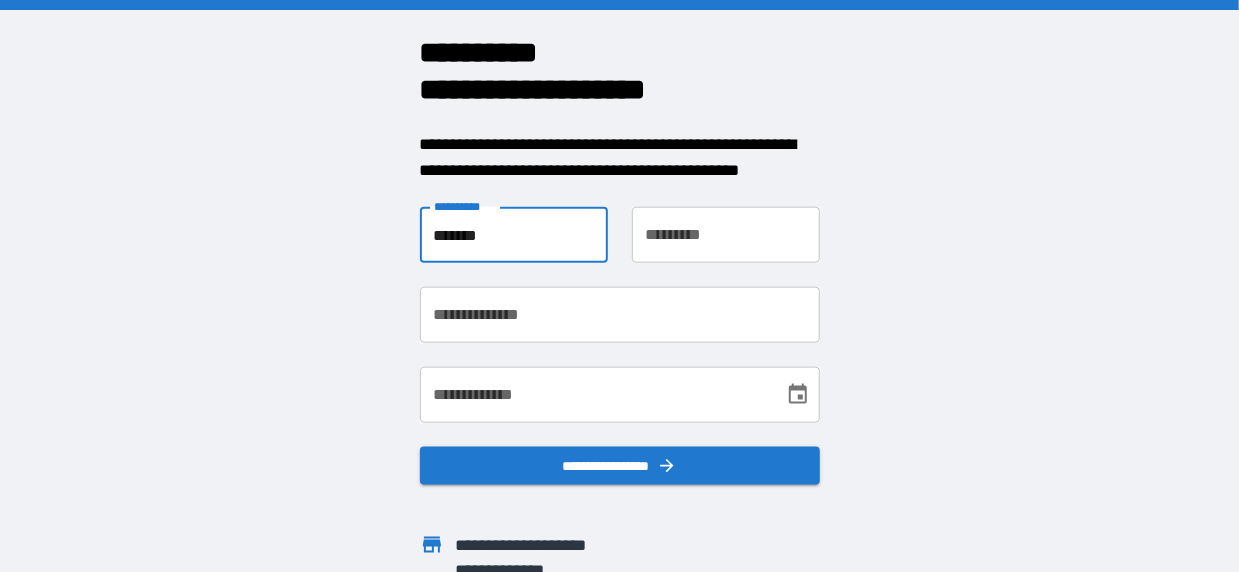 type on "*******" 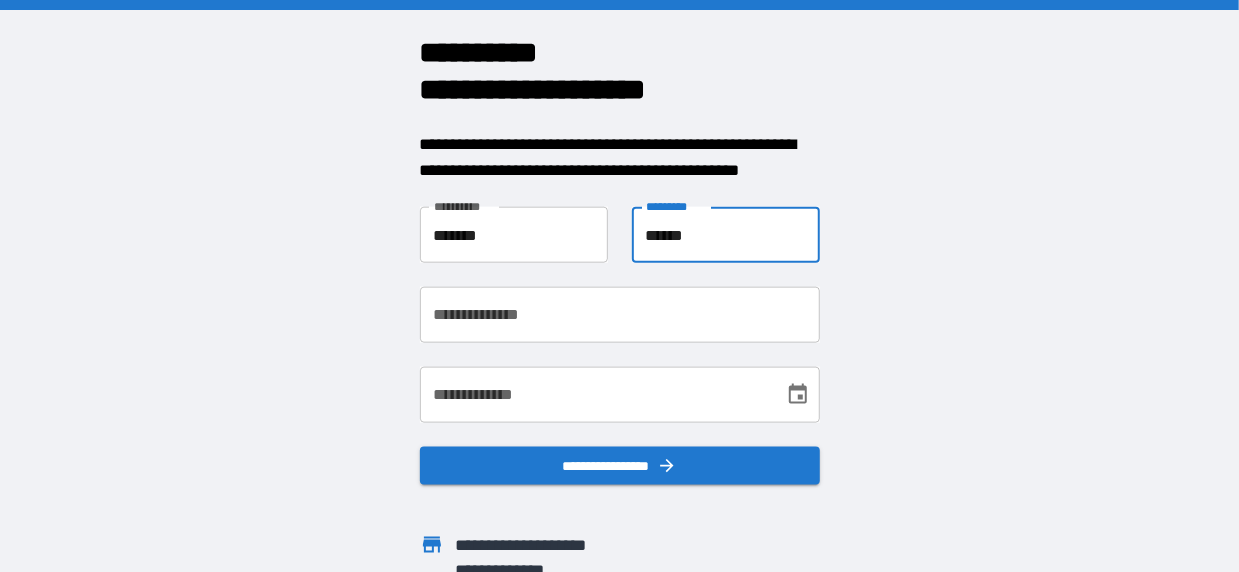 type on "******" 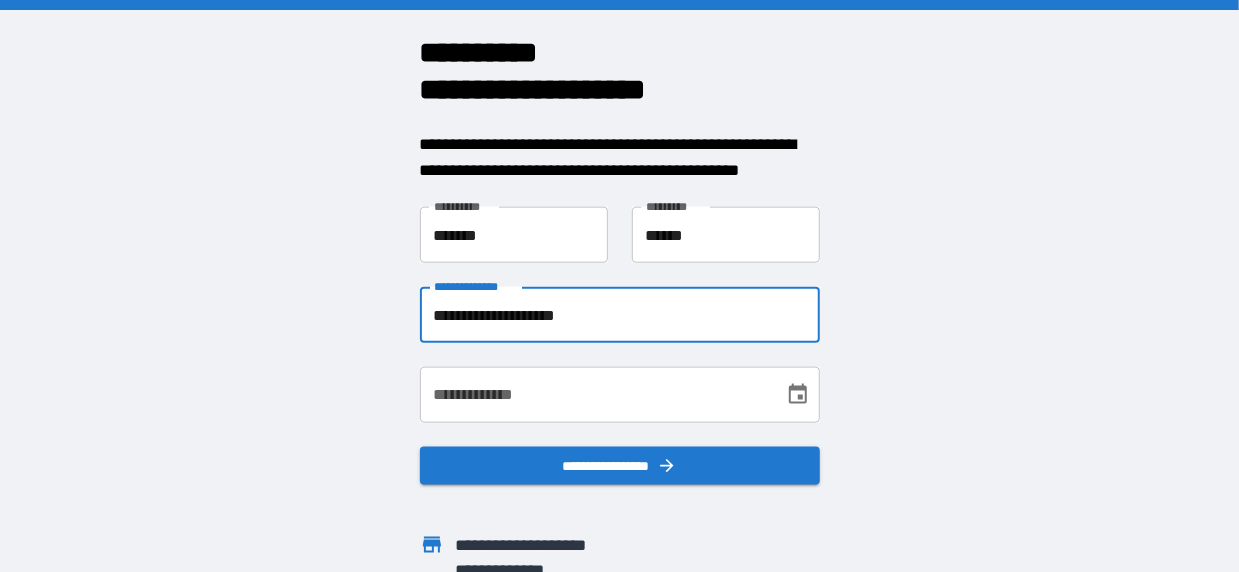 type on "**********" 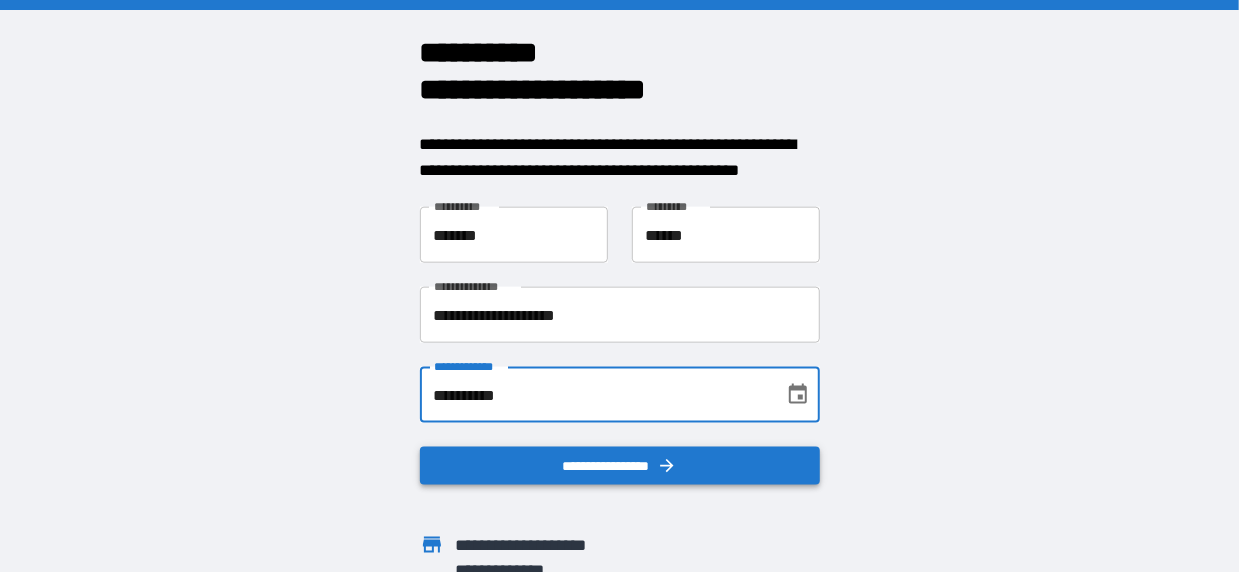type on "**********" 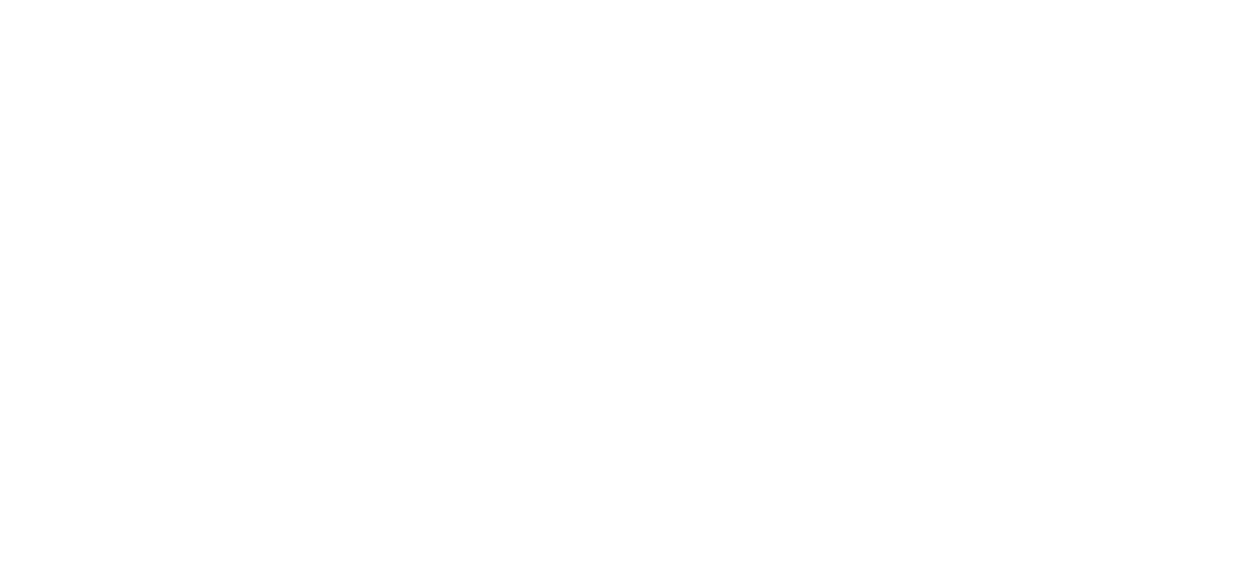 scroll, scrollTop: 0, scrollLeft: 0, axis: both 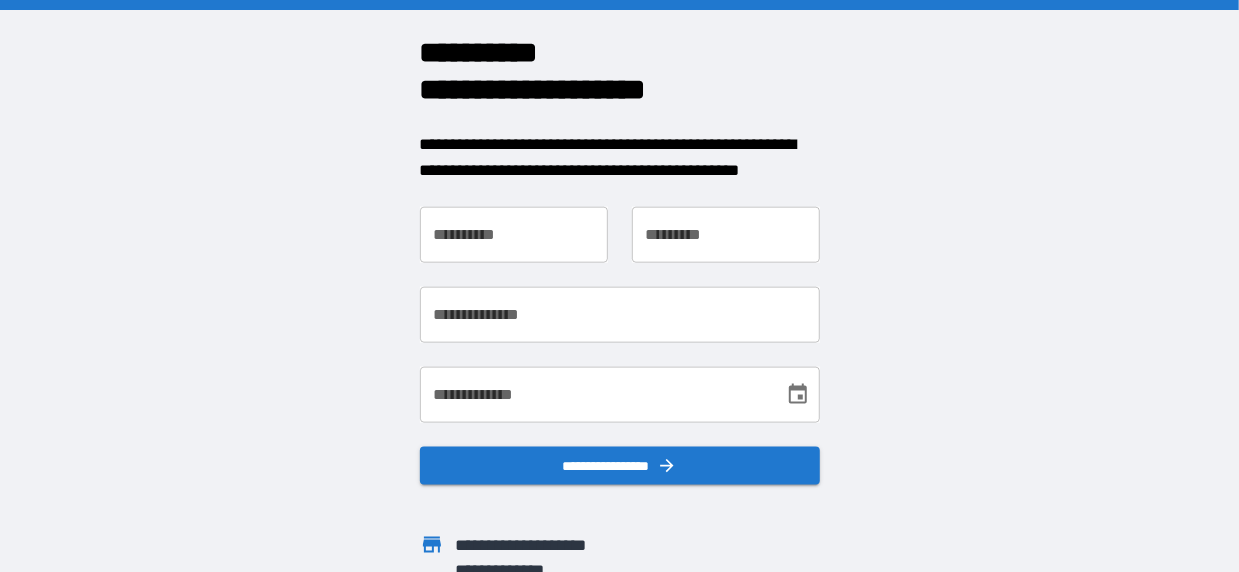 click on "**********" at bounding box center [514, 235] 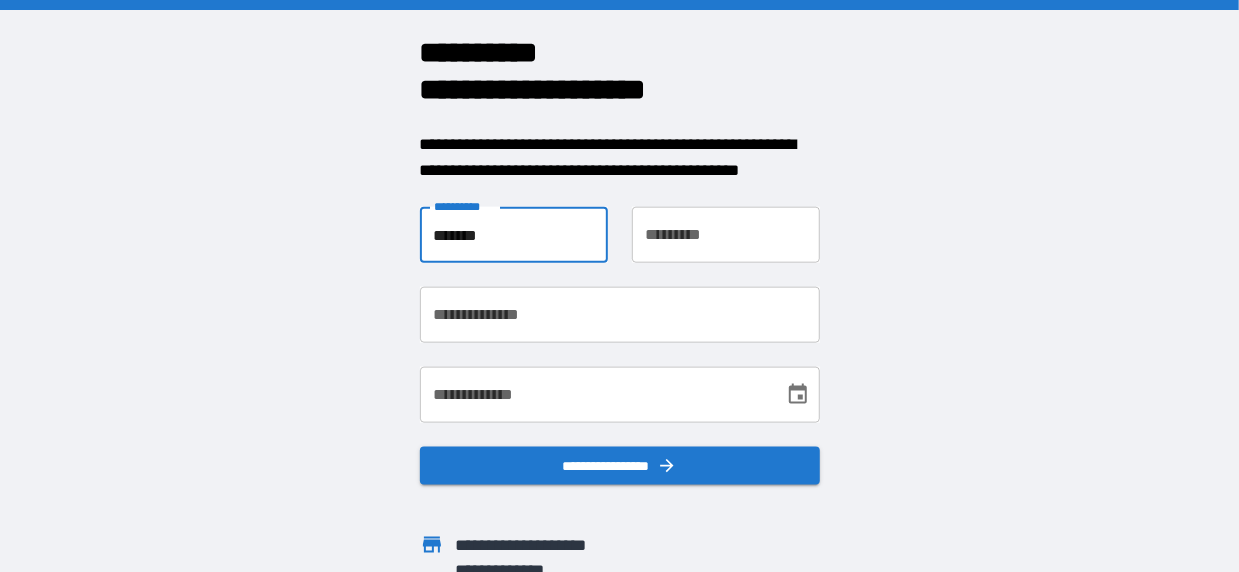 type on "*******" 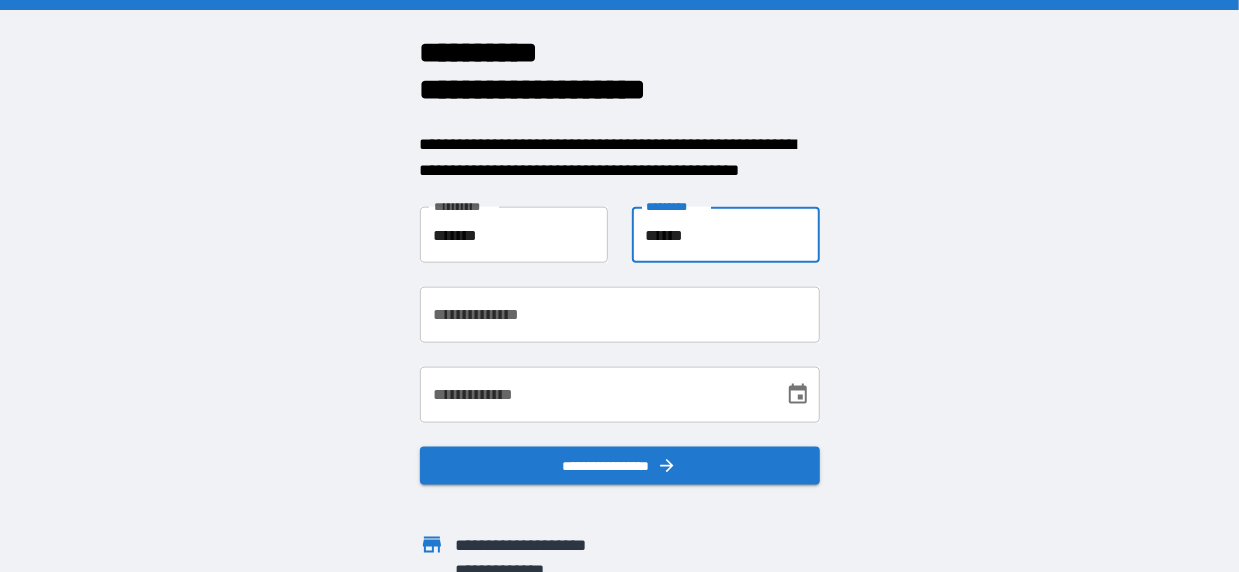 type on "******" 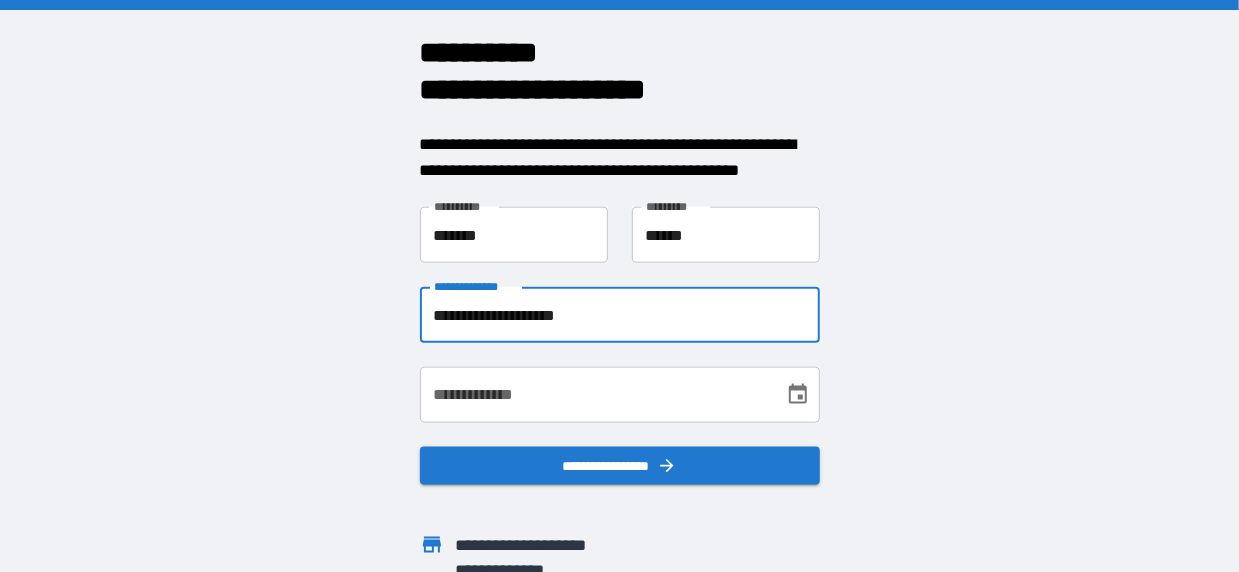 type on "**********" 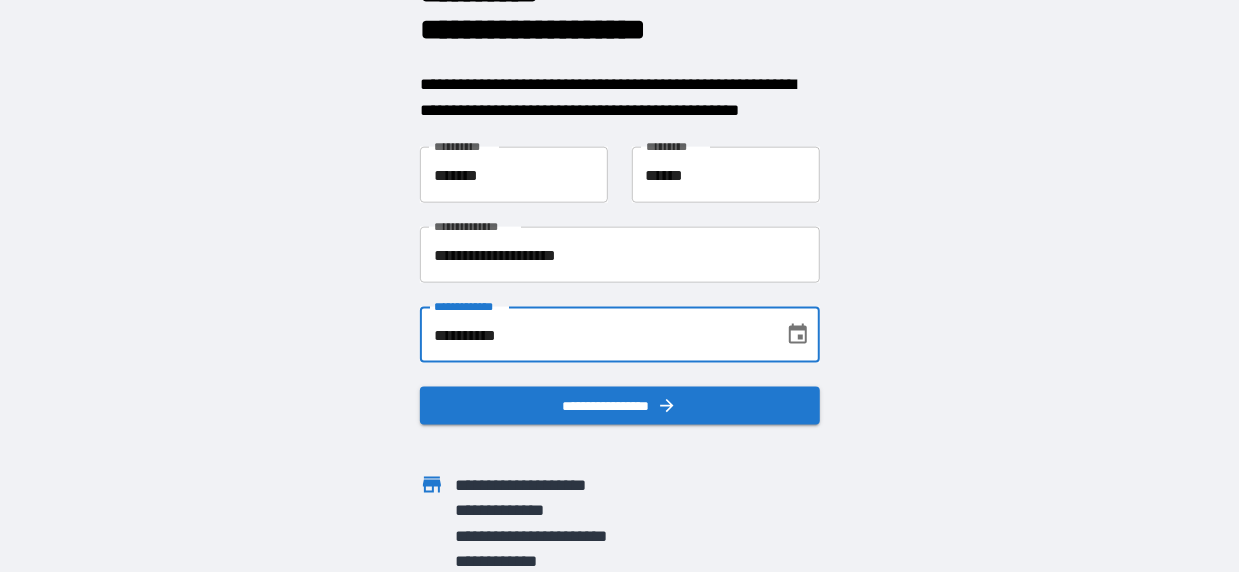 scroll, scrollTop: 61, scrollLeft: 0, axis: vertical 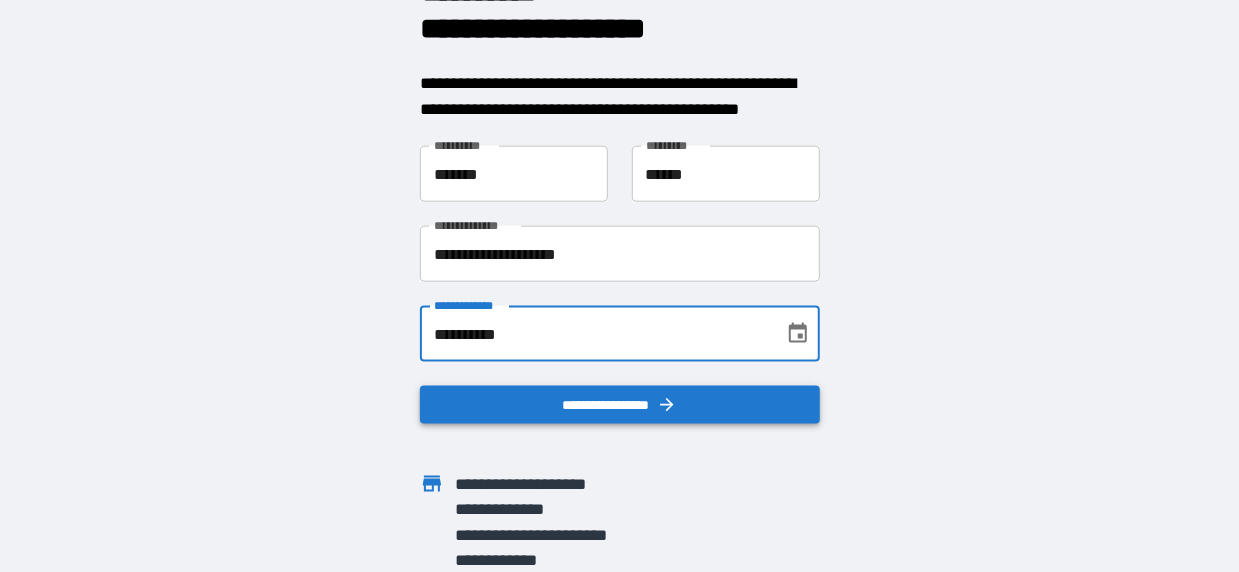 type on "**********" 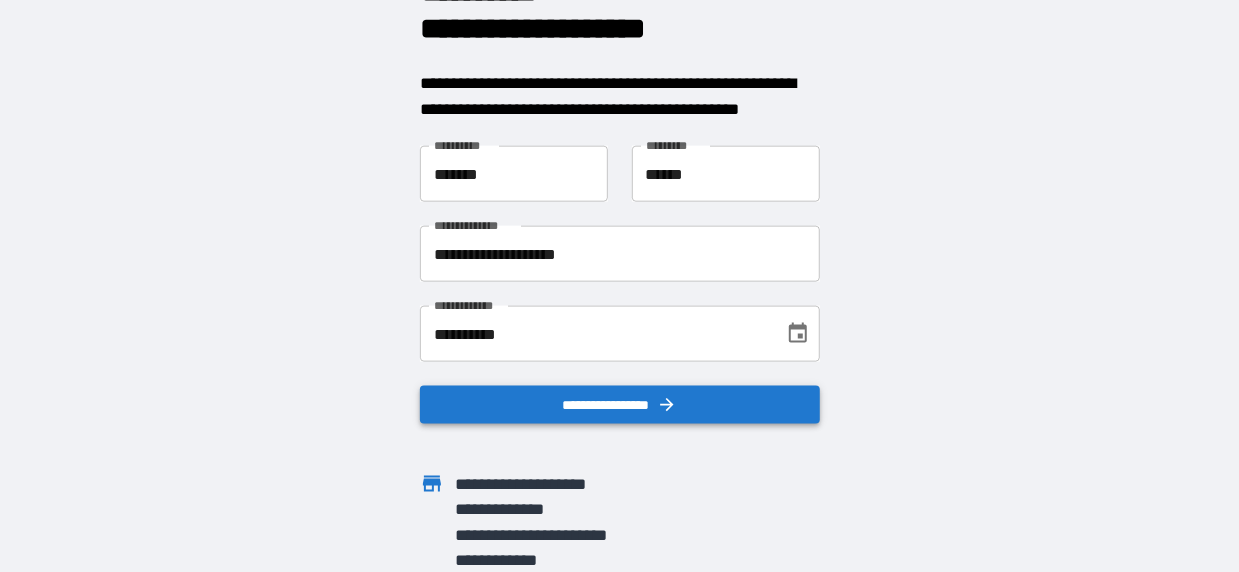 scroll, scrollTop: 0, scrollLeft: 0, axis: both 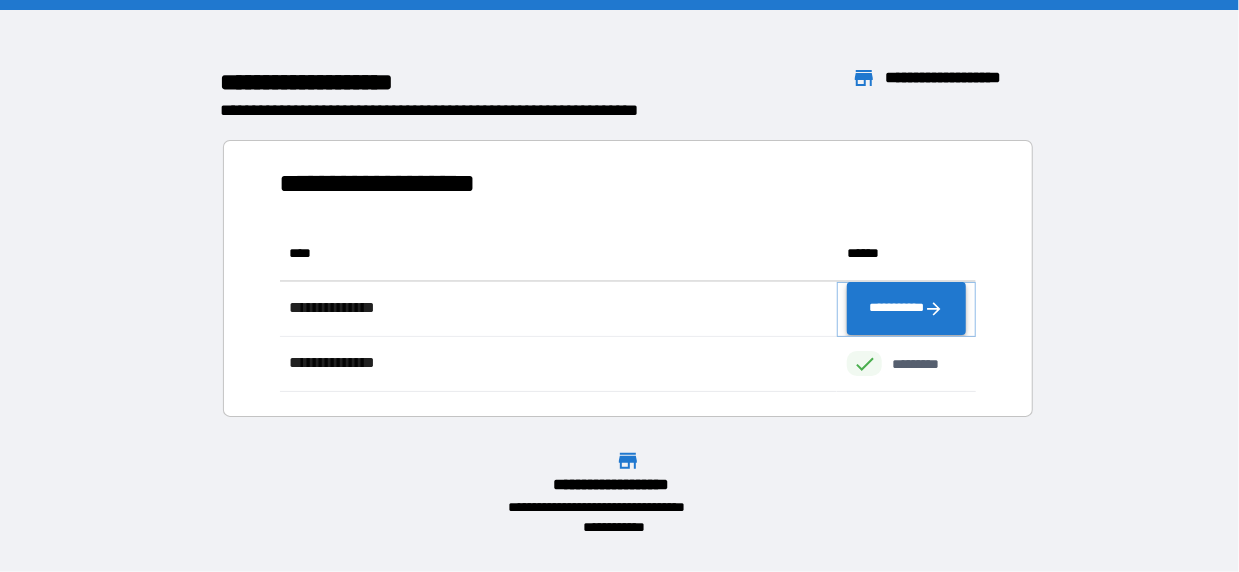 click on "**********" at bounding box center (906, 308) 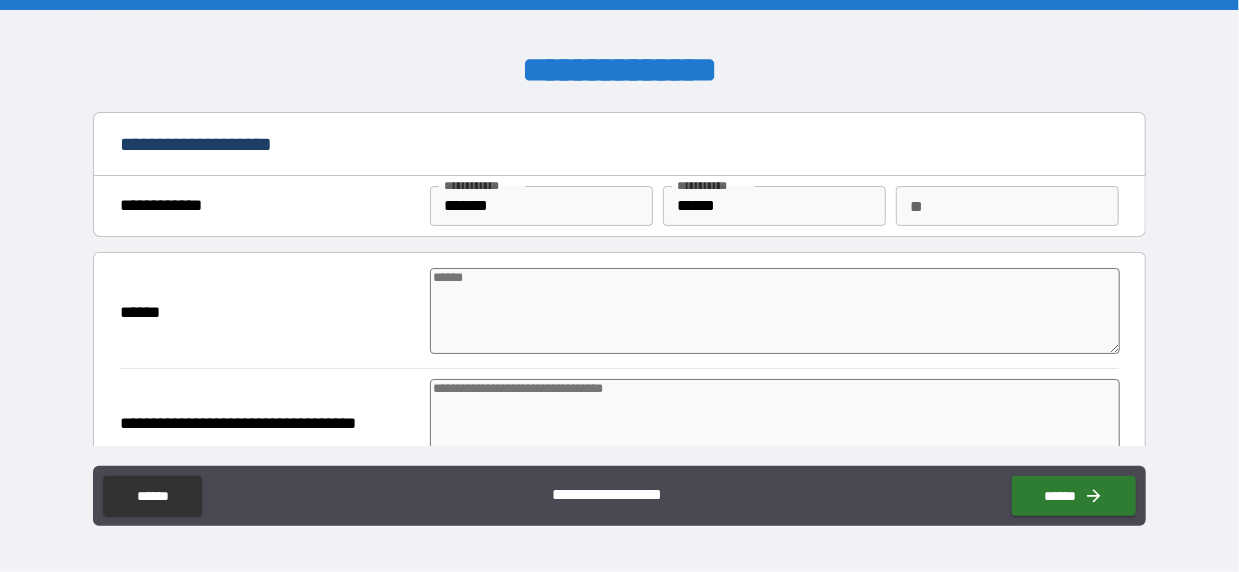 type on "*" 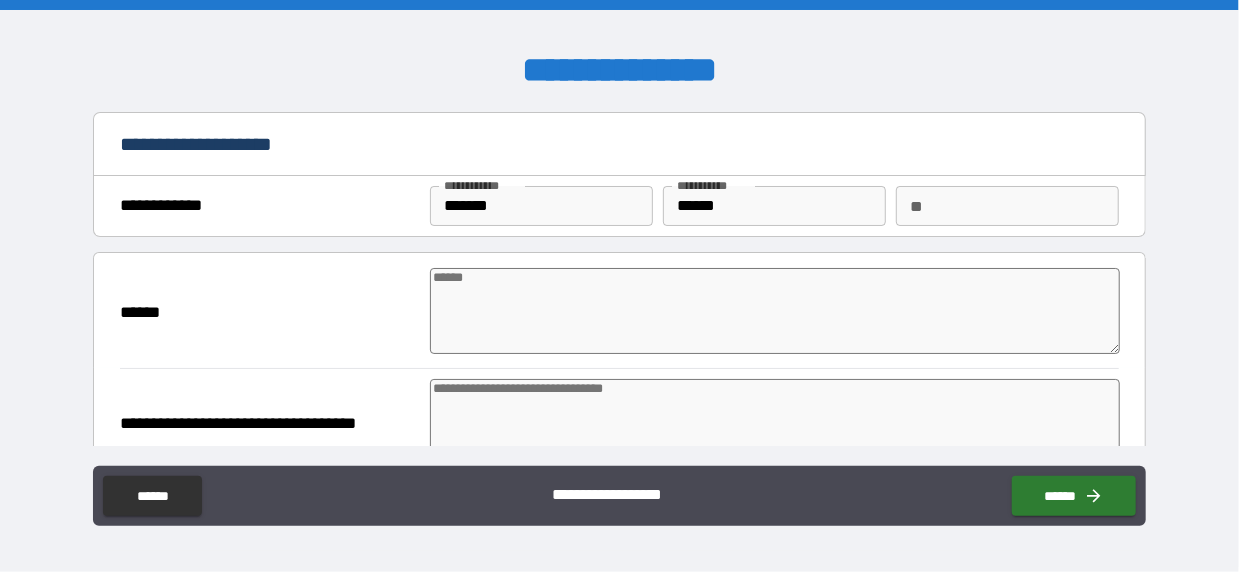 type on "*" 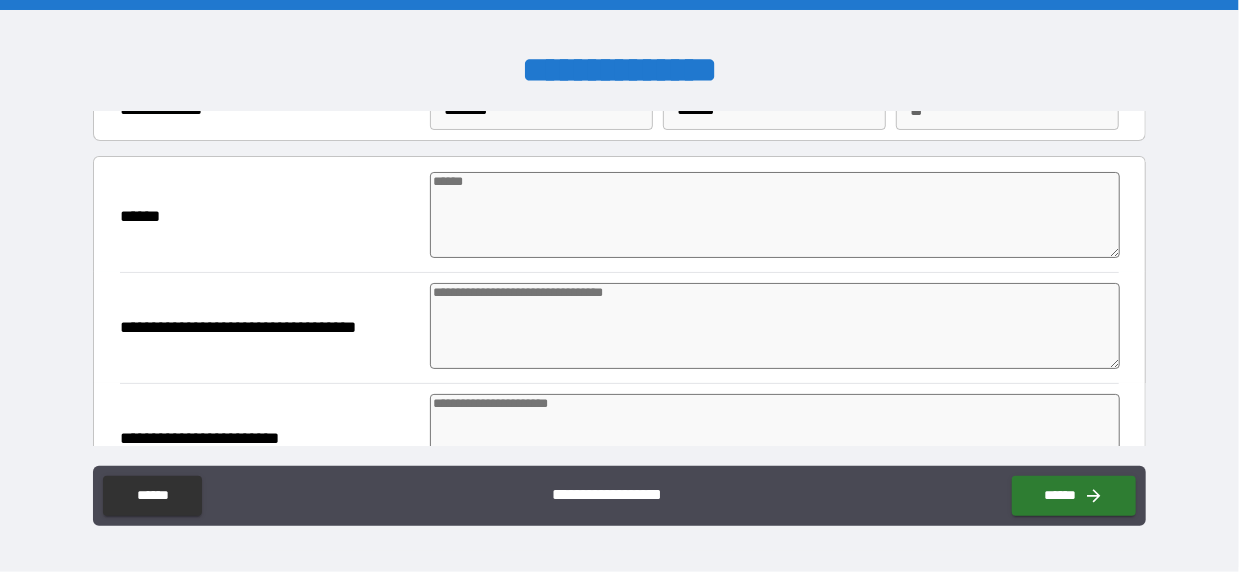 scroll, scrollTop: 100, scrollLeft: 0, axis: vertical 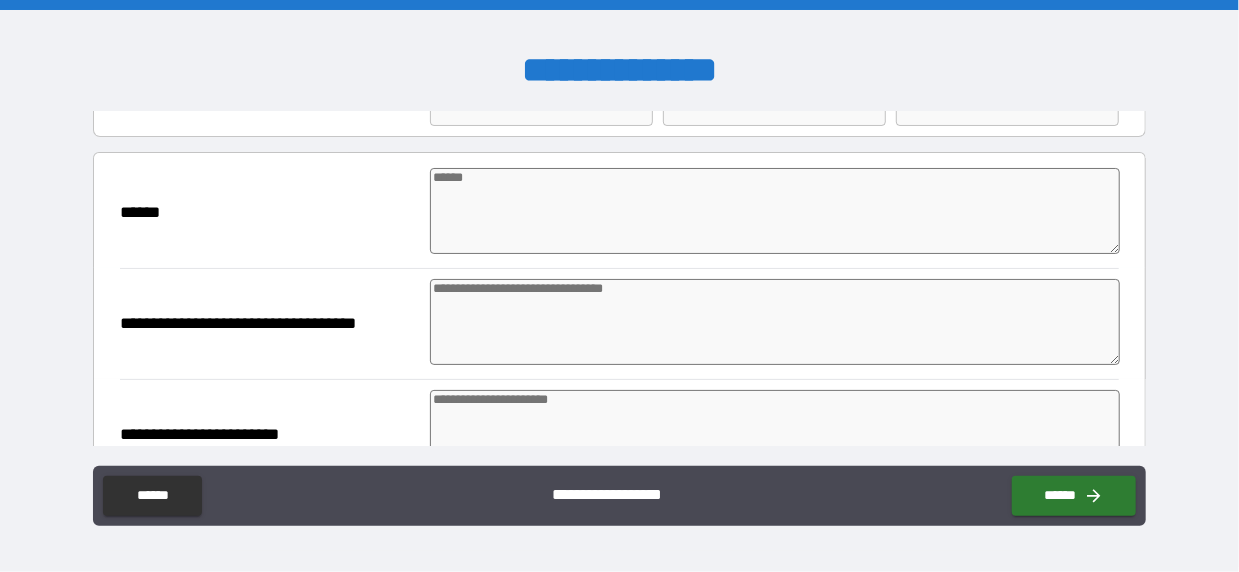 type on "*" 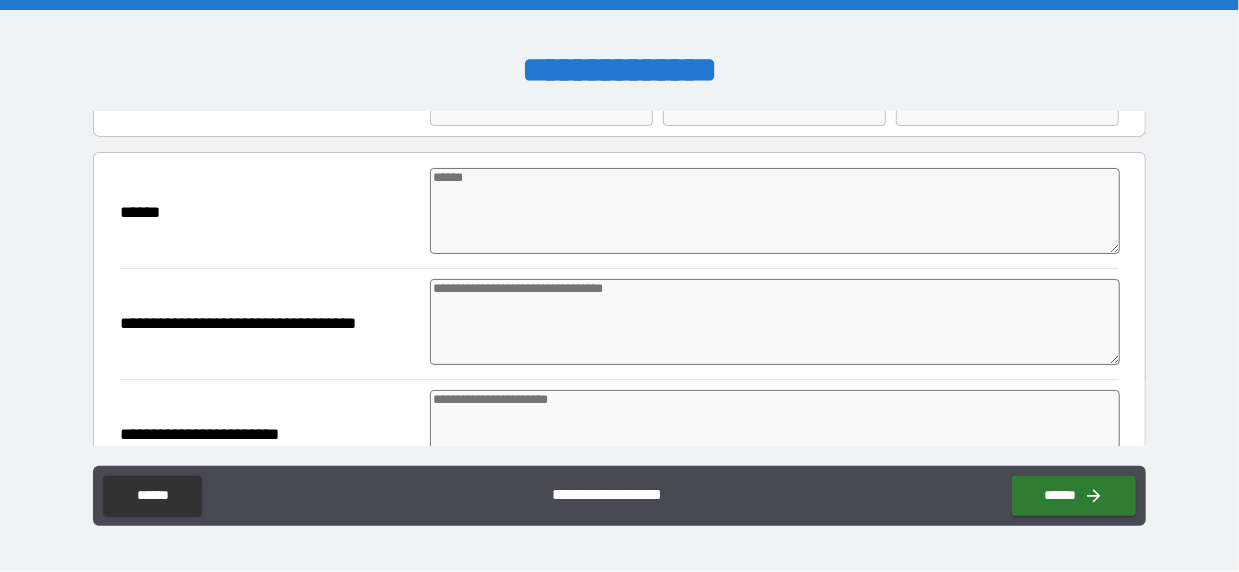 type on "*" 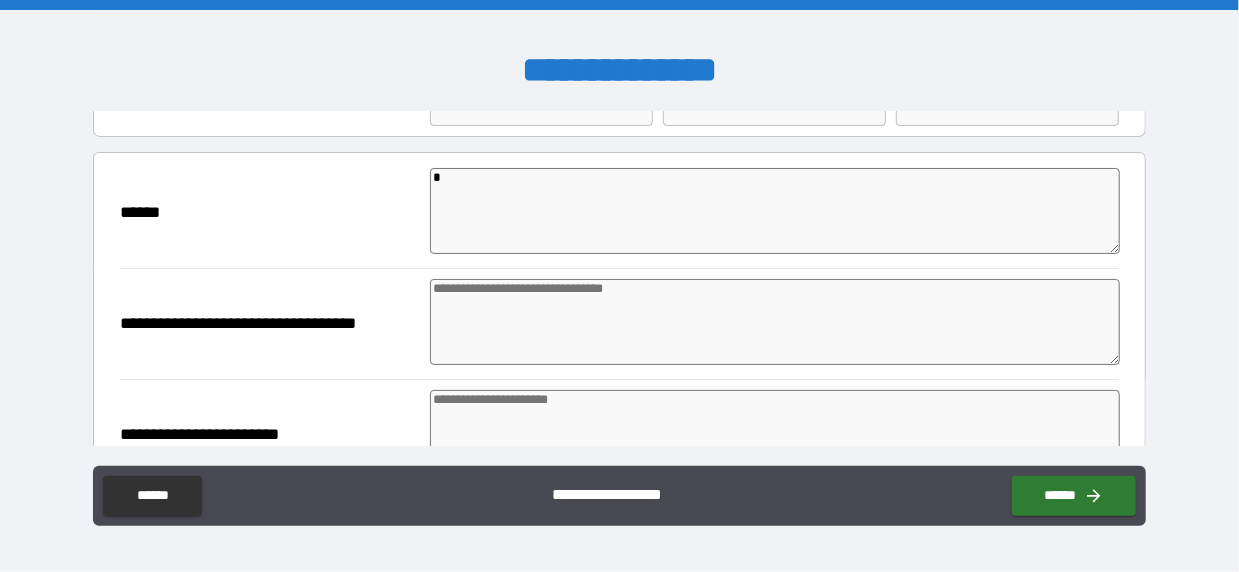 type on "**" 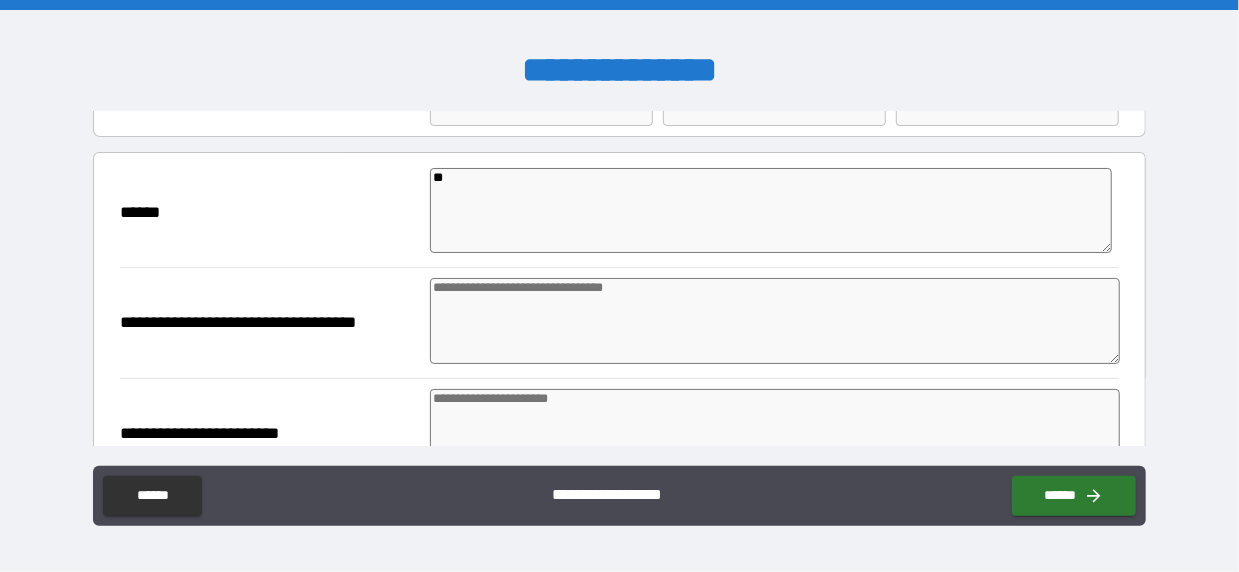 type on "*" 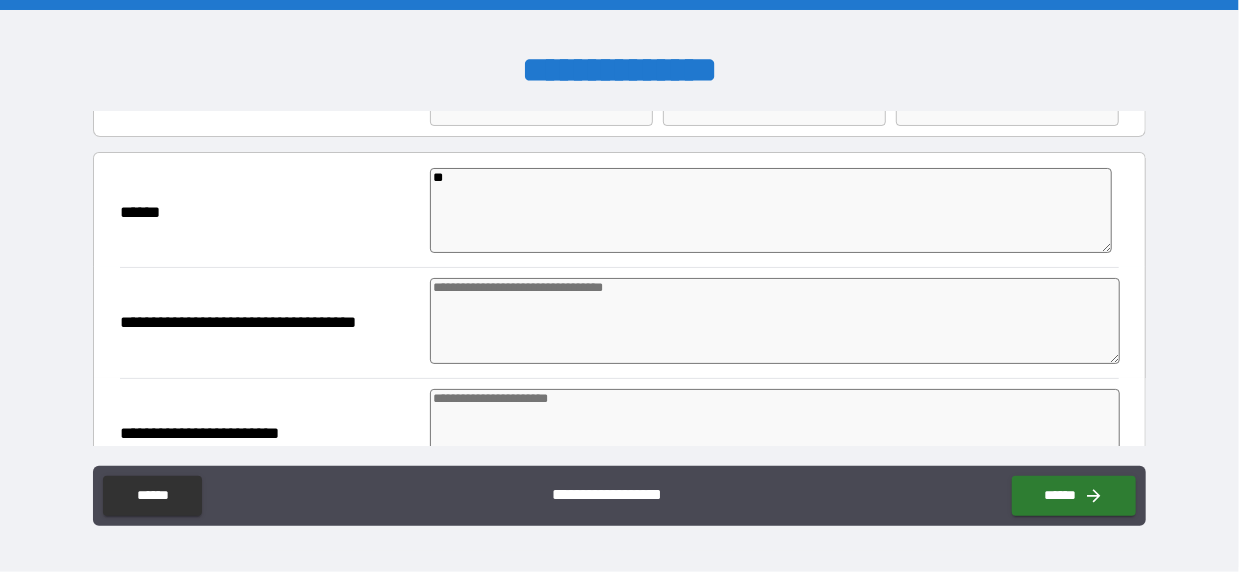 type on "*" 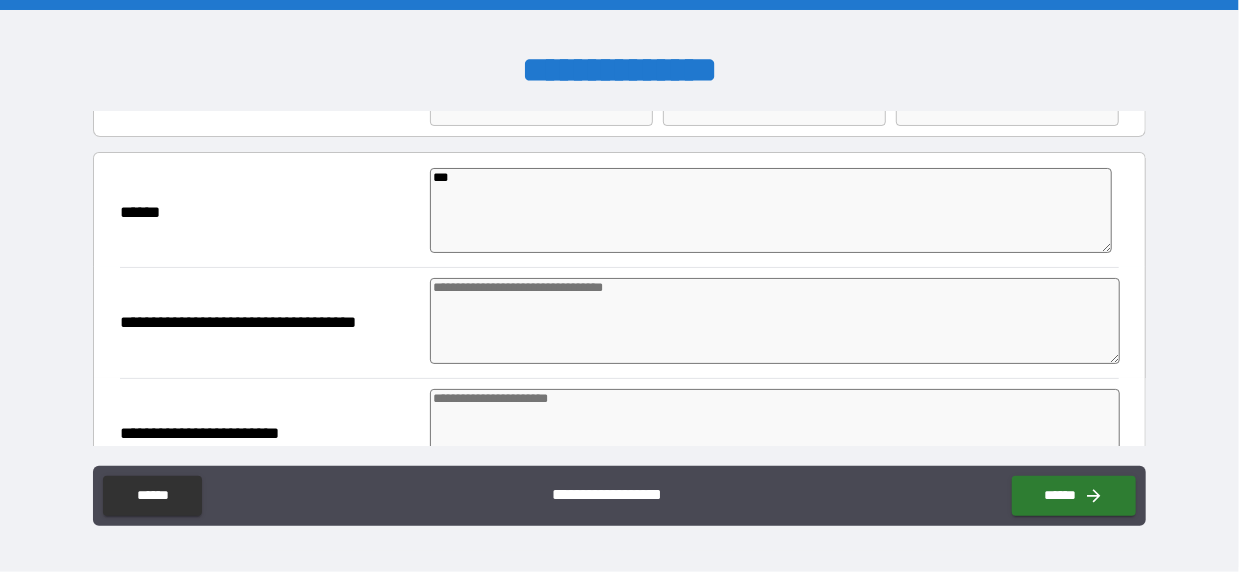 type on "****" 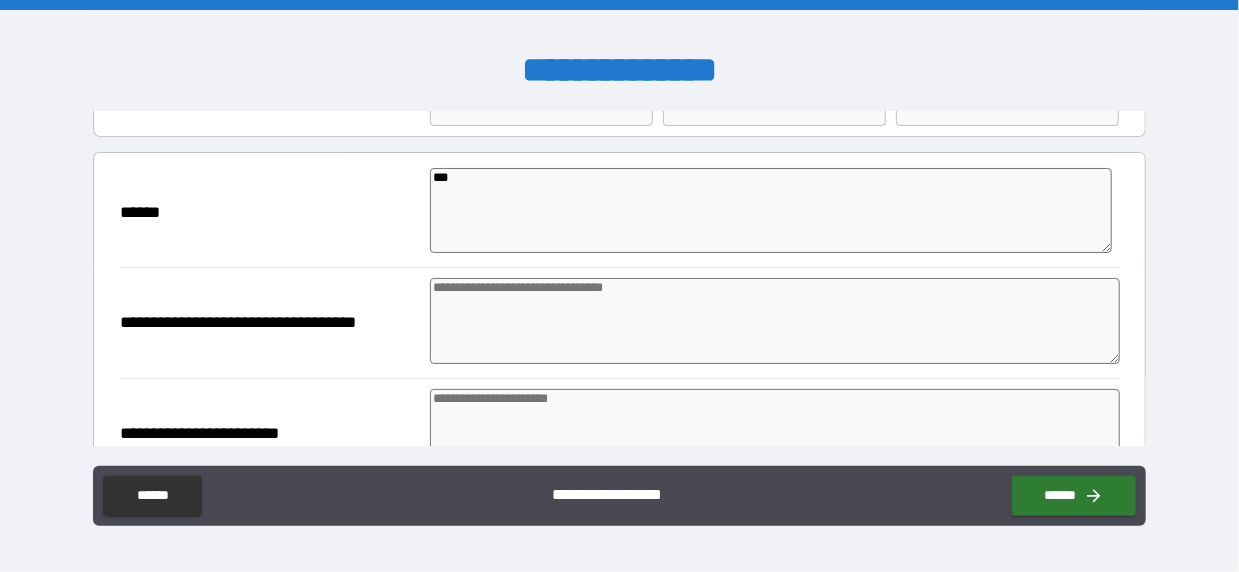 type on "*" 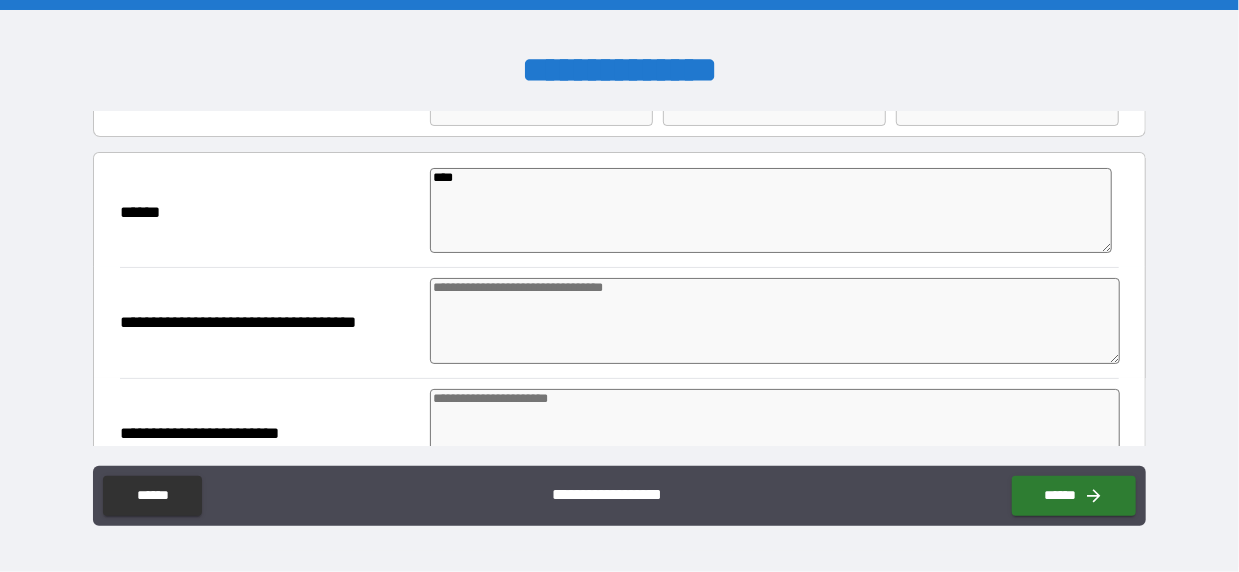 type on "*" 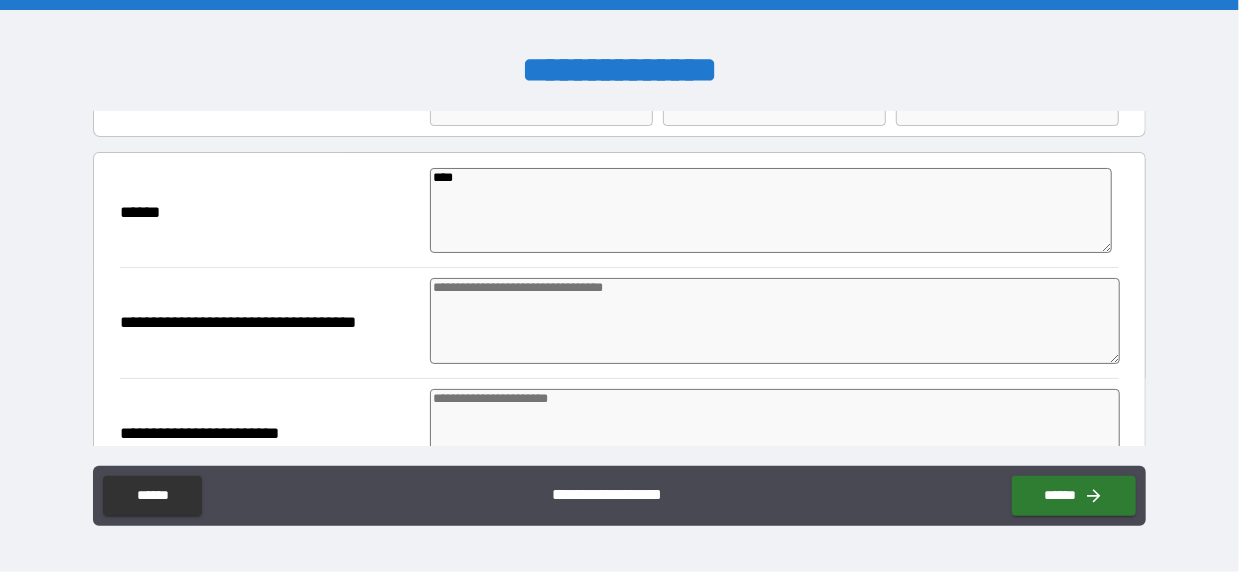 type on "*" 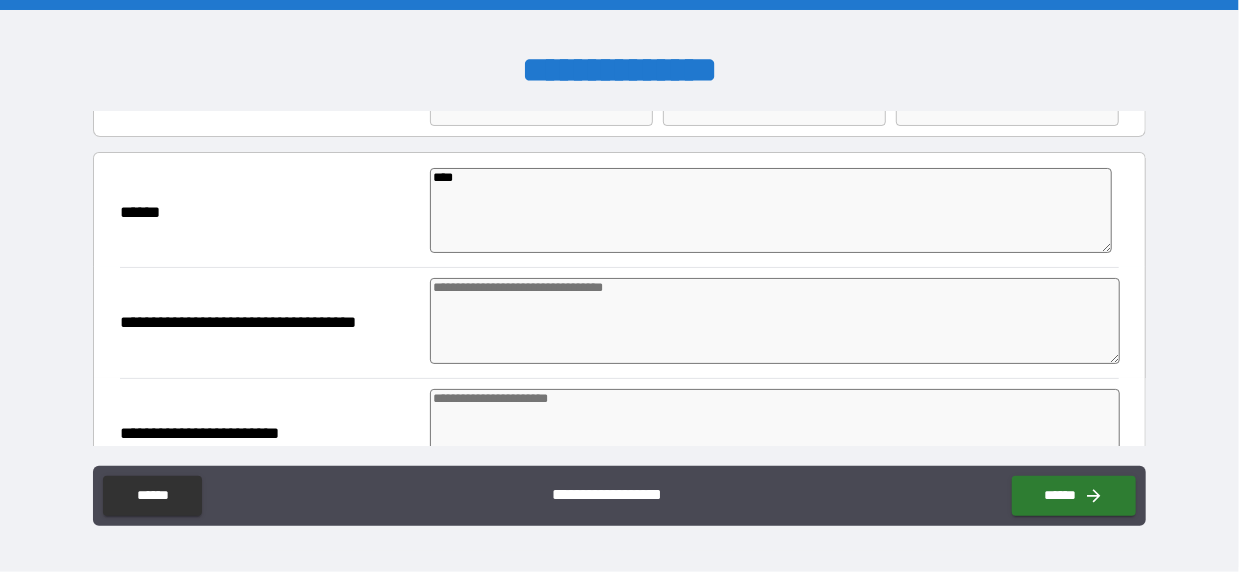 type on "*" 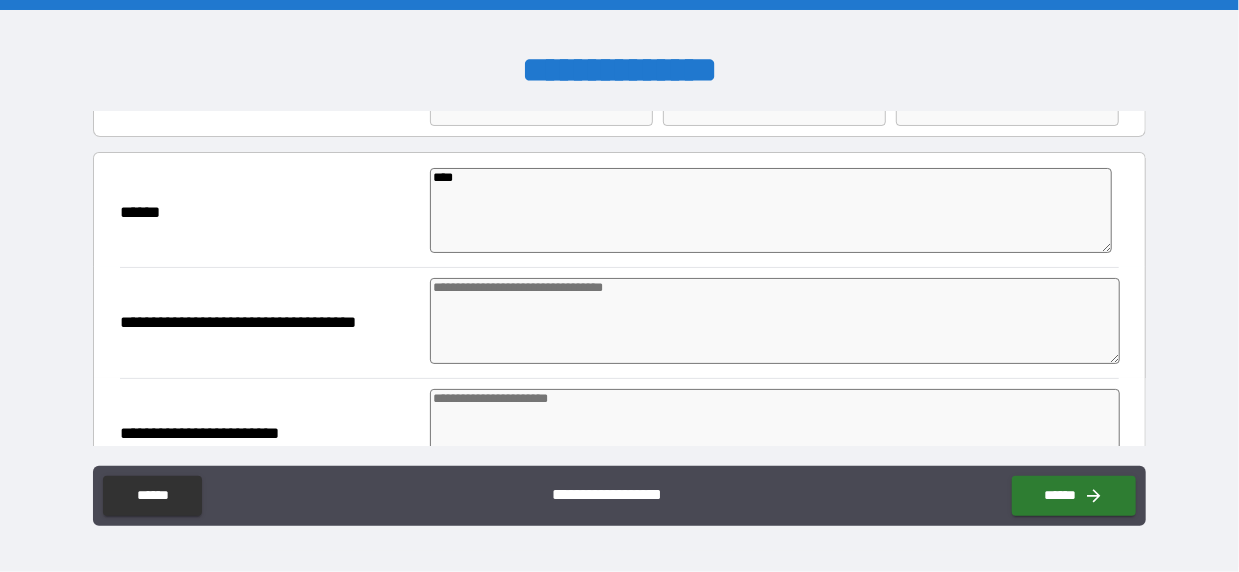 type on "****" 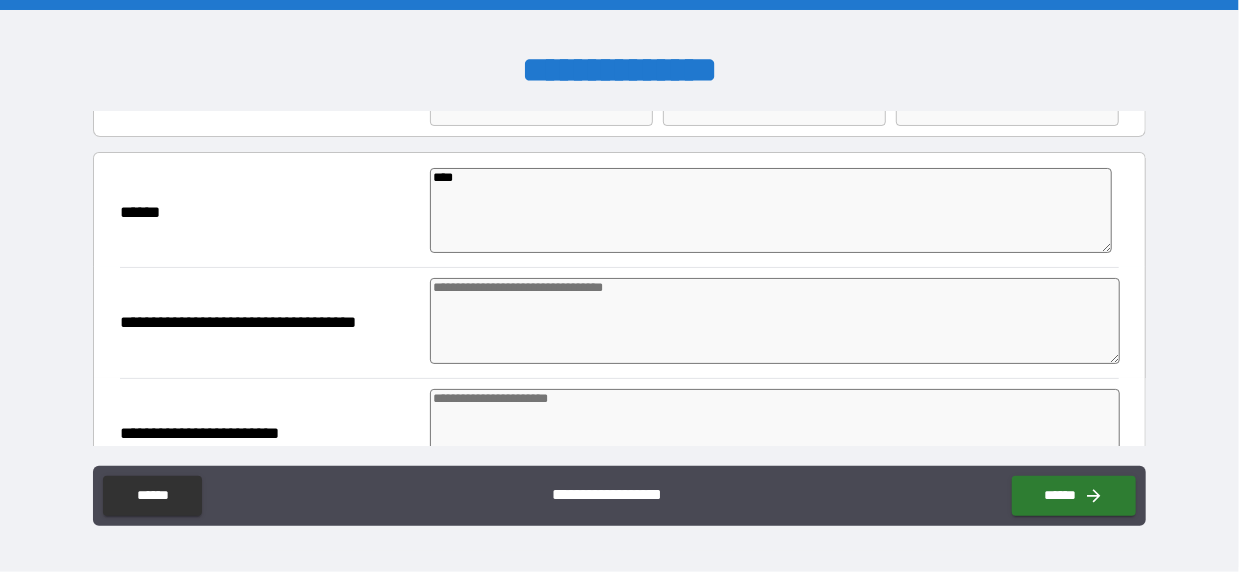 type on "*" 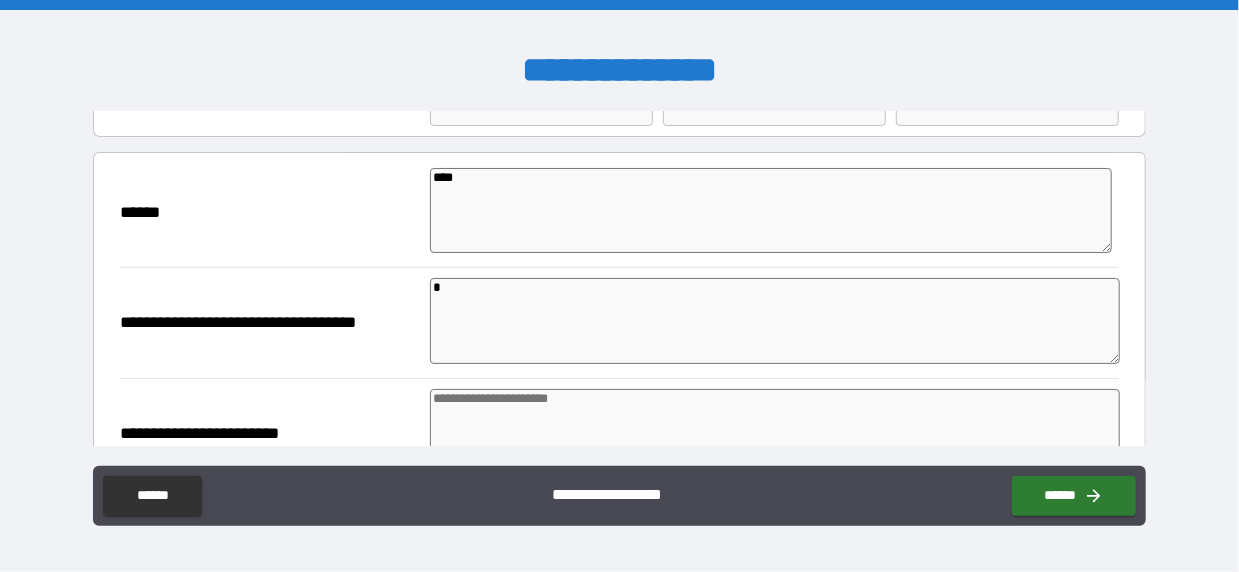 type on "*" 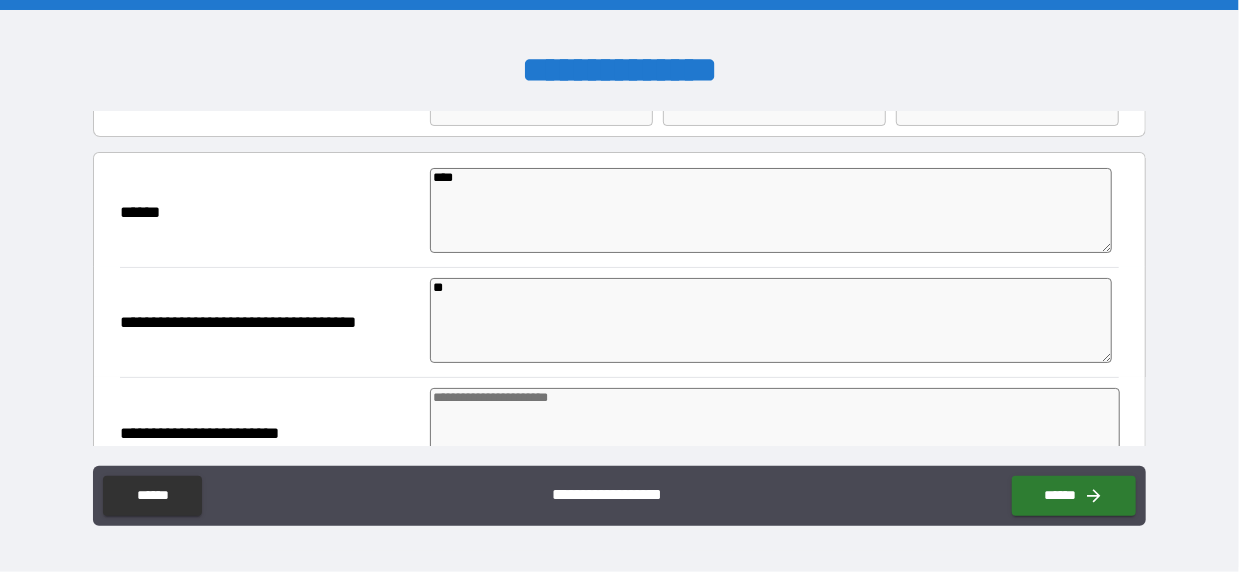 type on "*" 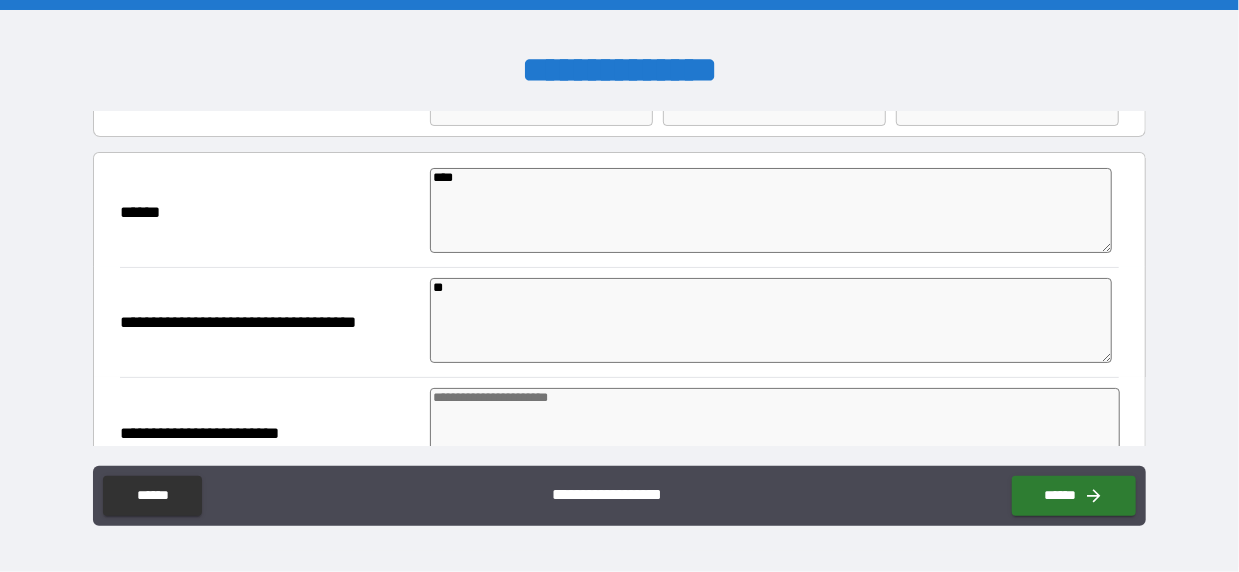 type on "*" 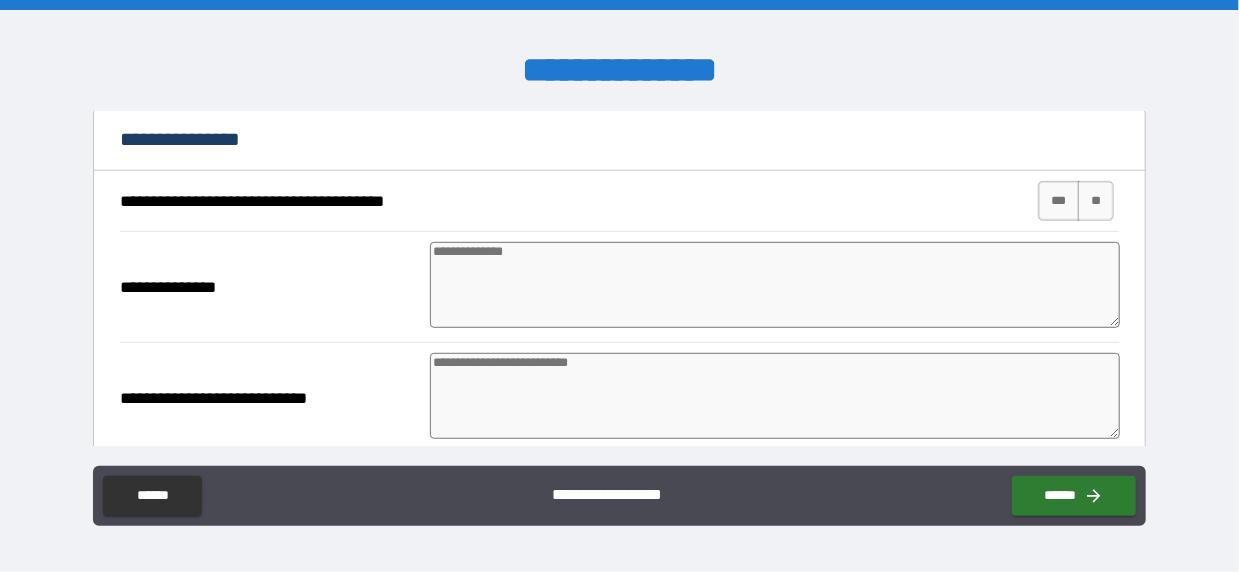scroll, scrollTop: 500, scrollLeft: 0, axis: vertical 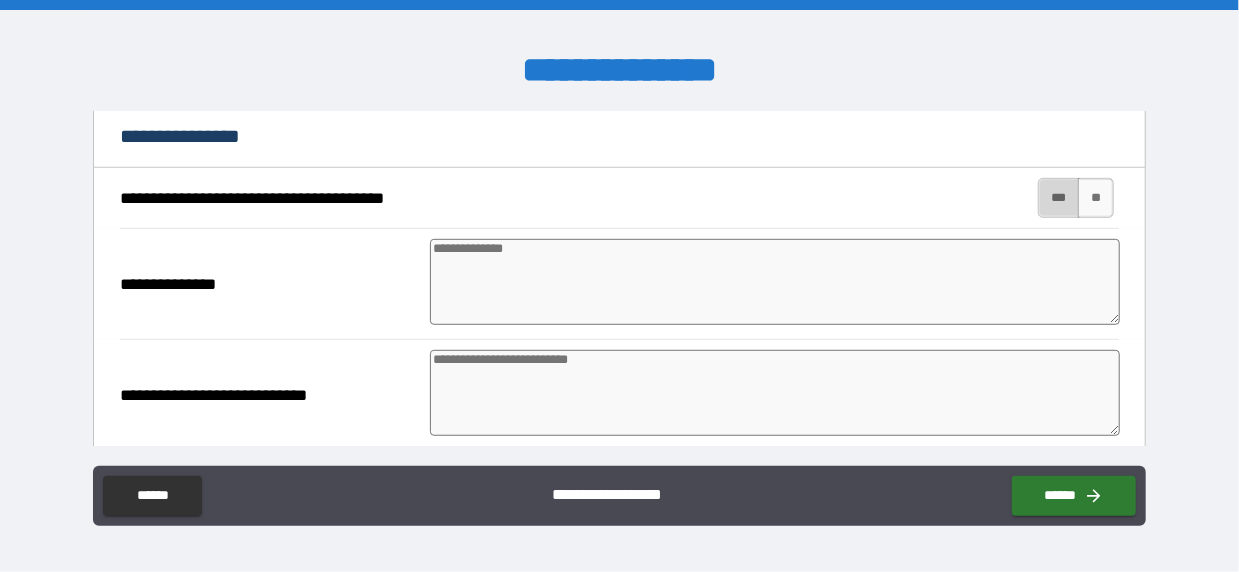 click on "***" at bounding box center (1059, 198) 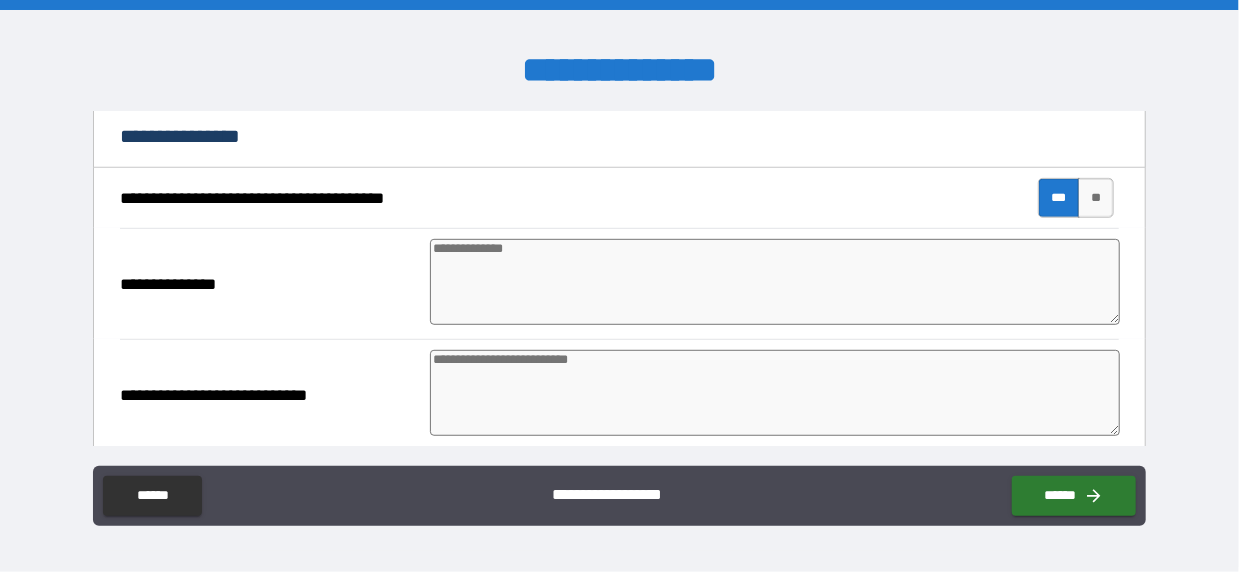 click at bounding box center (775, 282) 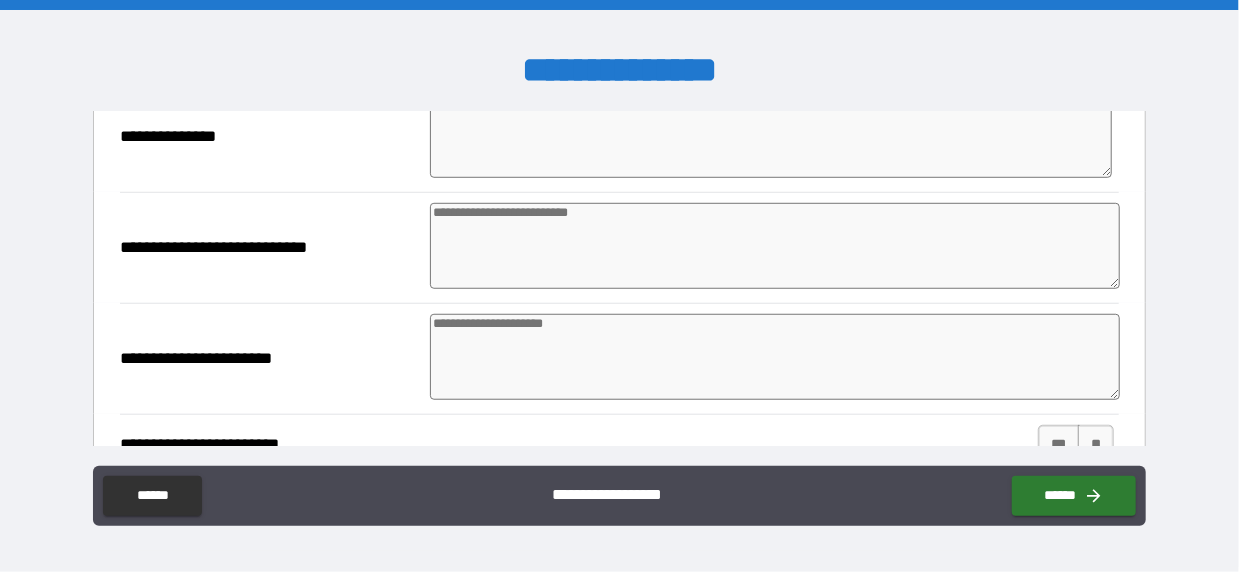 scroll, scrollTop: 700, scrollLeft: 0, axis: vertical 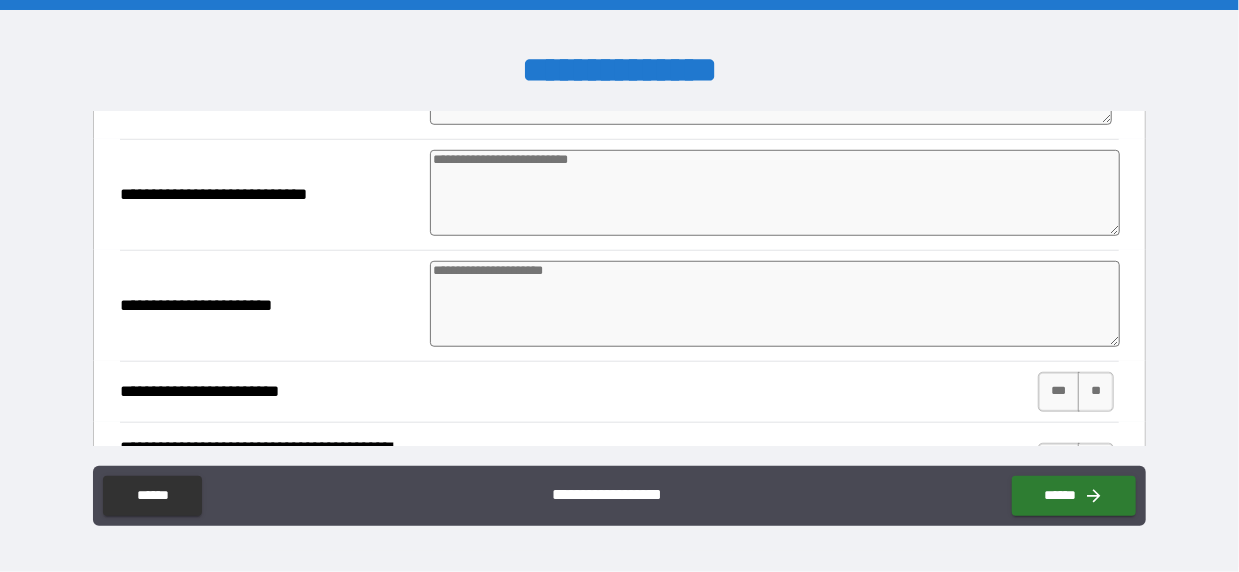 click at bounding box center (775, 304) 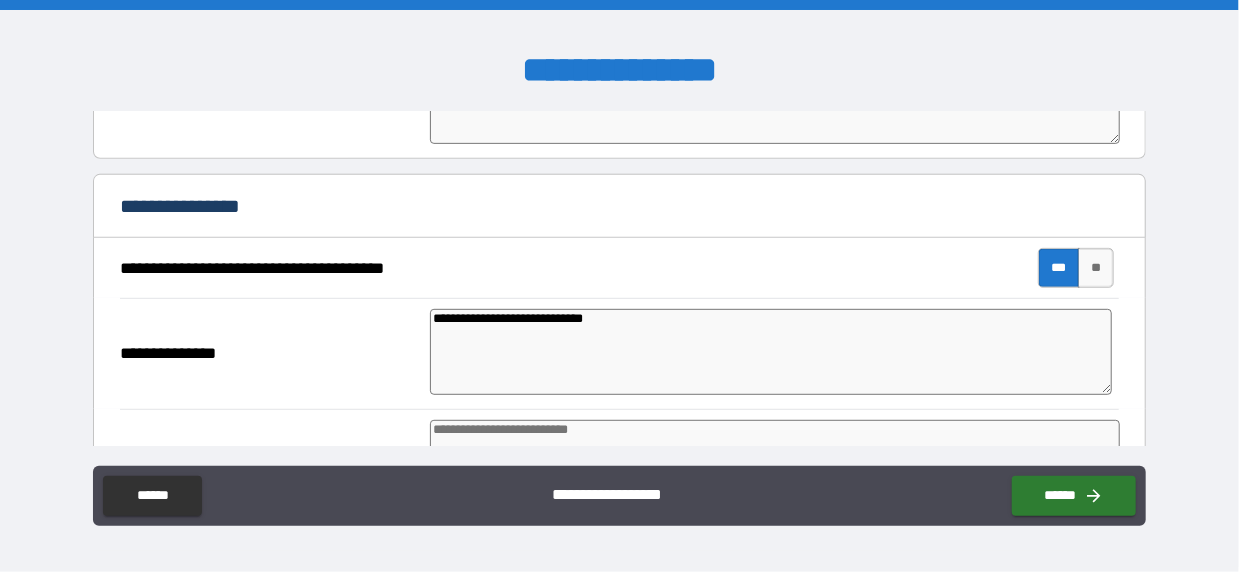 scroll, scrollTop: 500, scrollLeft: 0, axis: vertical 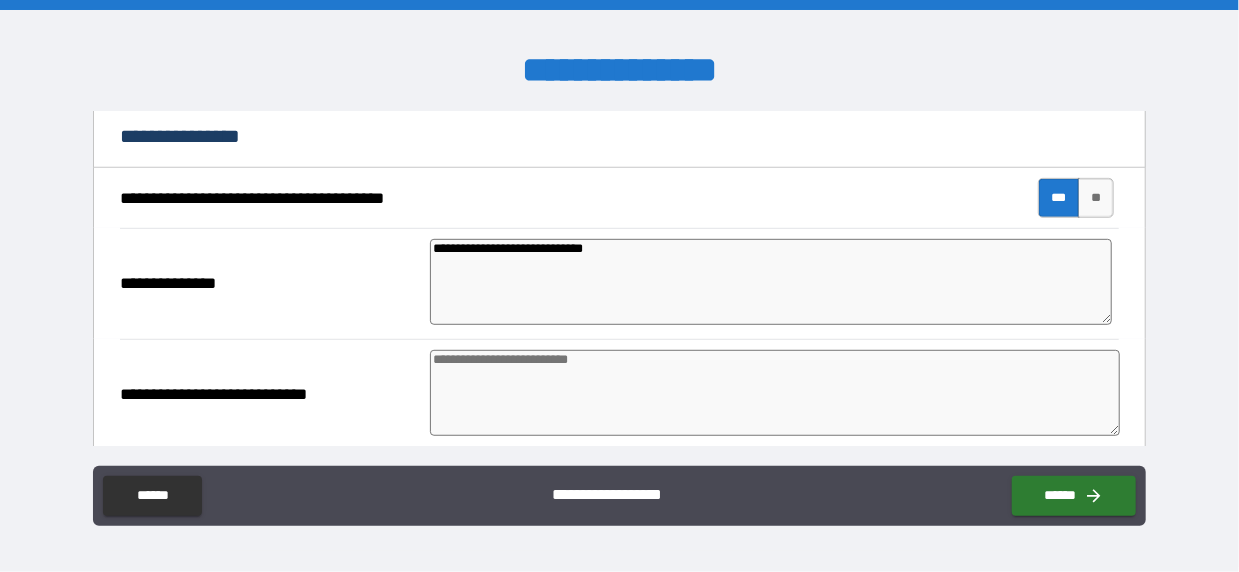 click at bounding box center [775, 393] 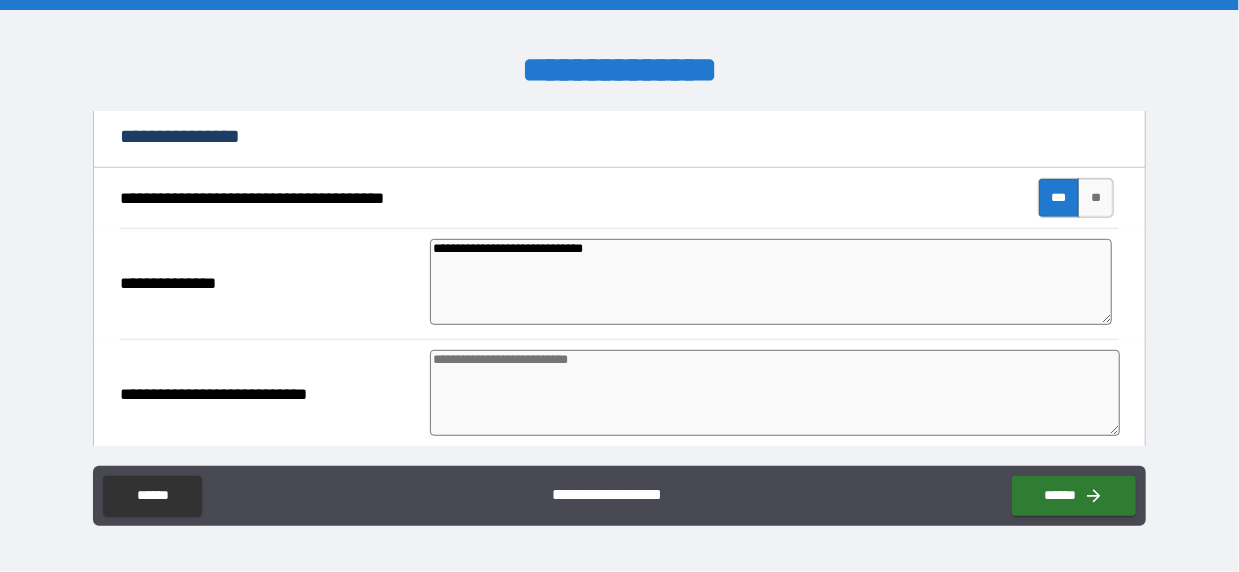 paste on "**********" 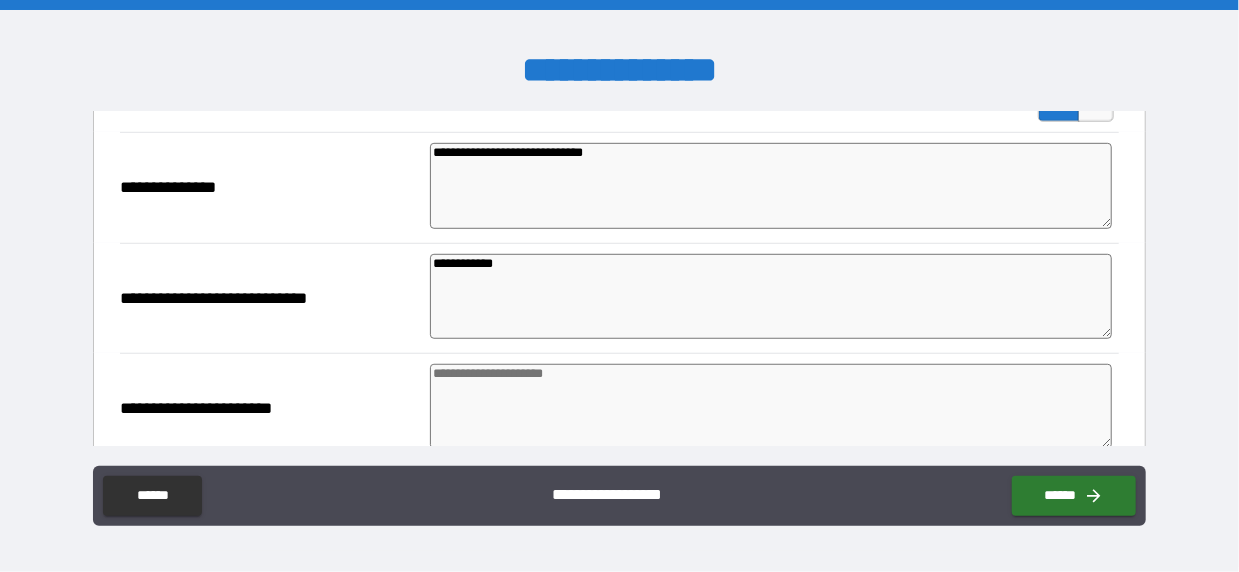 scroll, scrollTop: 600, scrollLeft: 0, axis: vertical 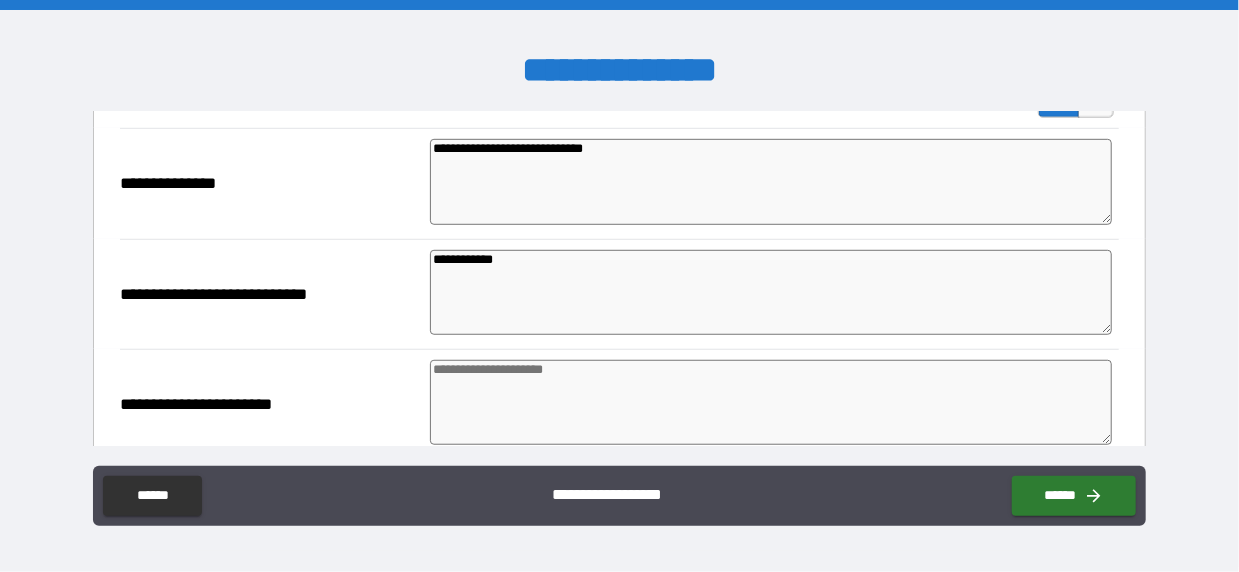 click at bounding box center (771, 402) 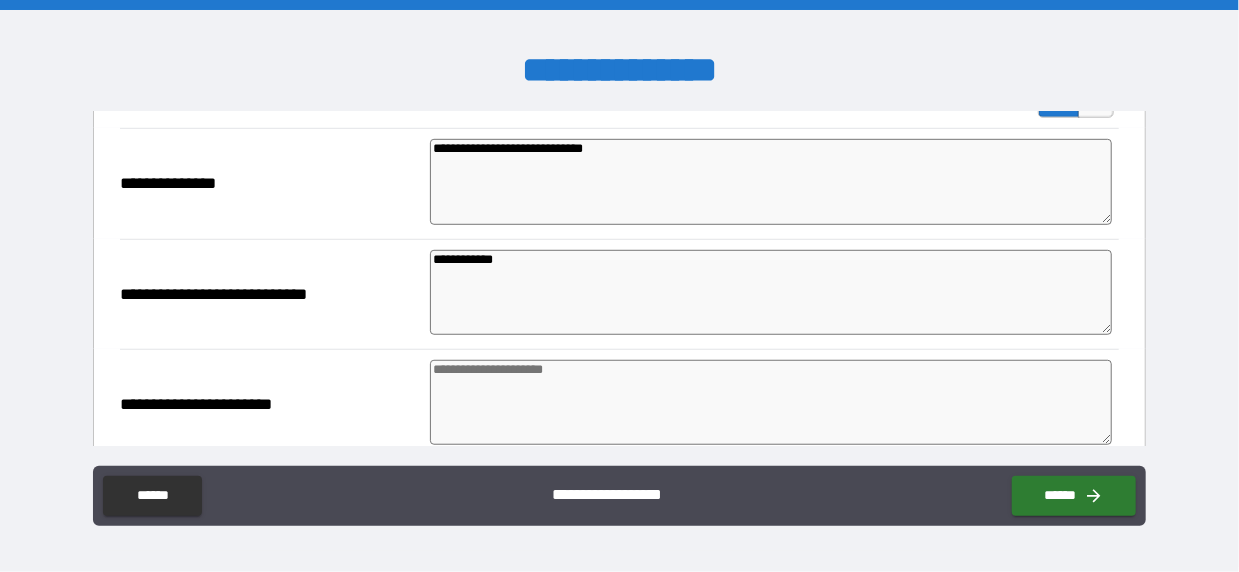 paste on "**********" 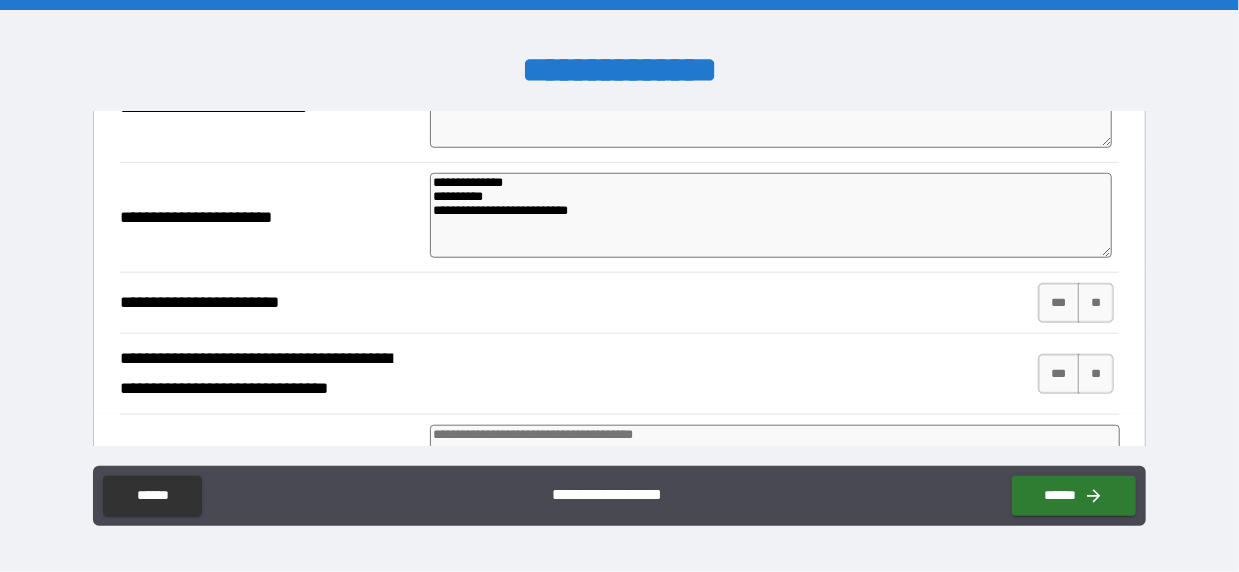 scroll, scrollTop: 800, scrollLeft: 0, axis: vertical 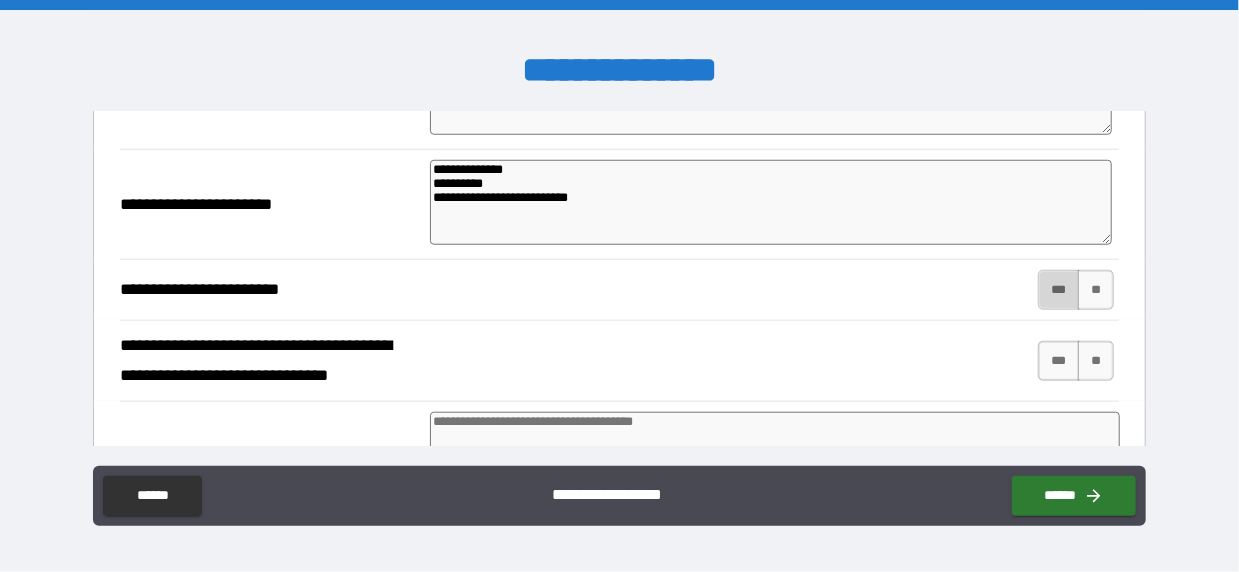 click on "***" at bounding box center [1059, 290] 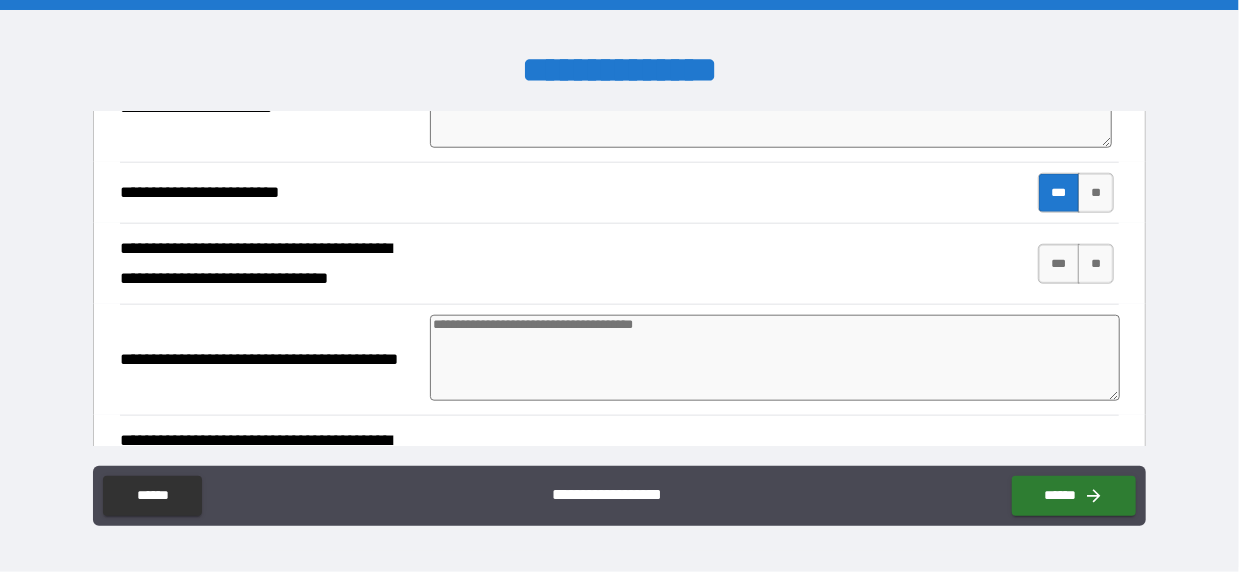 scroll, scrollTop: 900, scrollLeft: 0, axis: vertical 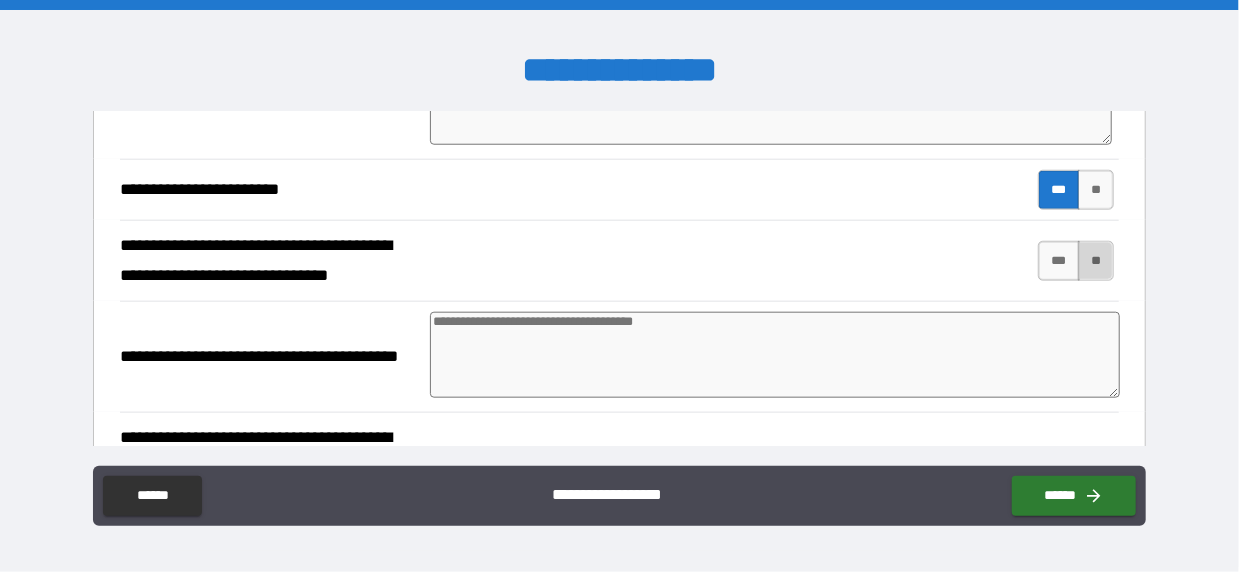click on "**" at bounding box center (1096, 261) 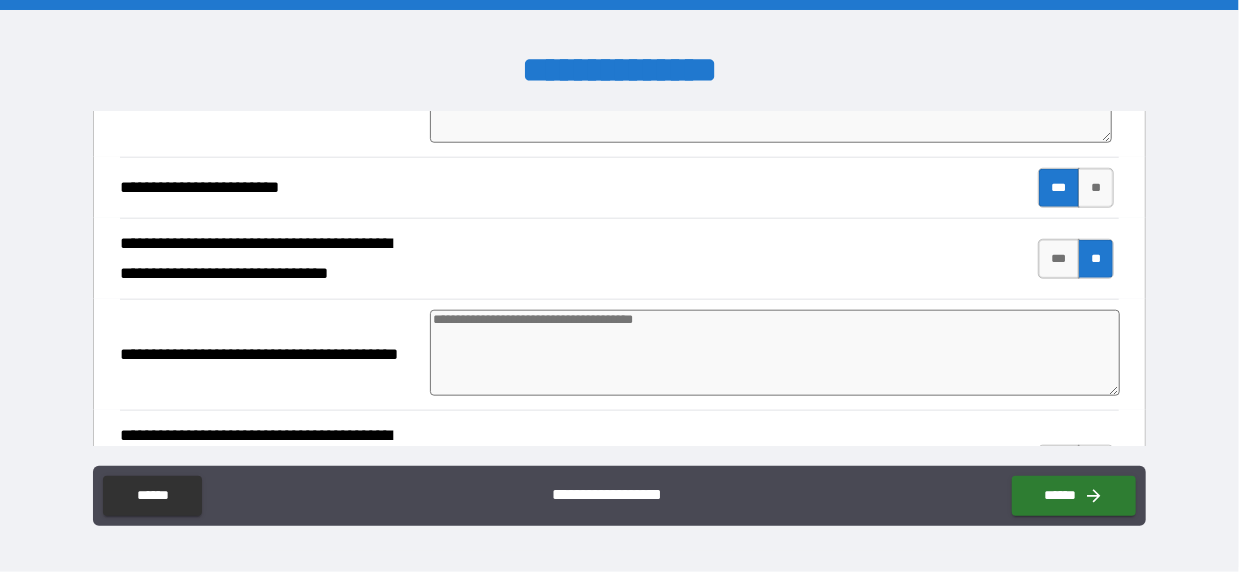 scroll, scrollTop: 900, scrollLeft: 0, axis: vertical 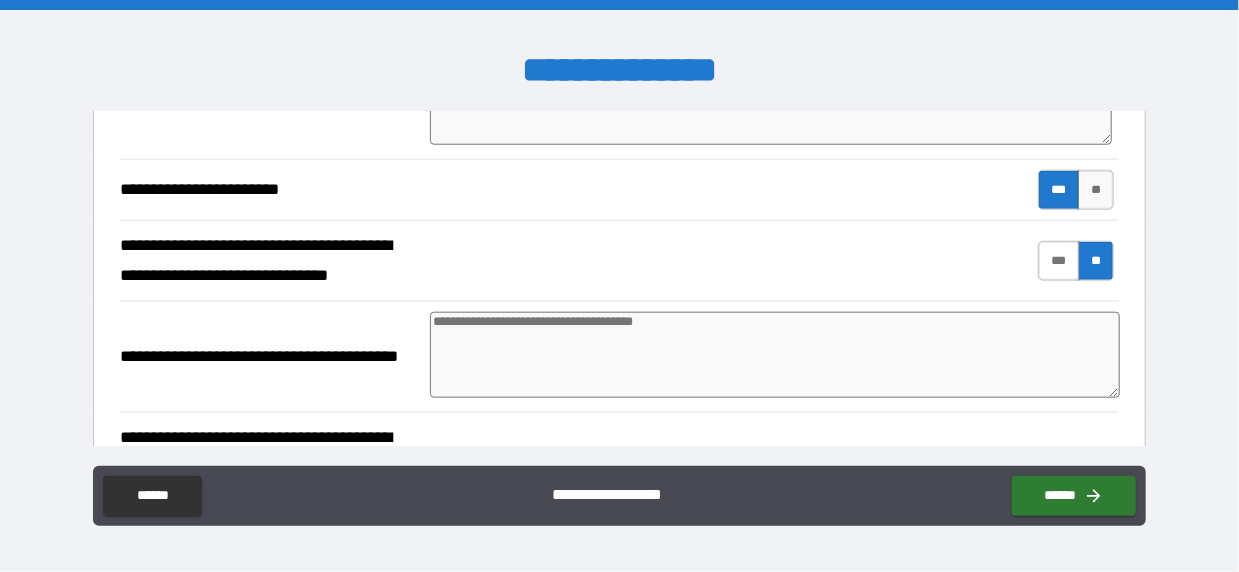 click on "***" at bounding box center [1059, 261] 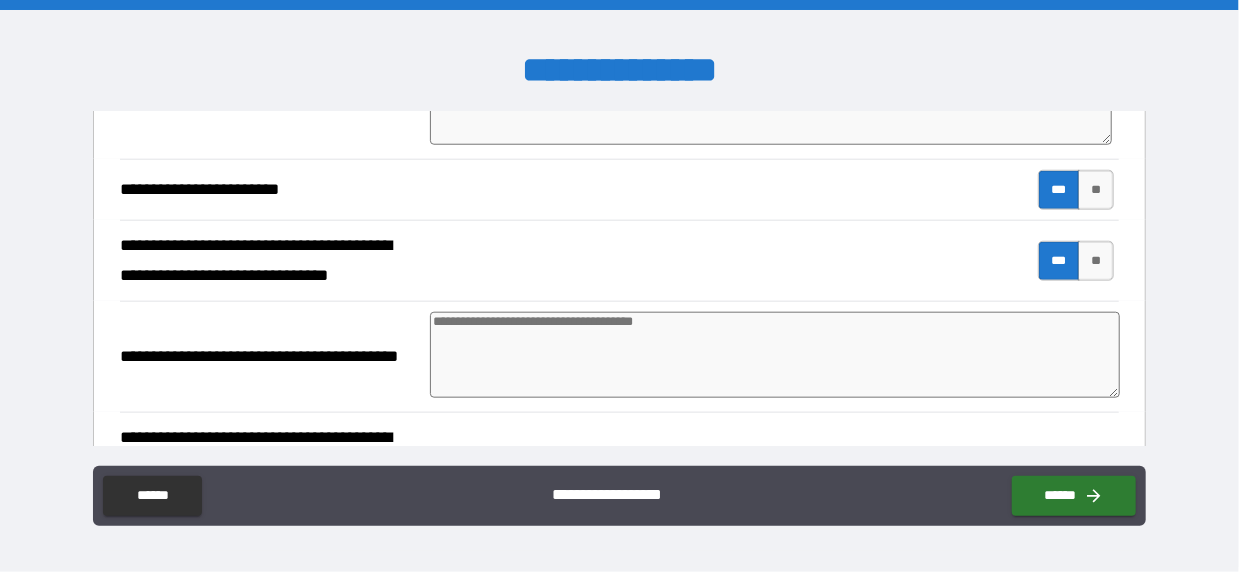 drag, startPoint x: 661, startPoint y: 317, endPoint x: 343, endPoint y: 371, distance: 322.5523 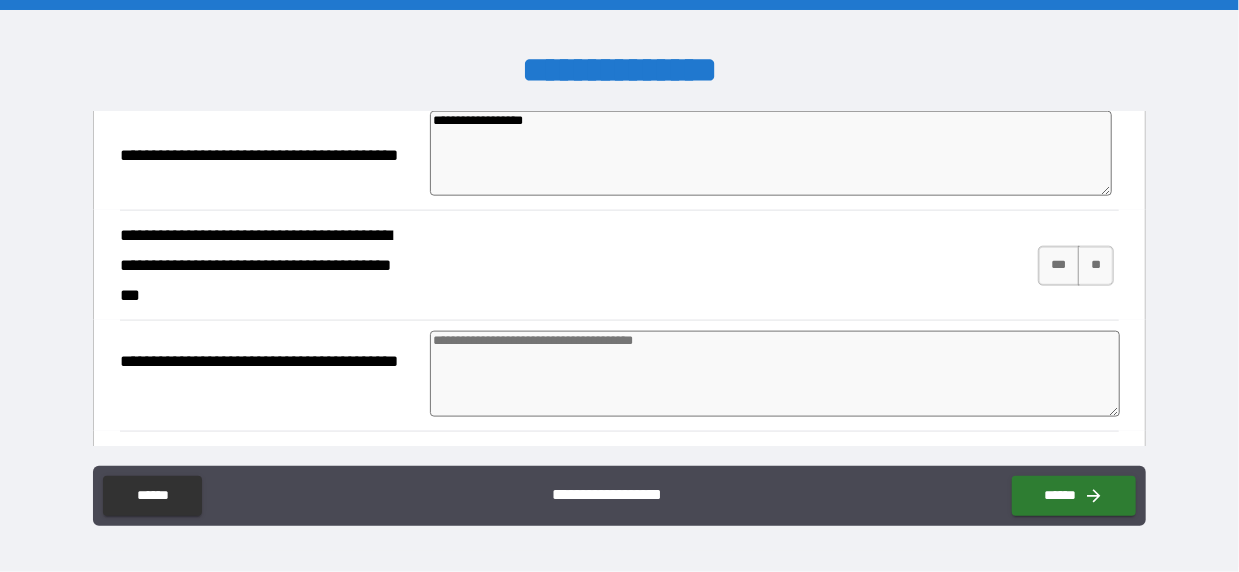 scroll, scrollTop: 1100, scrollLeft: 0, axis: vertical 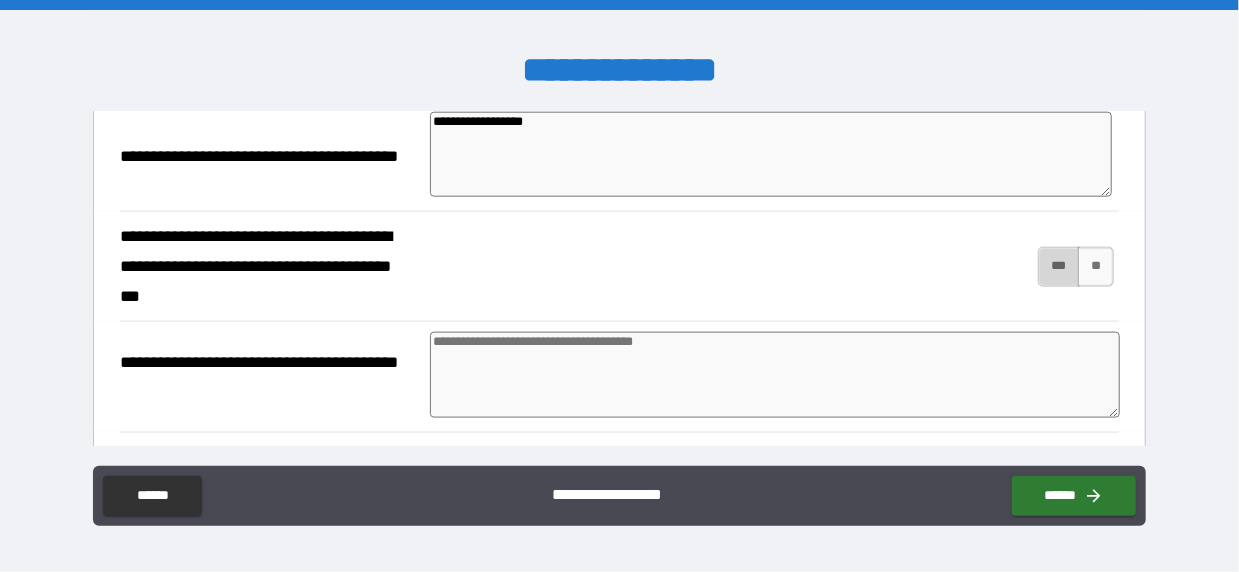 click on "***" at bounding box center [1059, 267] 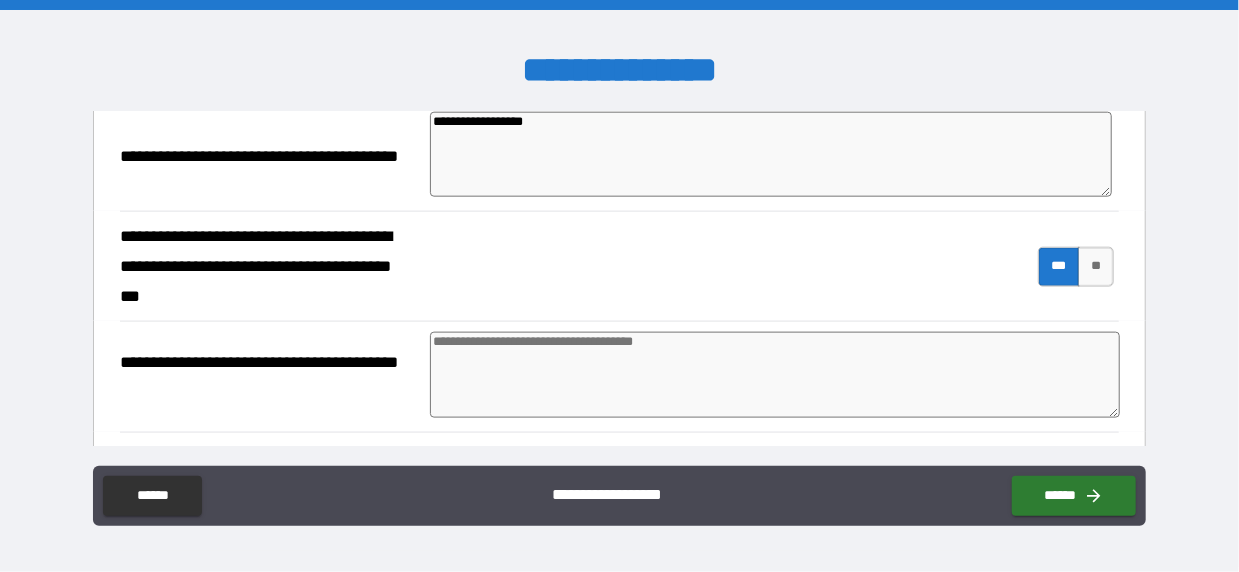 click at bounding box center (775, 375) 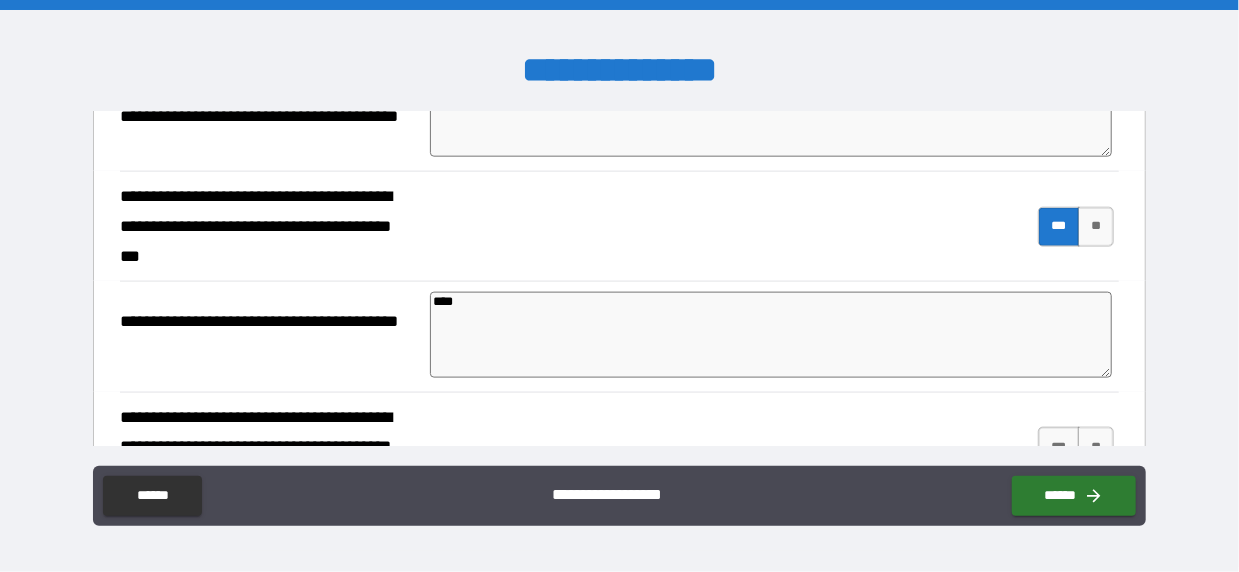 scroll, scrollTop: 1200, scrollLeft: 0, axis: vertical 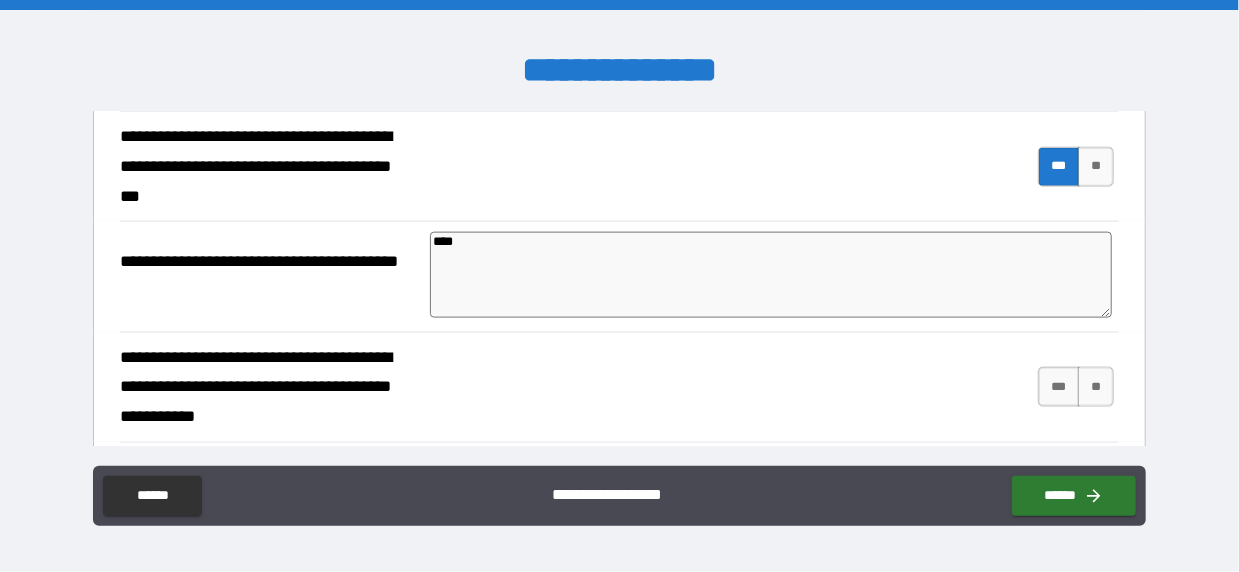 drag, startPoint x: 460, startPoint y: 238, endPoint x: 392, endPoint y: 245, distance: 68.359344 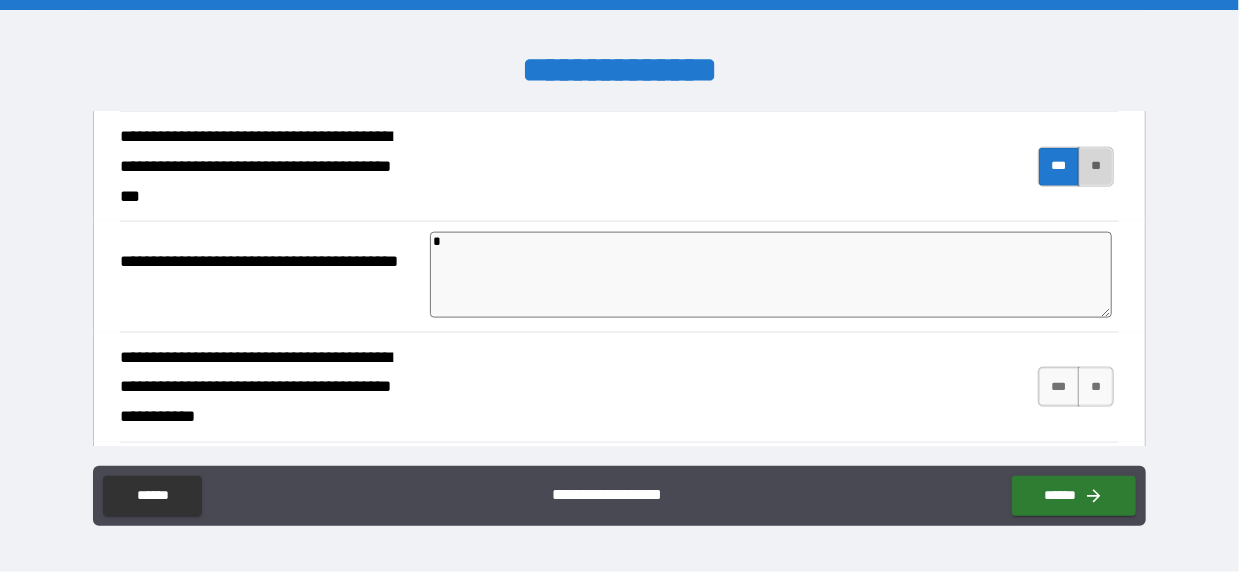 click on "**" at bounding box center (1096, 167) 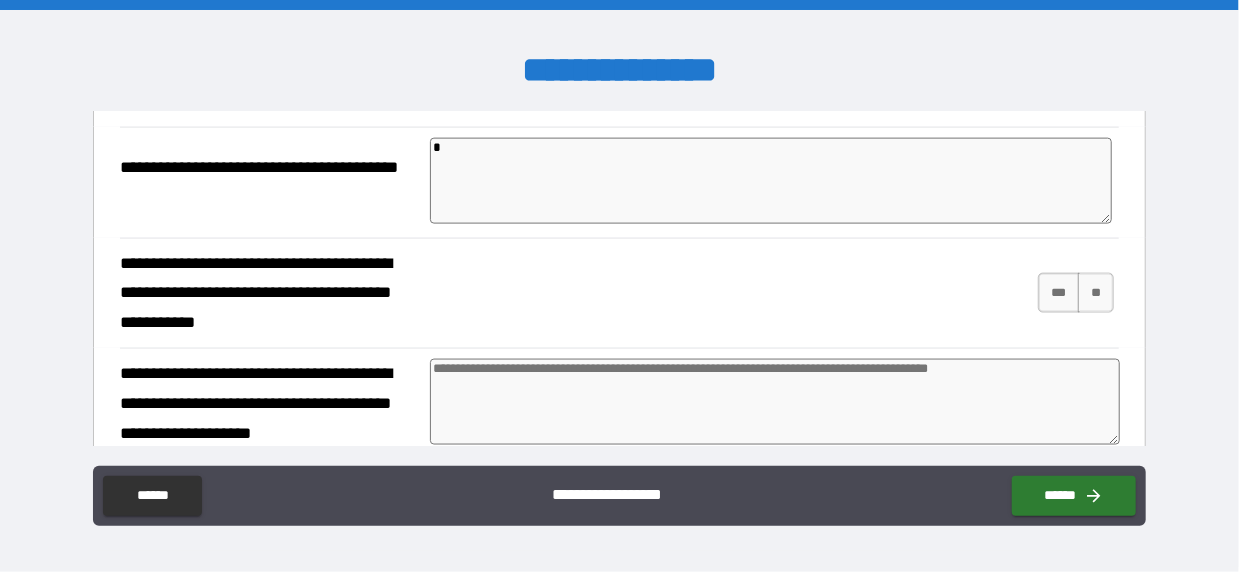 scroll, scrollTop: 1300, scrollLeft: 0, axis: vertical 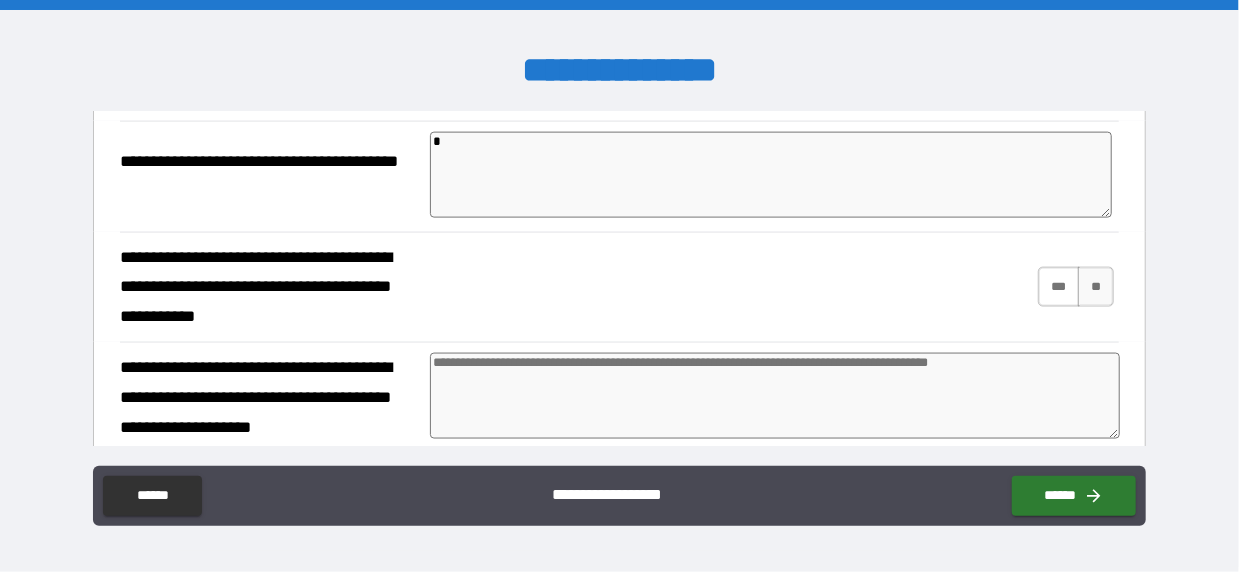 click on "***" at bounding box center (1059, 287) 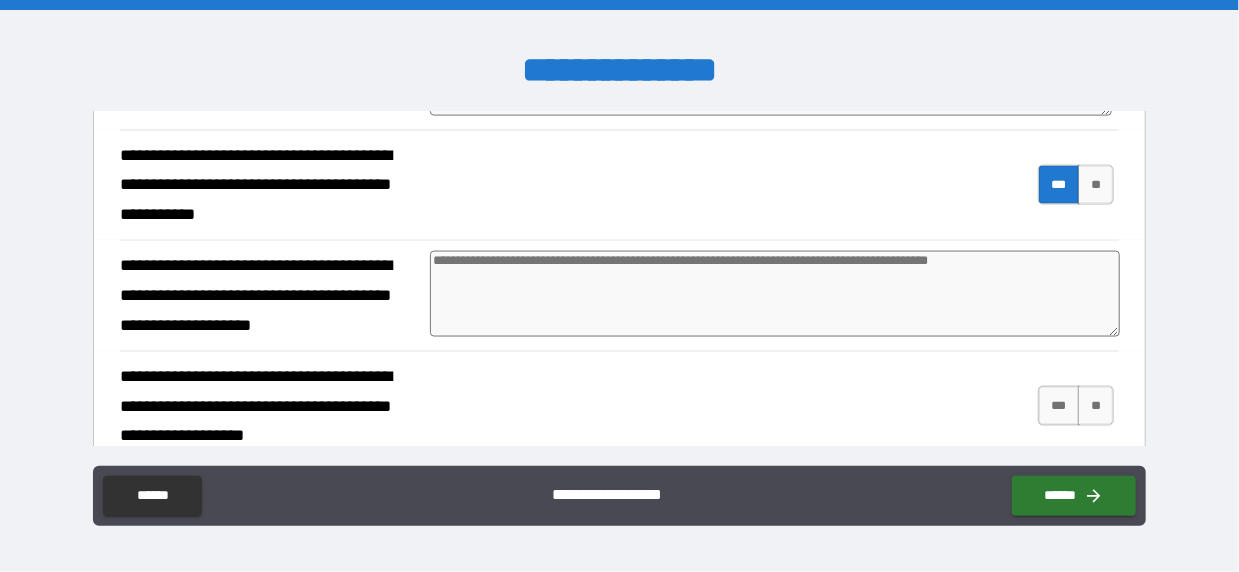 scroll, scrollTop: 1400, scrollLeft: 0, axis: vertical 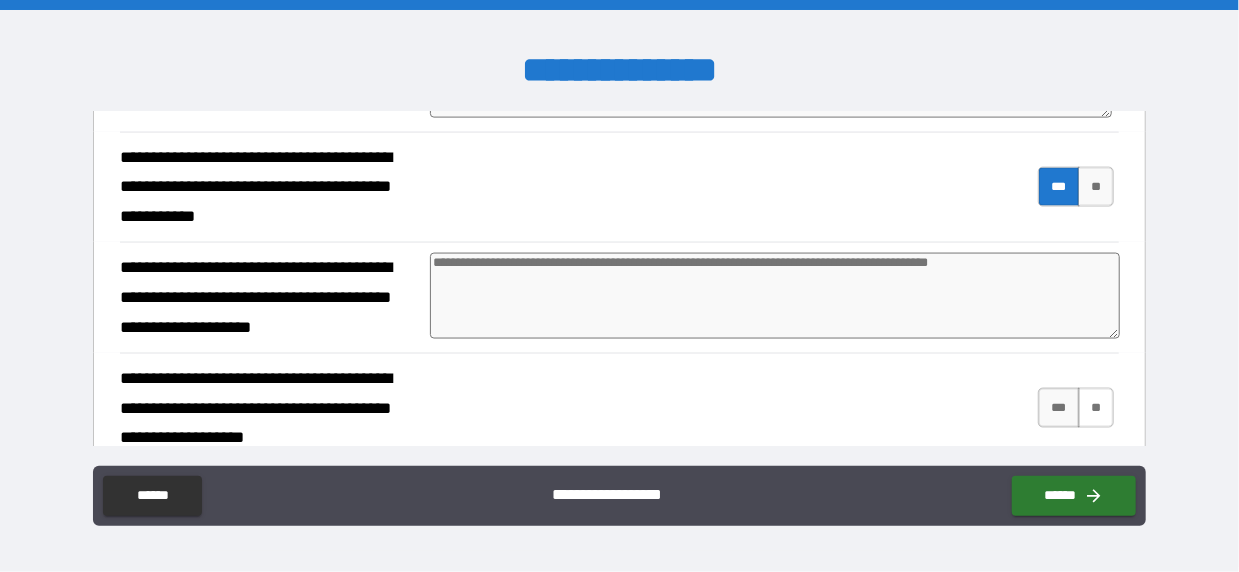 click on "**" at bounding box center [1096, 408] 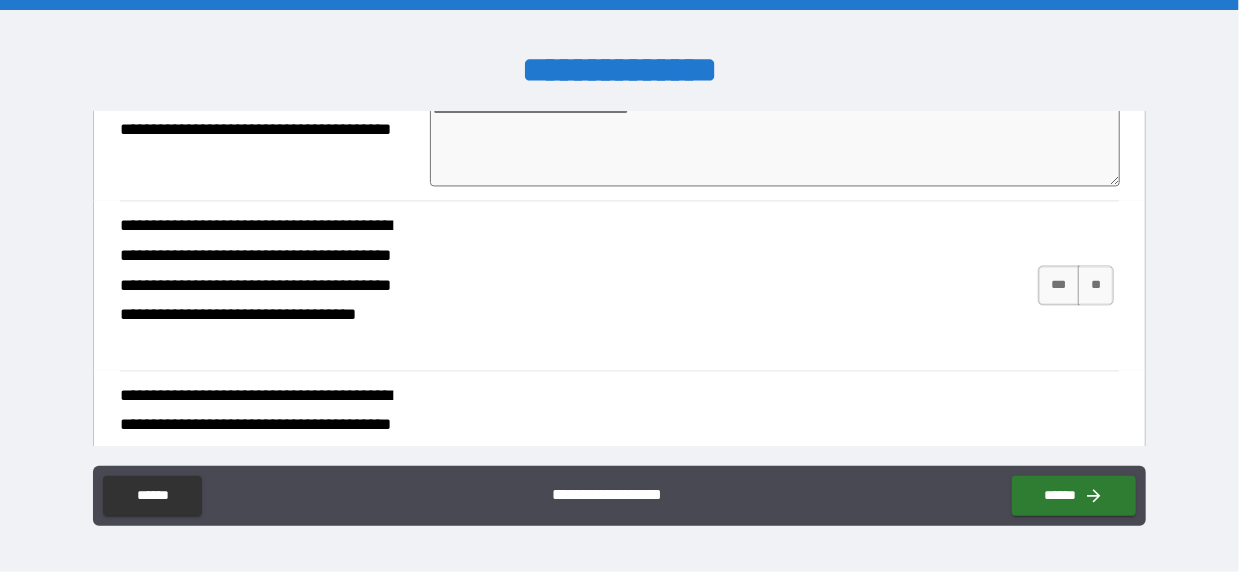 scroll, scrollTop: 1900, scrollLeft: 0, axis: vertical 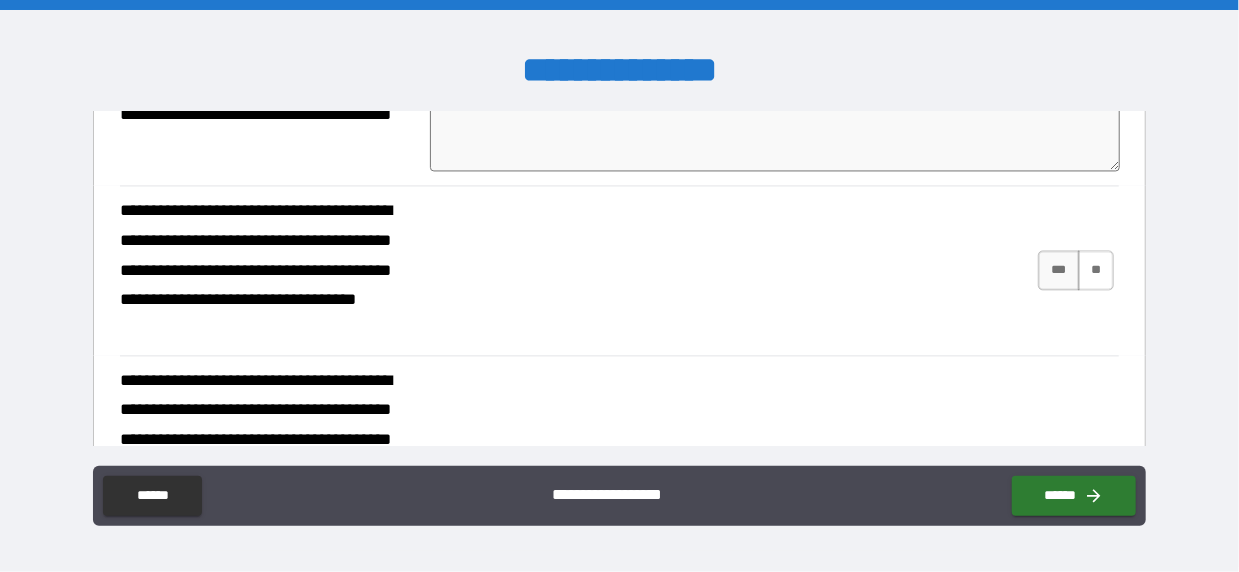 click on "**" at bounding box center [1096, 270] 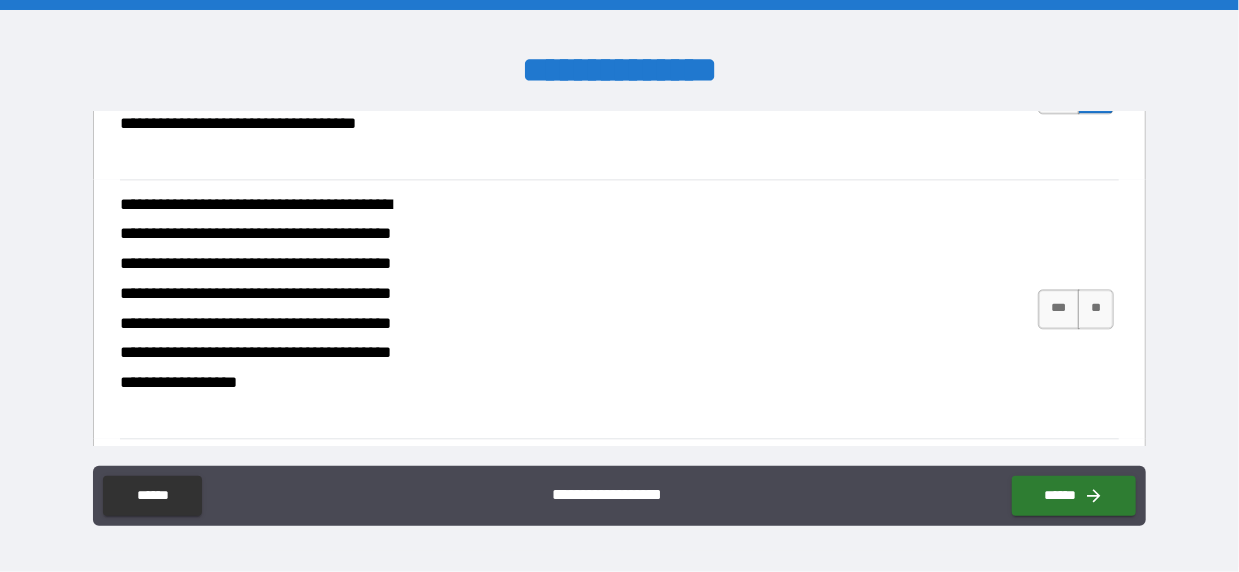 scroll, scrollTop: 2100, scrollLeft: 0, axis: vertical 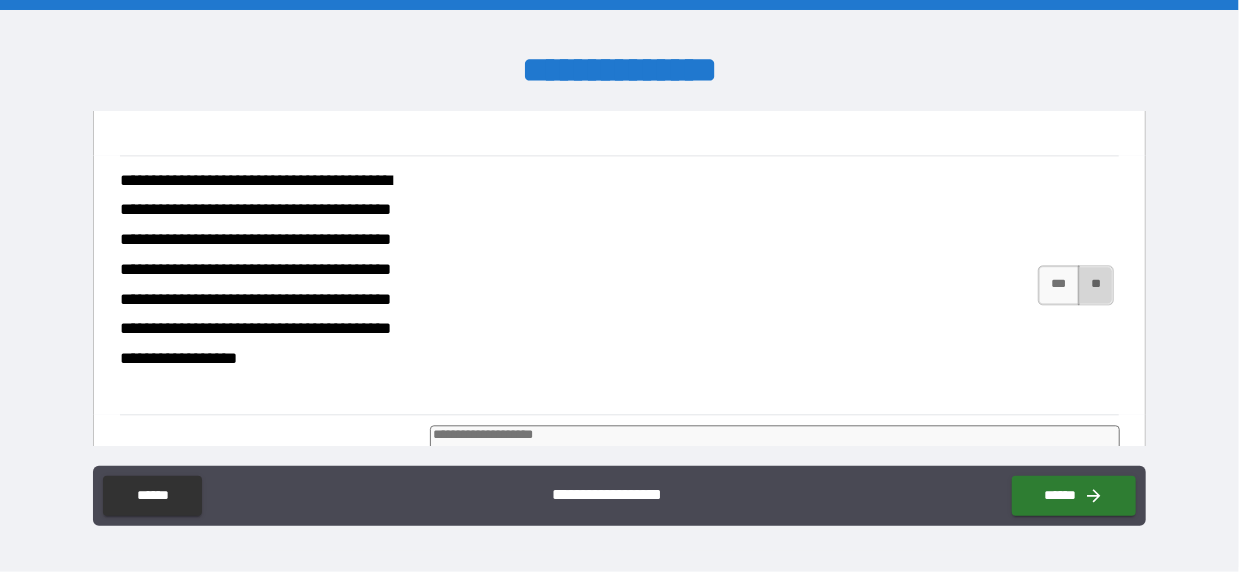 click on "**" at bounding box center [1096, 285] 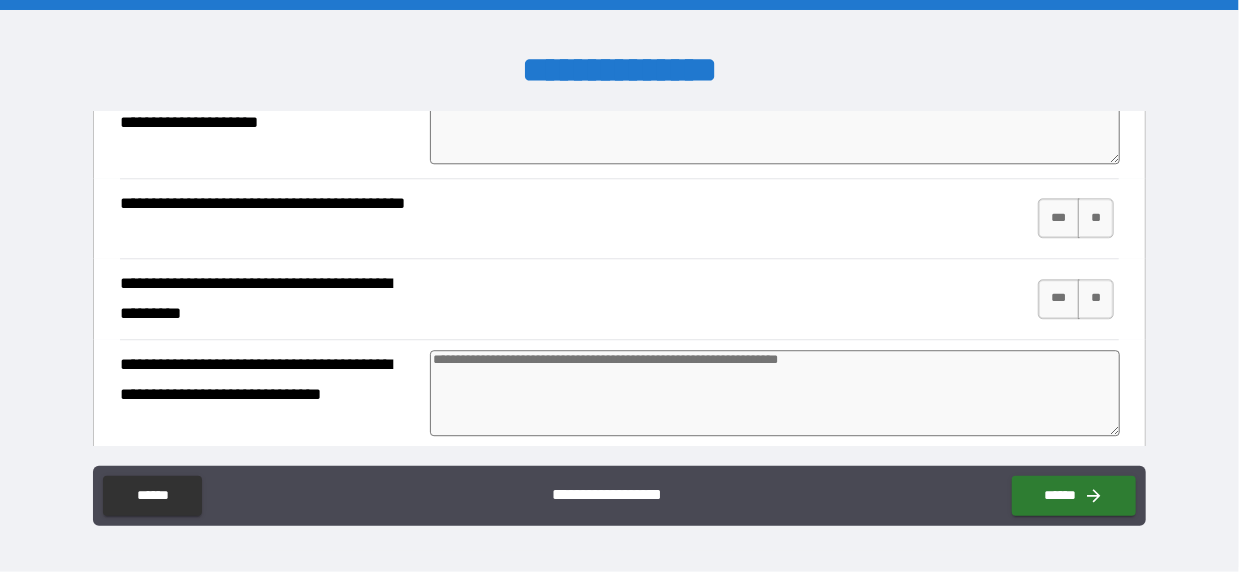 scroll, scrollTop: 2500, scrollLeft: 0, axis: vertical 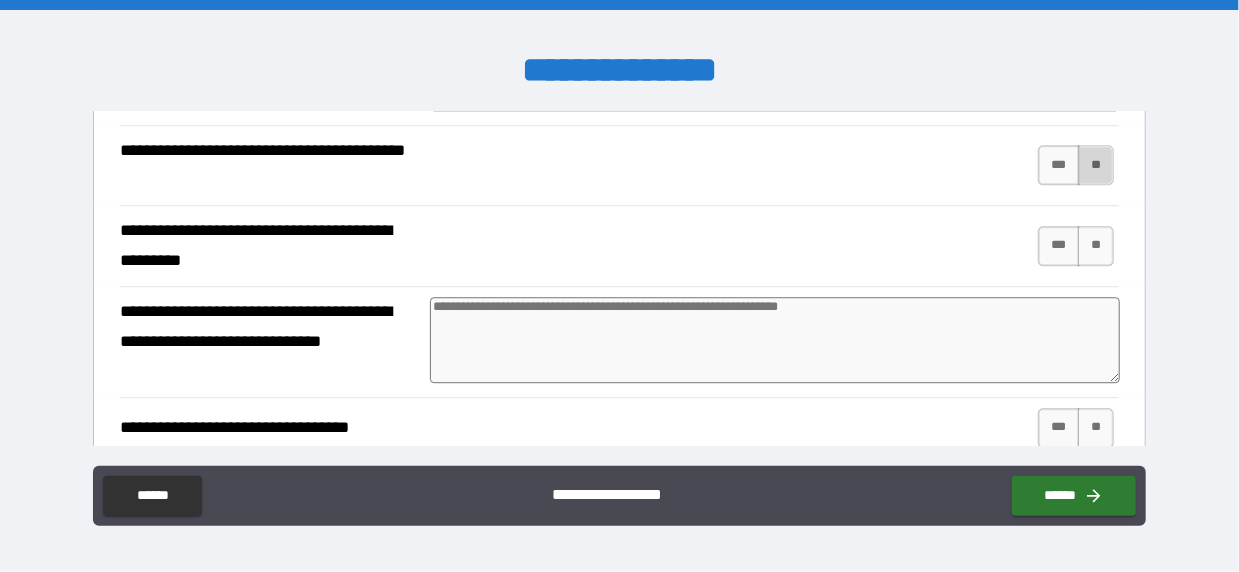 click on "**" at bounding box center (1096, 165) 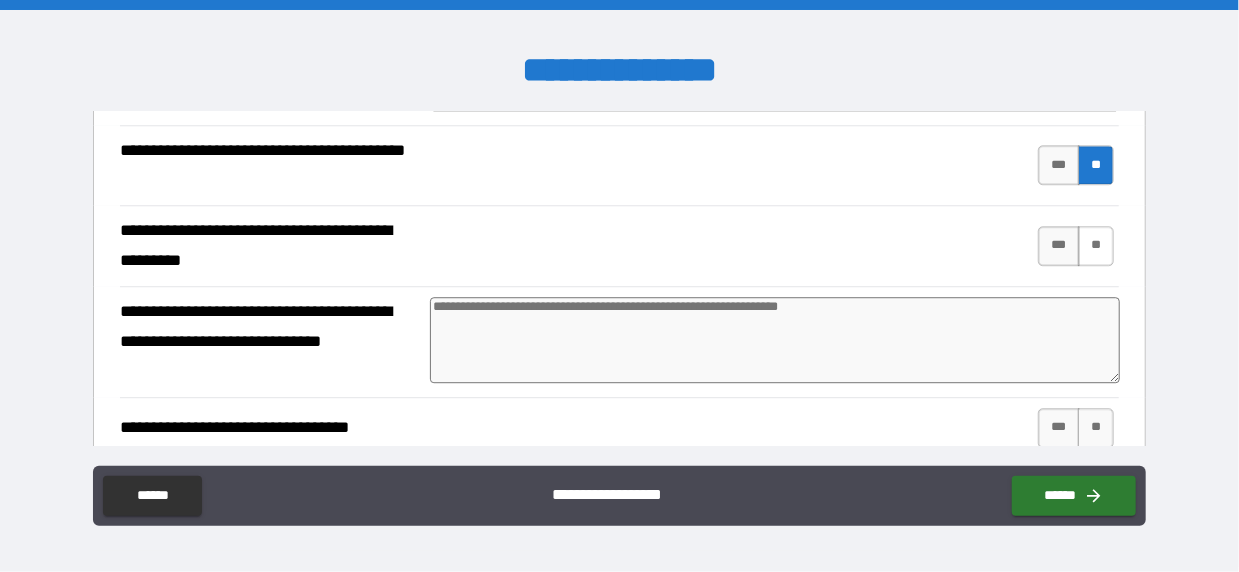 click on "**" at bounding box center [1096, 246] 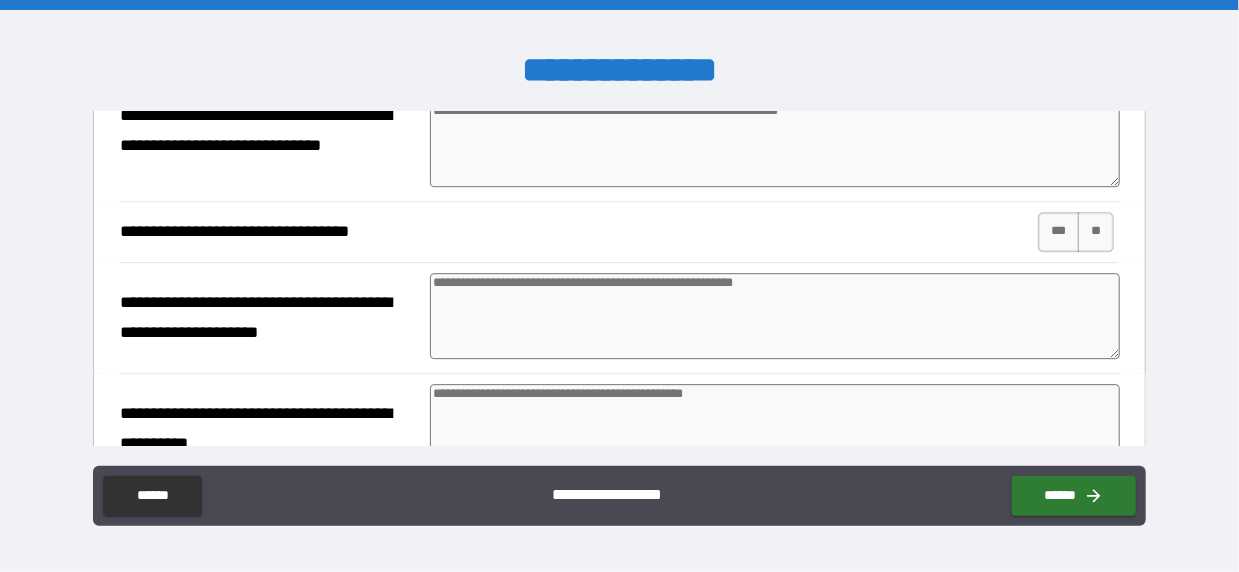 scroll, scrollTop: 2700, scrollLeft: 0, axis: vertical 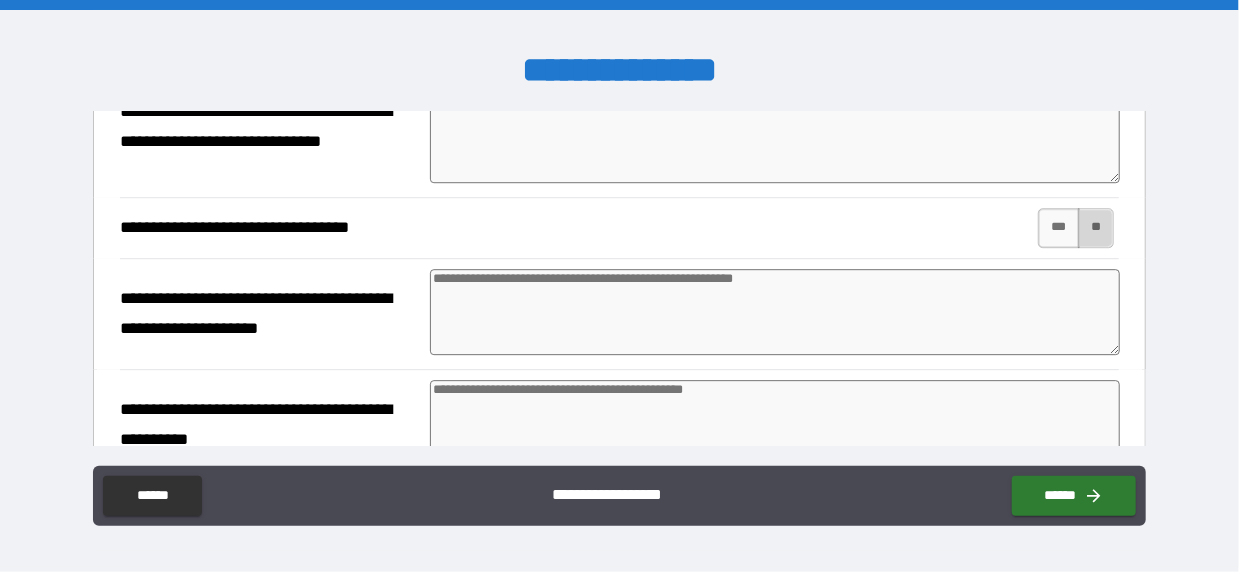 click on "**" at bounding box center (1096, 228) 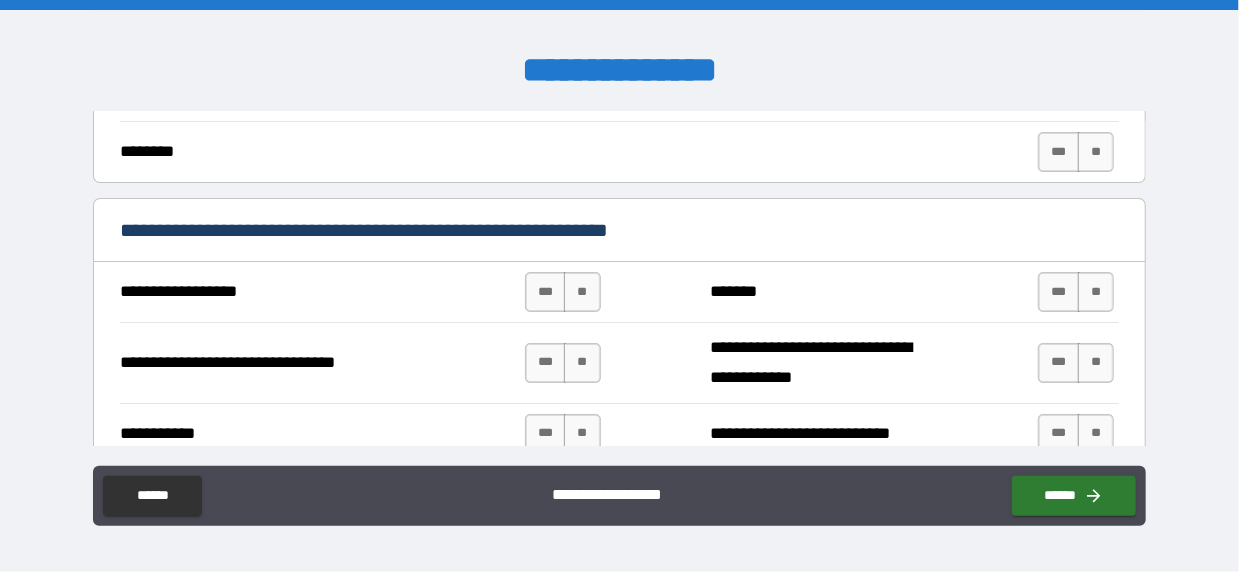 scroll, scrollTop: 3400, scrollLeft: 0, axis: vertical 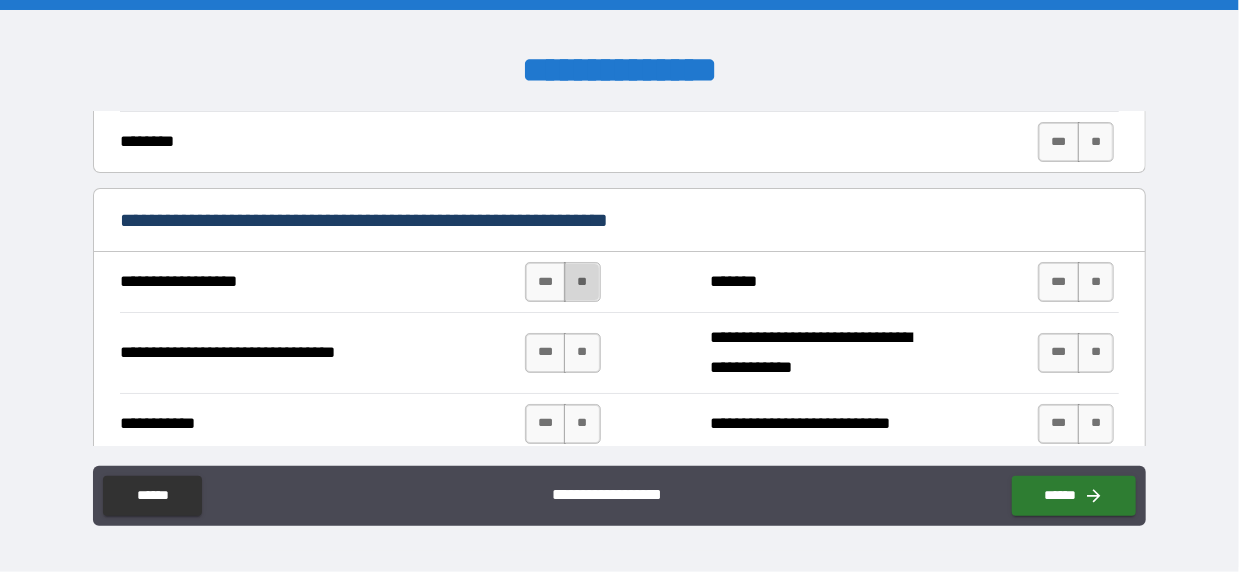 click on "**" at bounding box center (582, 282) 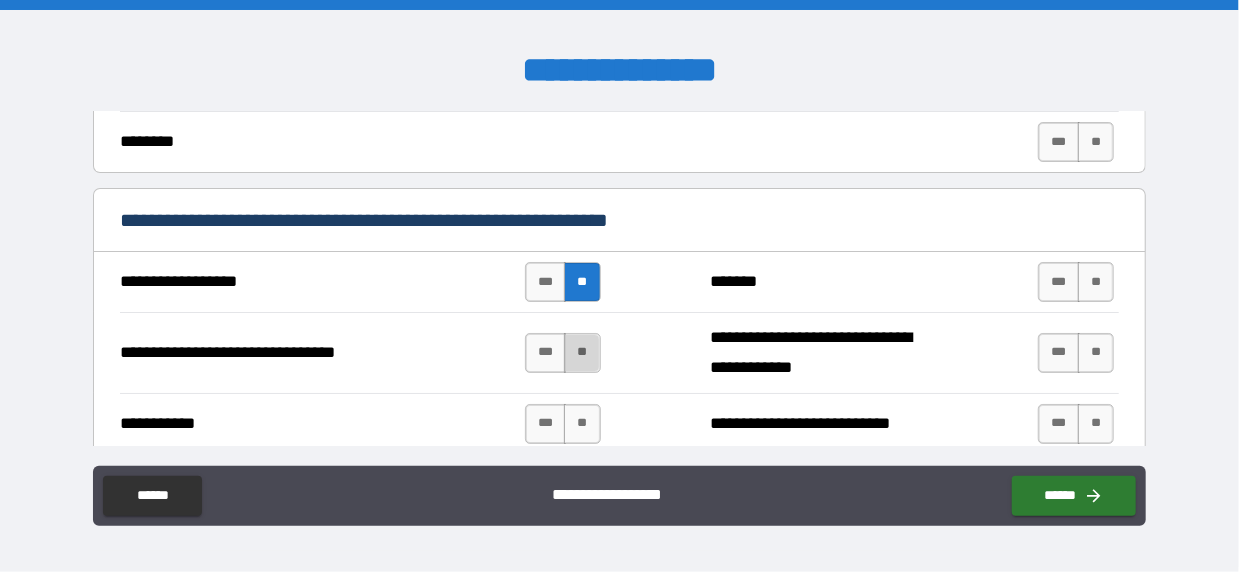 click on "**" at bounding box center (582, 353) 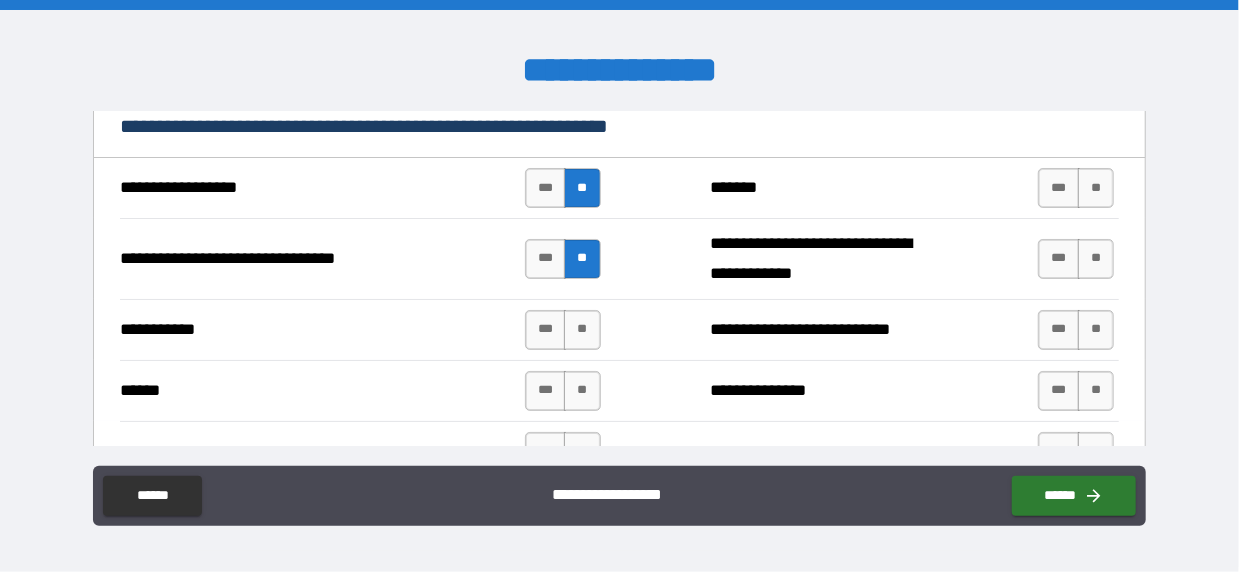 scroll, scrollTop: 3500, scrollLeft: 0, axis: vertical 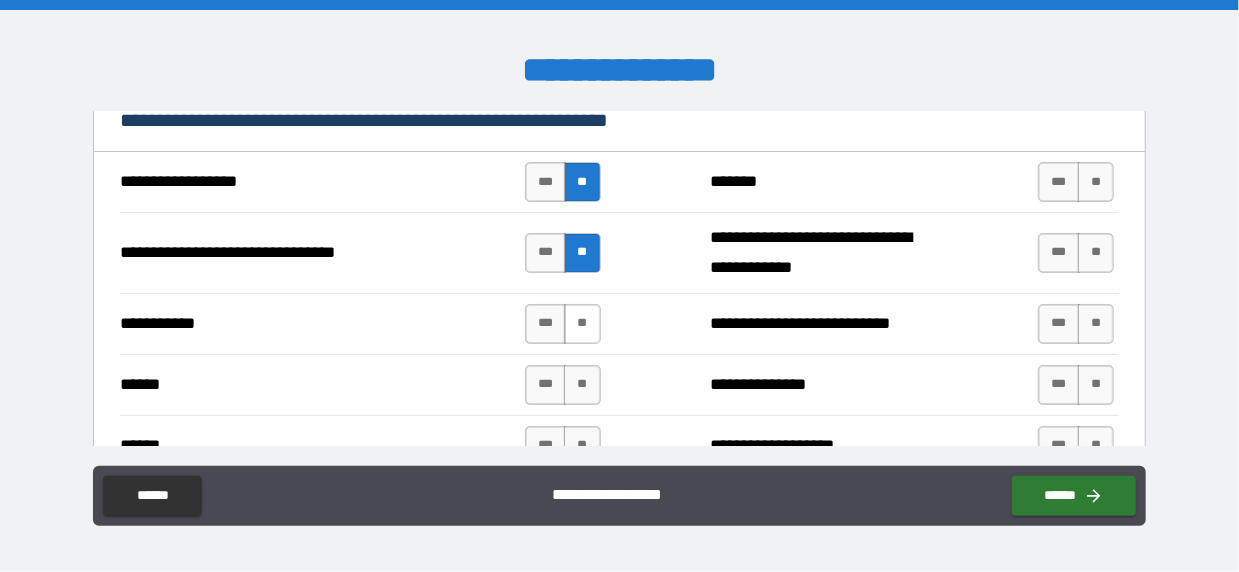click on "**" at bounding box center (582, 324) 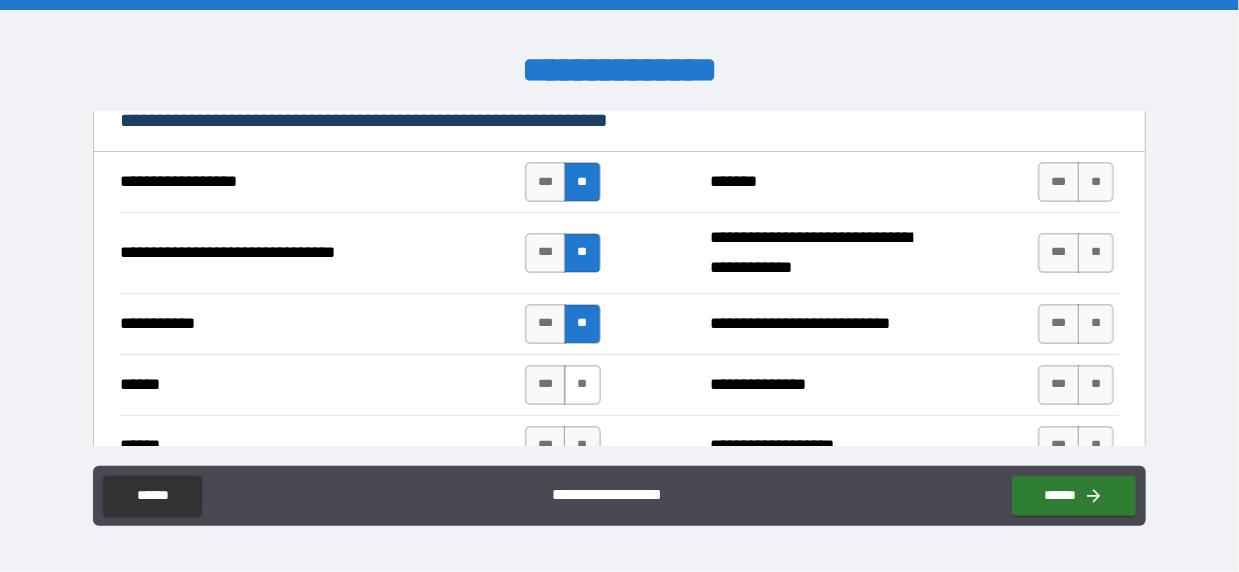 click on "**" at bounding box center (582, 385) 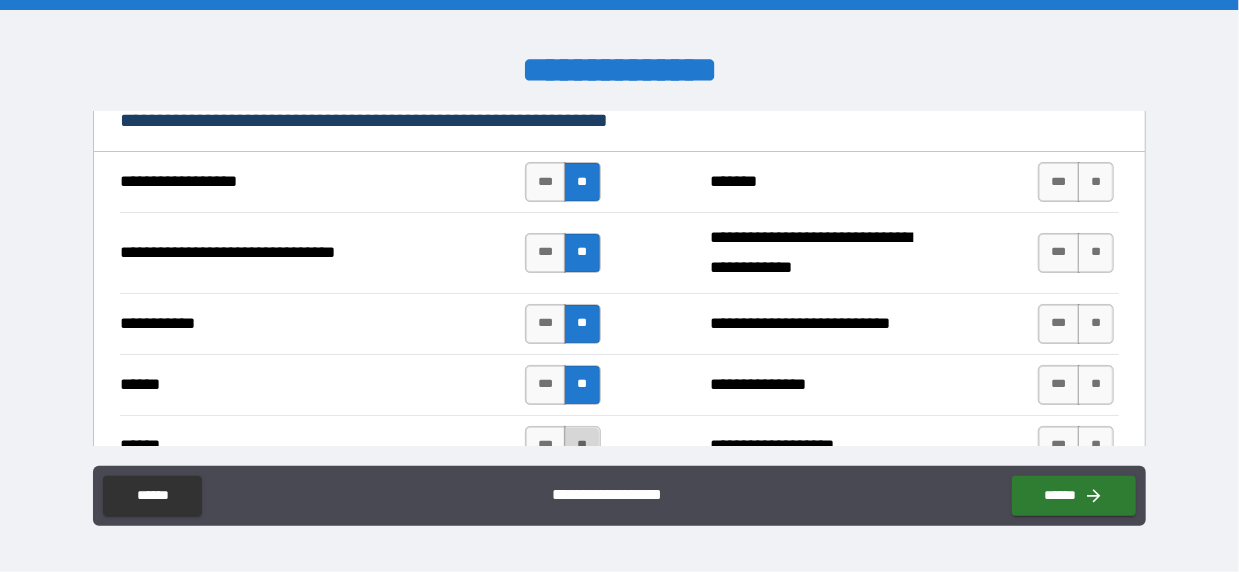 click on "**" at bounding box center (582, 446) 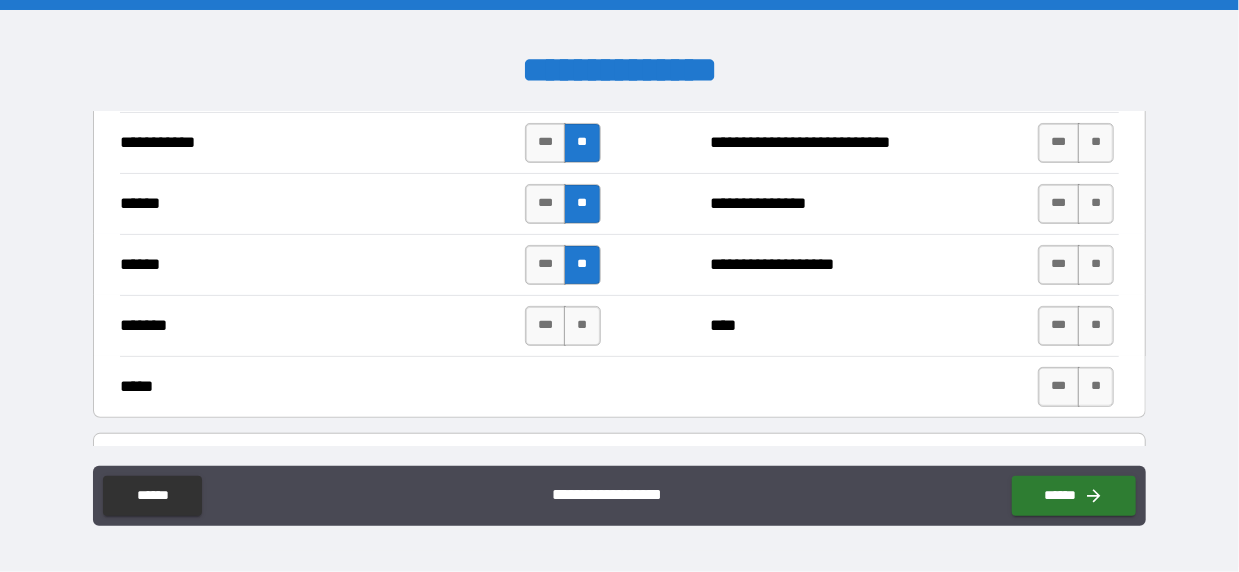 scroll, scrollTop: 3700, scrollLeft: 0, axis: vertical 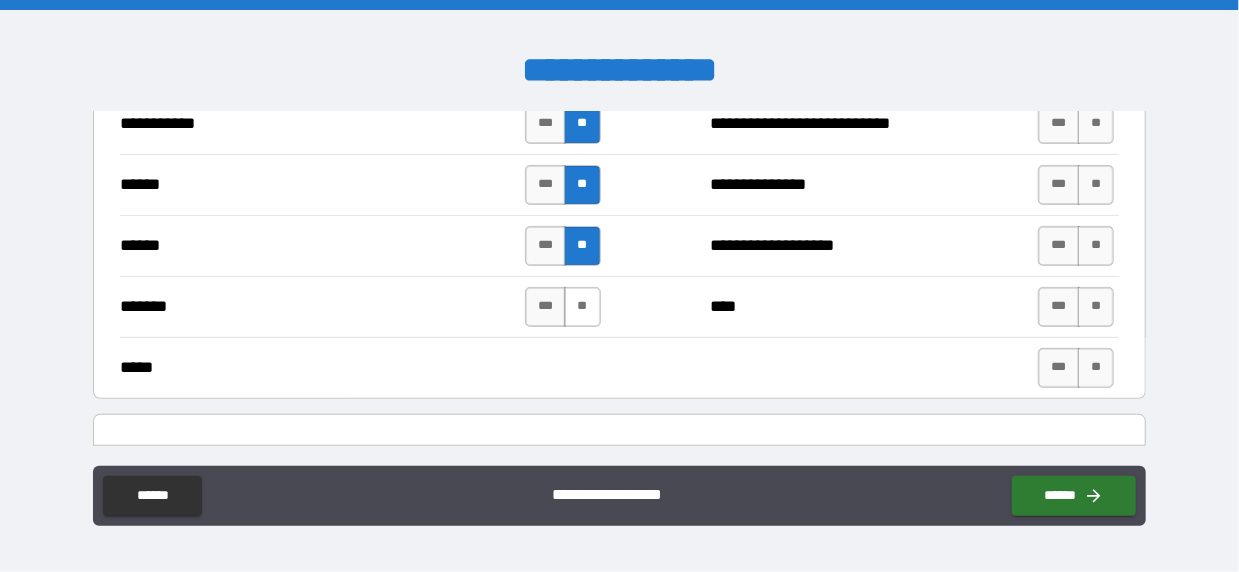 click on "**" at bounding box center (582, 307) 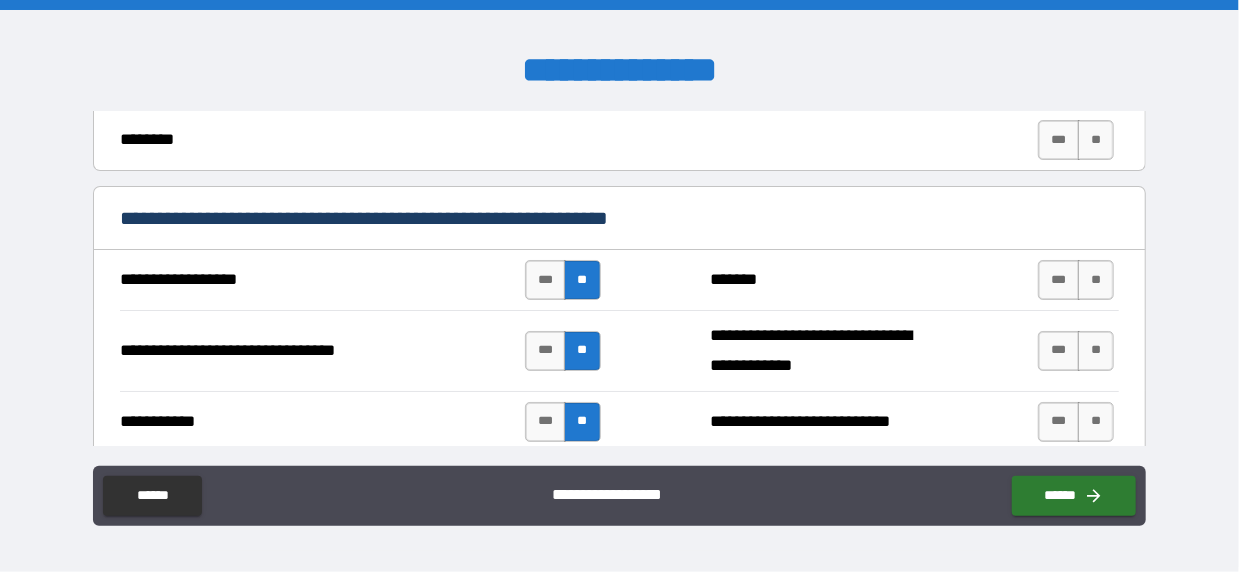 scroll, scrollTop: 3400, scrollLeft: 0, axis: vertical 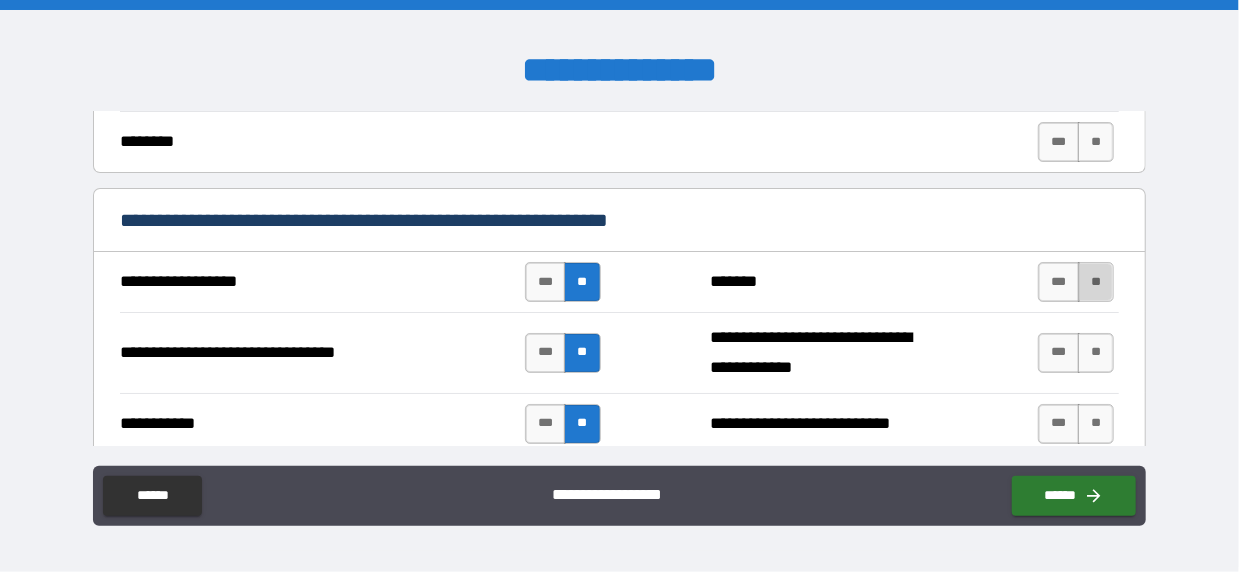 click on "**" at bounding box center (1096, 282) 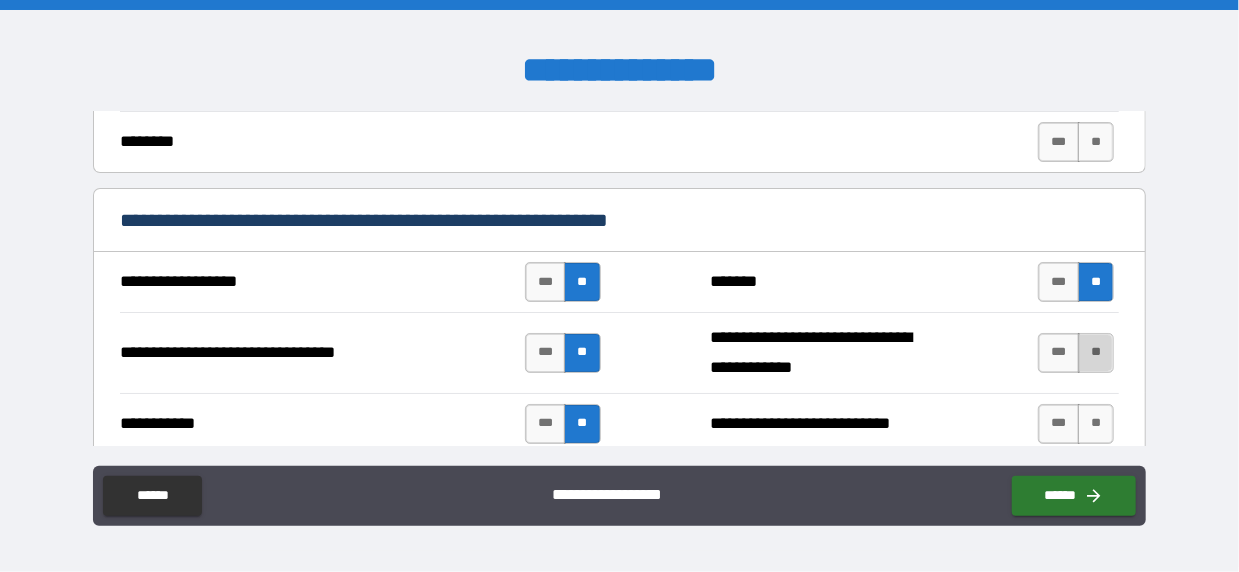 click on "**" at bounding box center [1096, 353] 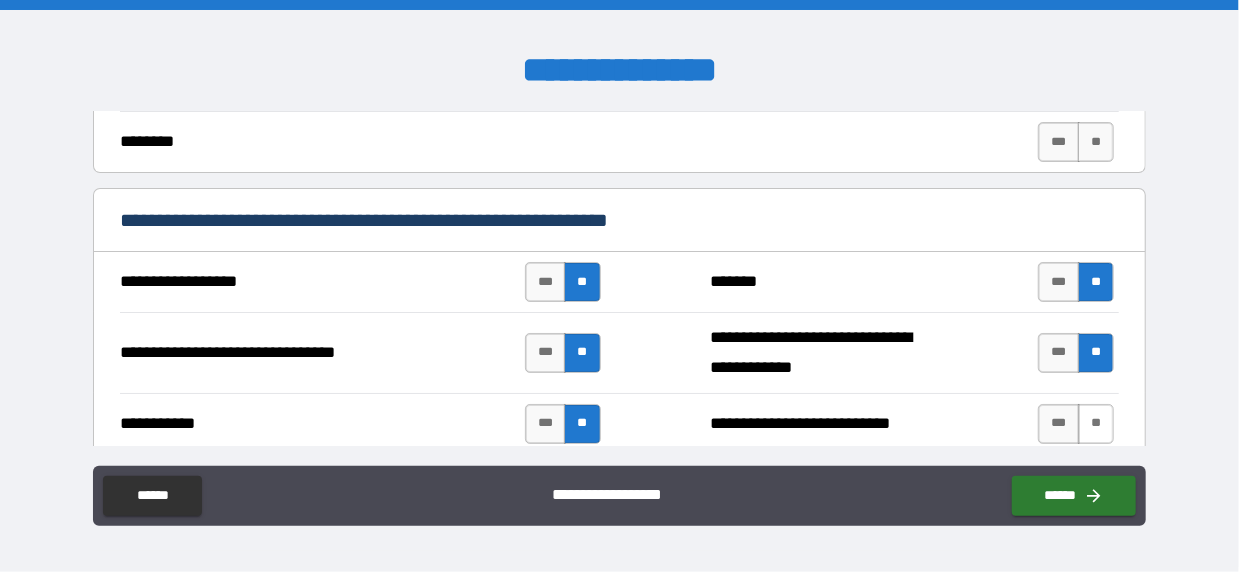 click on "**" at bounding box center [1096, 424] 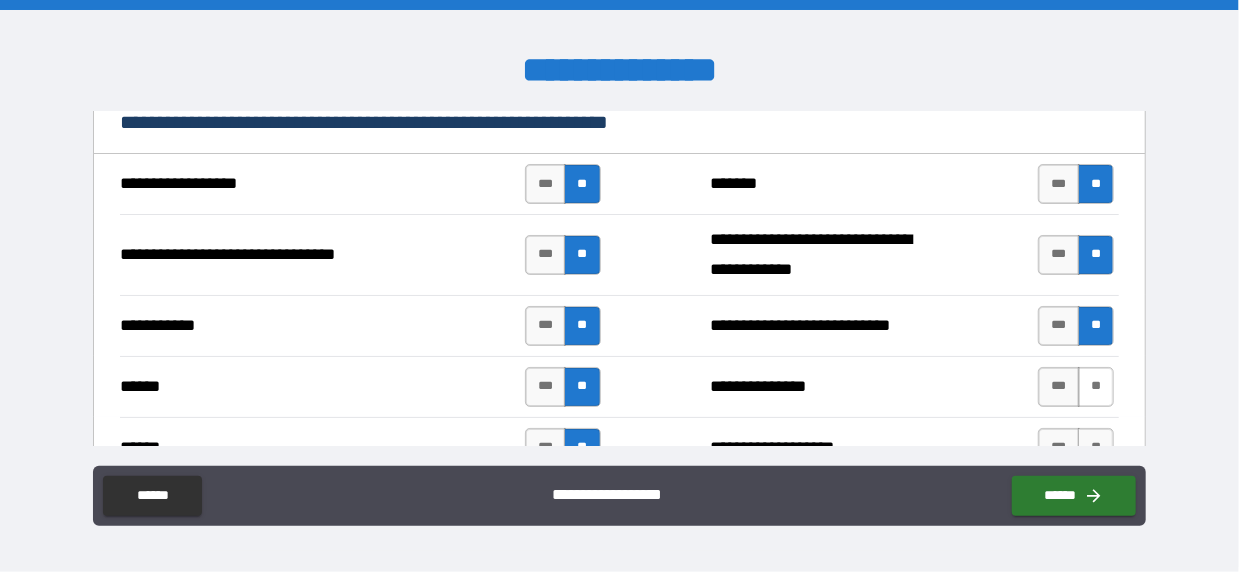 scroll, scrollTop: 3600, scrollLeft: 0, axis: vertical 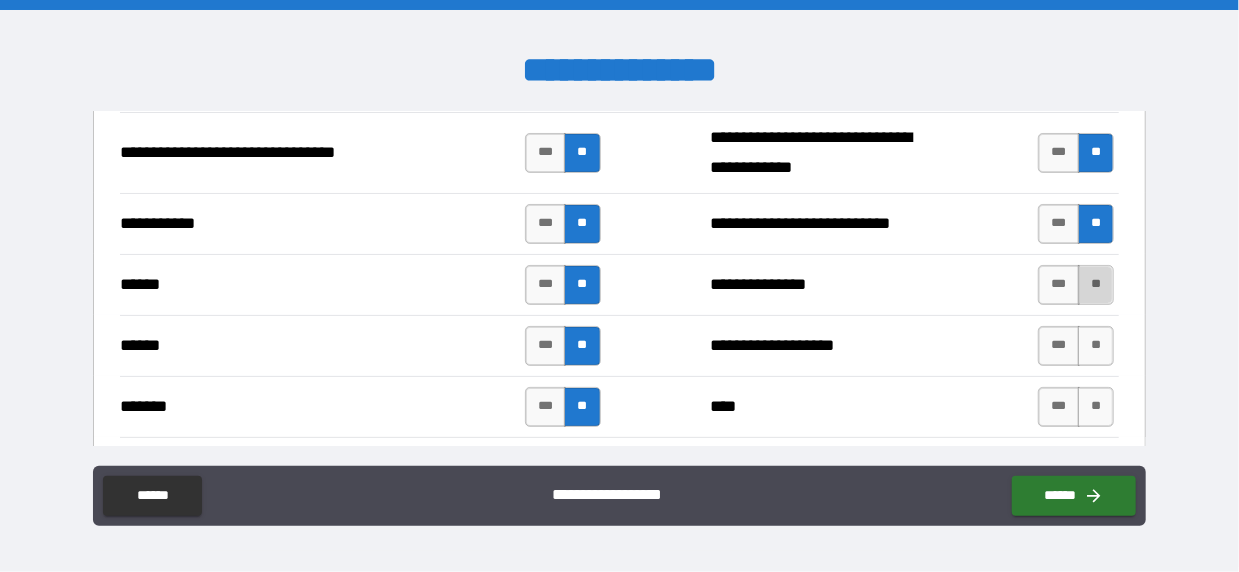 click on "**" at bounding box center [1096, 285] 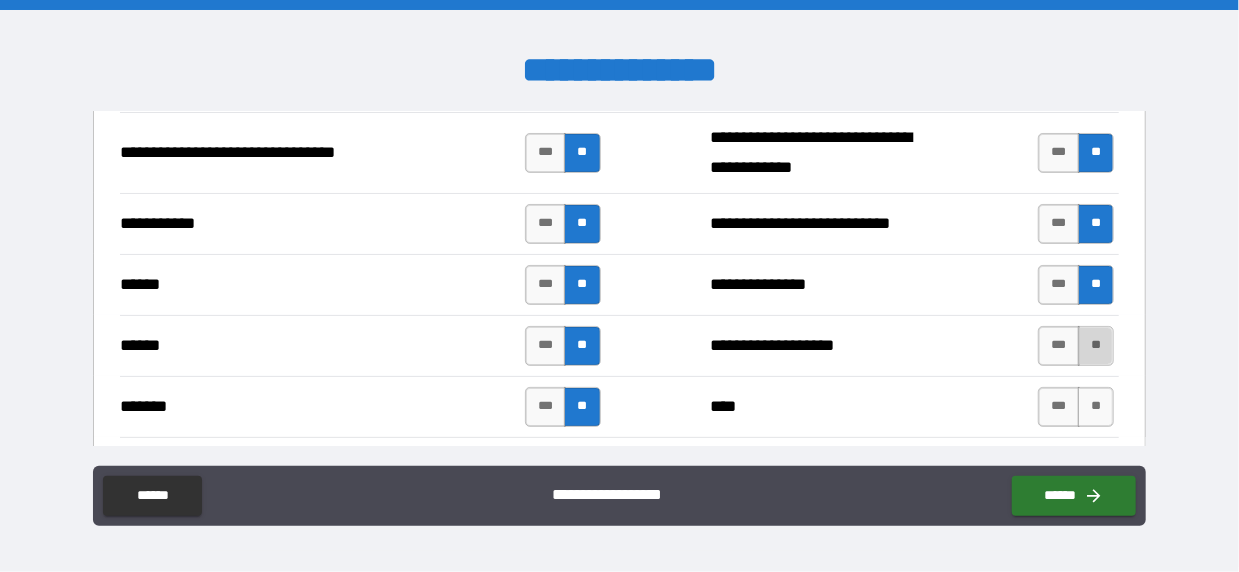 click on "**" at bounding box center (1096, 346) 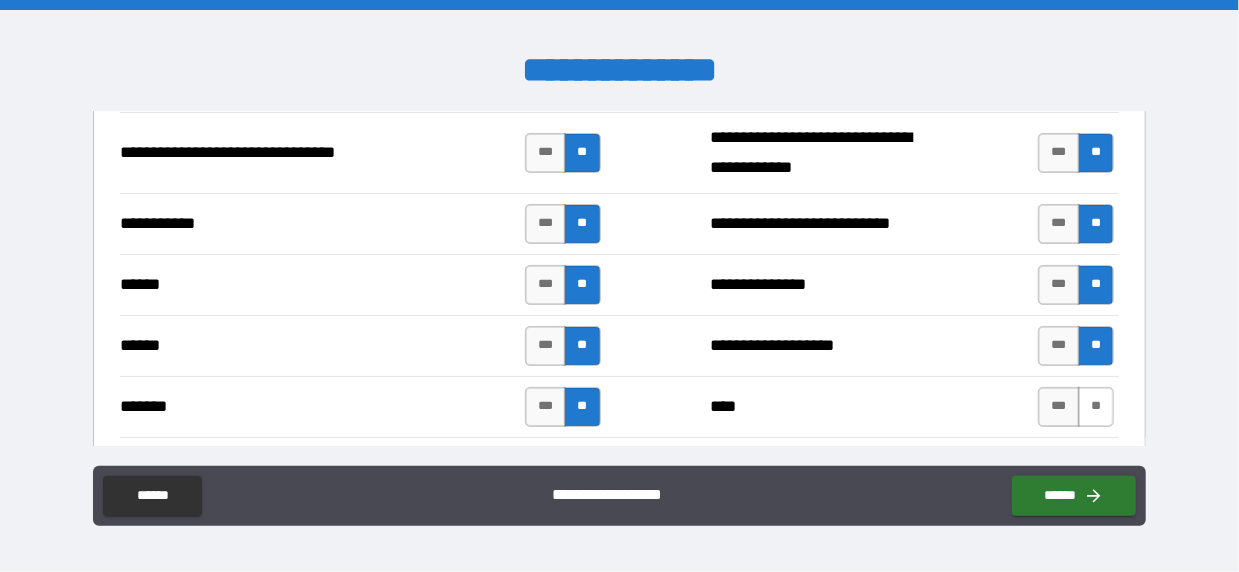 click on "**" at bounding box center [1096, 407] 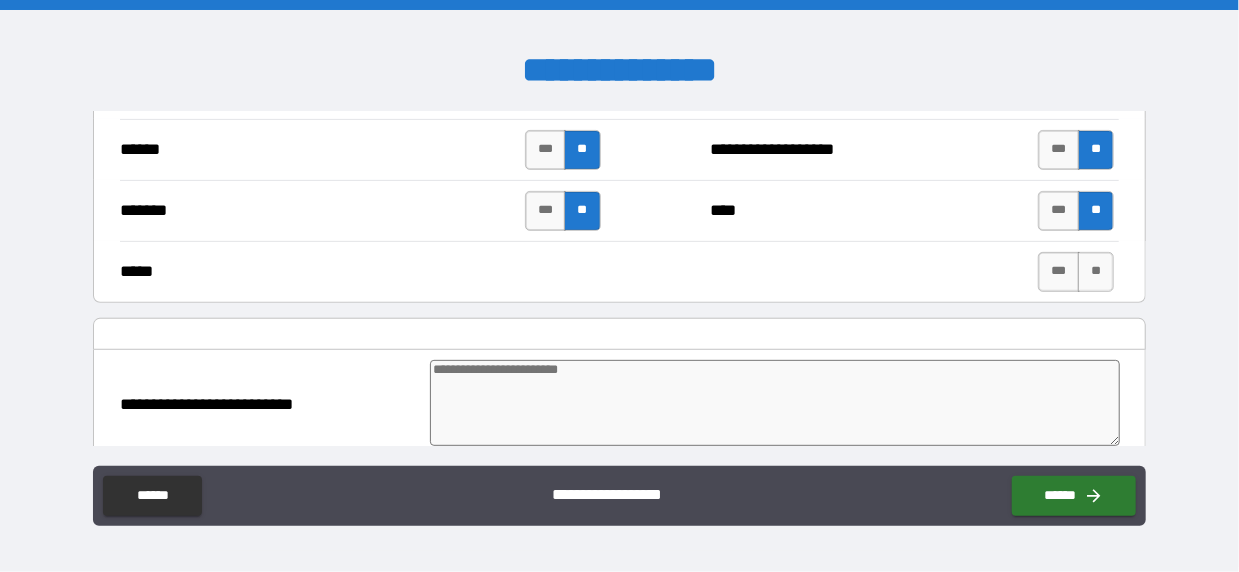 scroll, scrollTop: 3800, scrollLeft: 0, axis: vertical 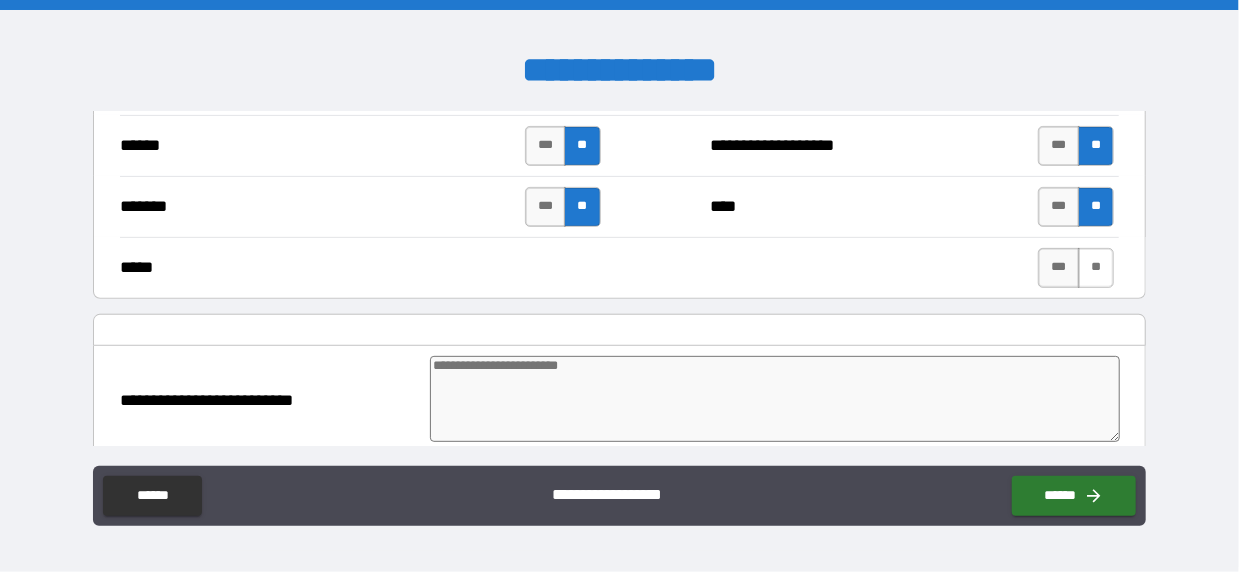 click on "**" at bounding box center [1096, 268] 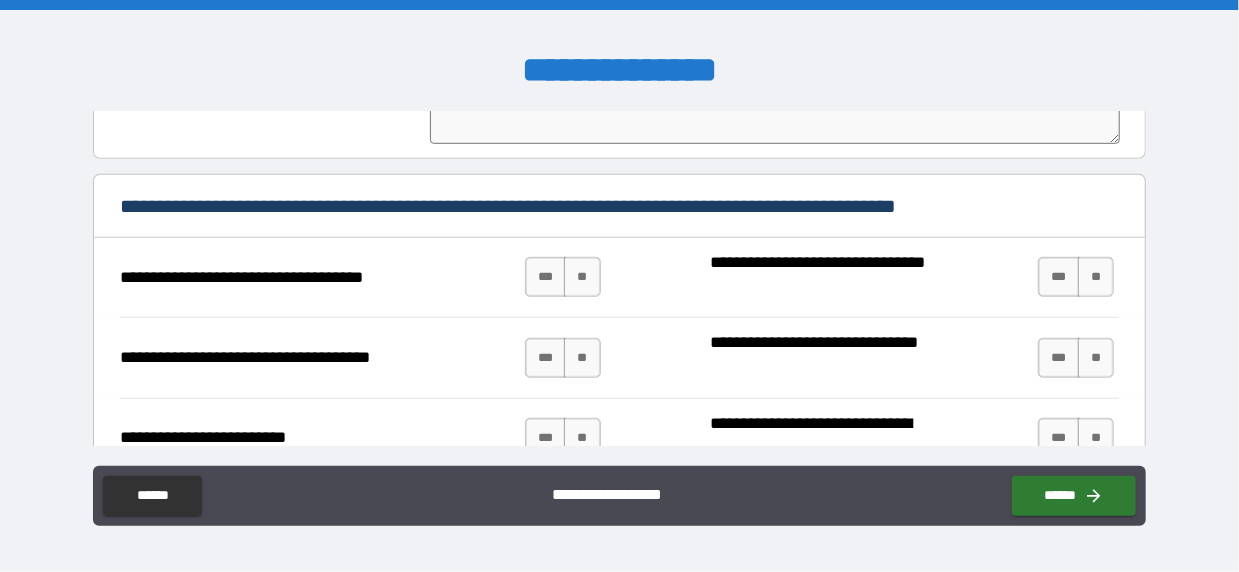 scroll, scrollTop: 4100, scrollLeft: 0, axis: vertical 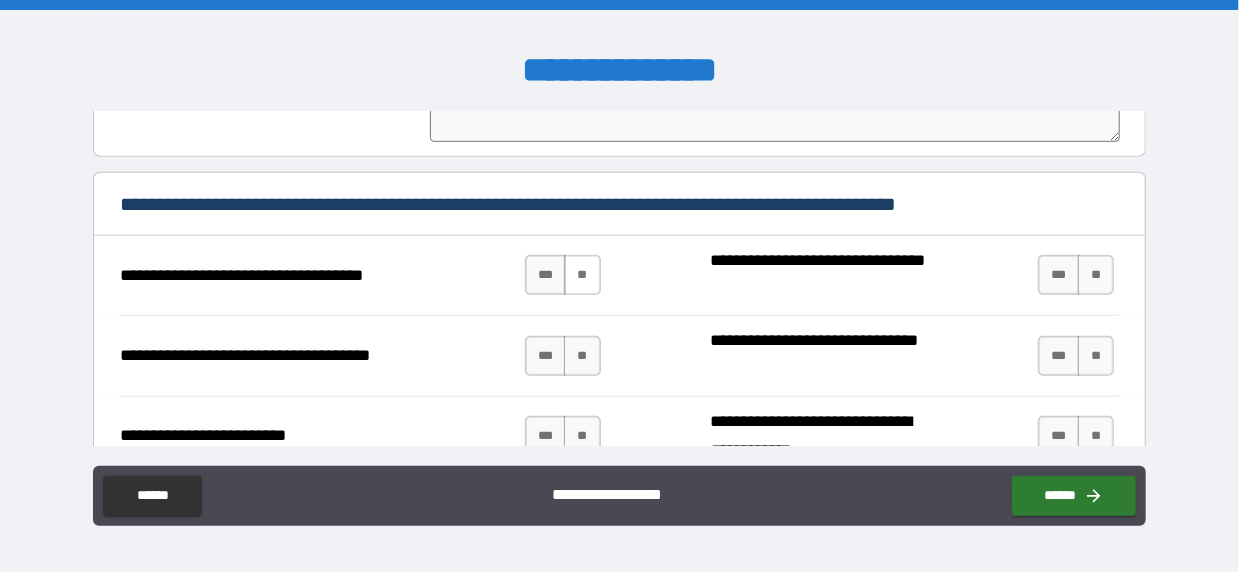click on "**" at bounding box center [582, 275] 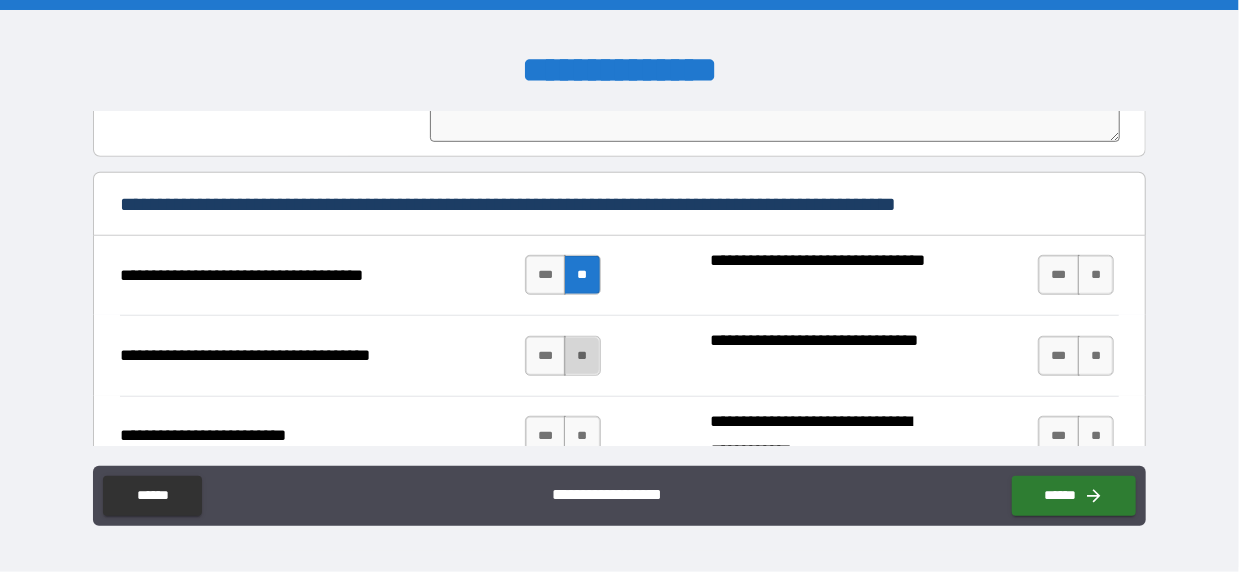 click on "**" at bounding box center (582, 356) 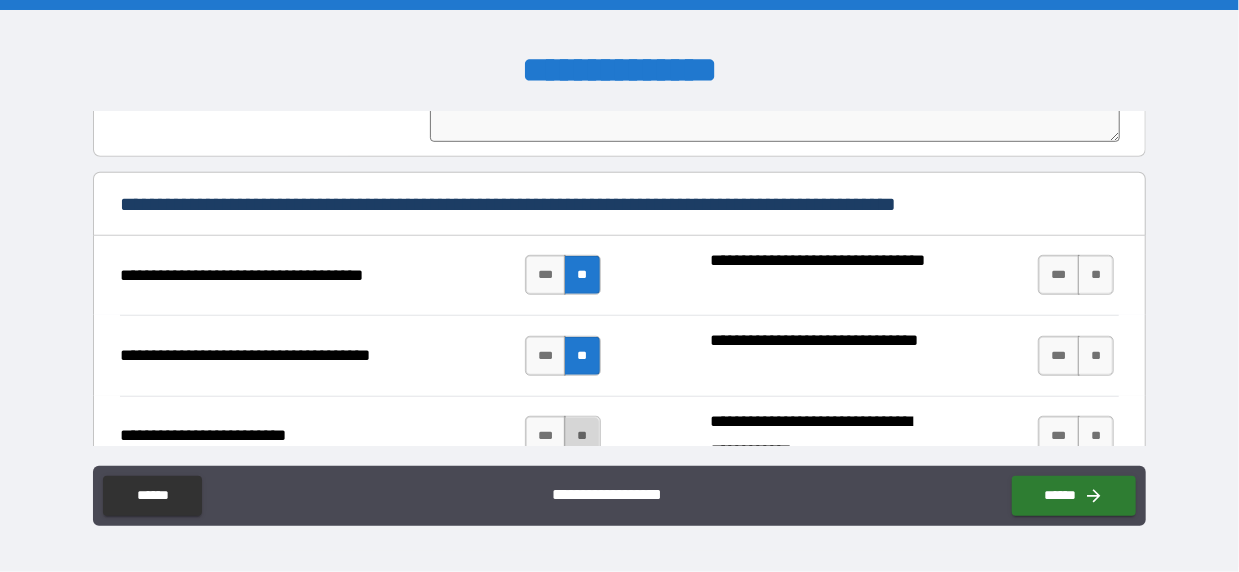 click on "**" at bounding box center [582, 436] 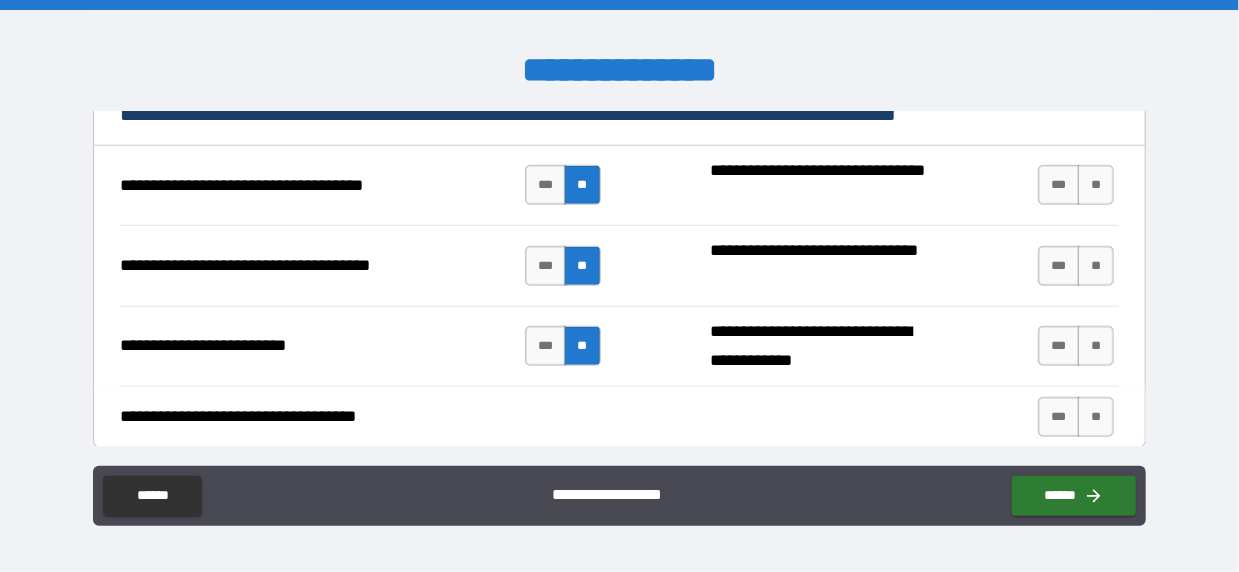 scroll, scrollTop: 4200, scrollLeft: 0, axis: vertical 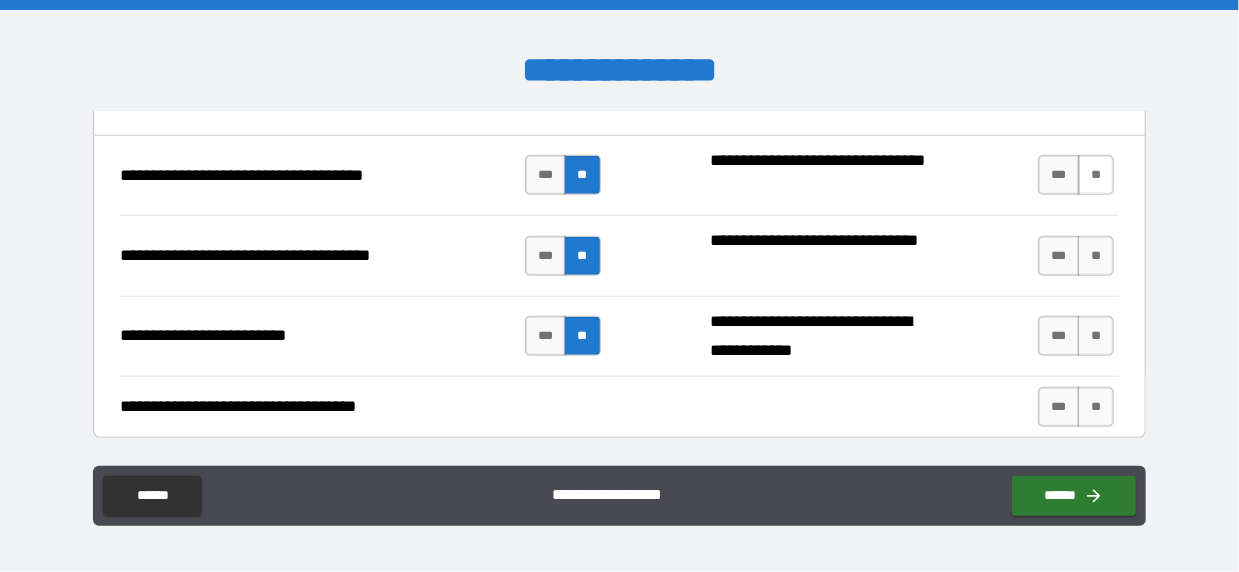 click on "**" at bounding box center (1096, 175) 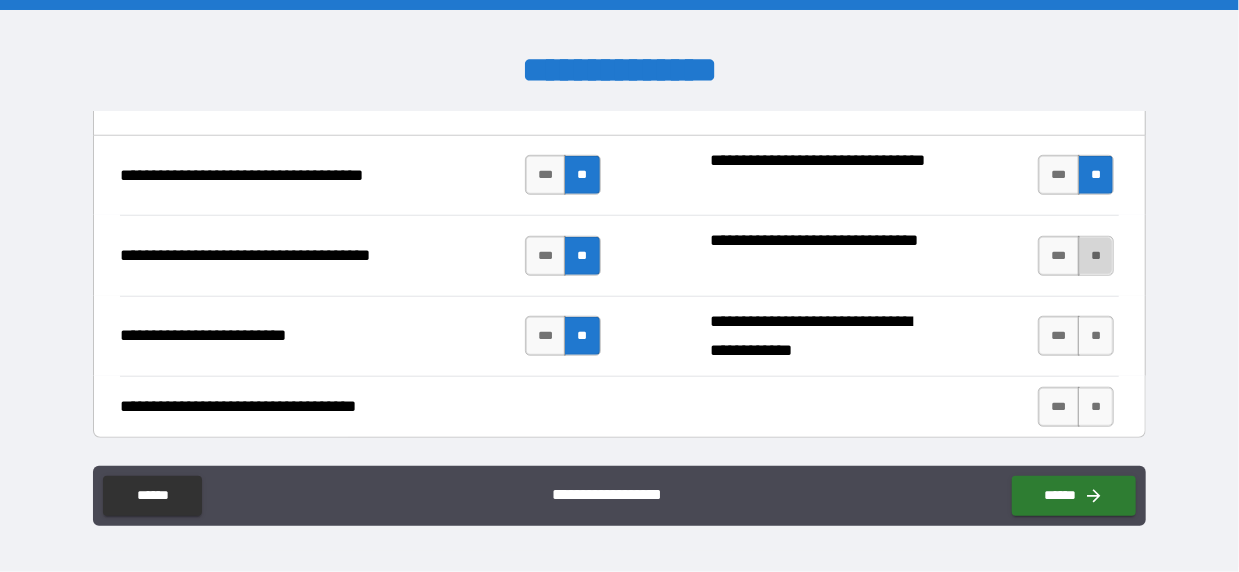 click on "**" at bounding box center [1096, 256] 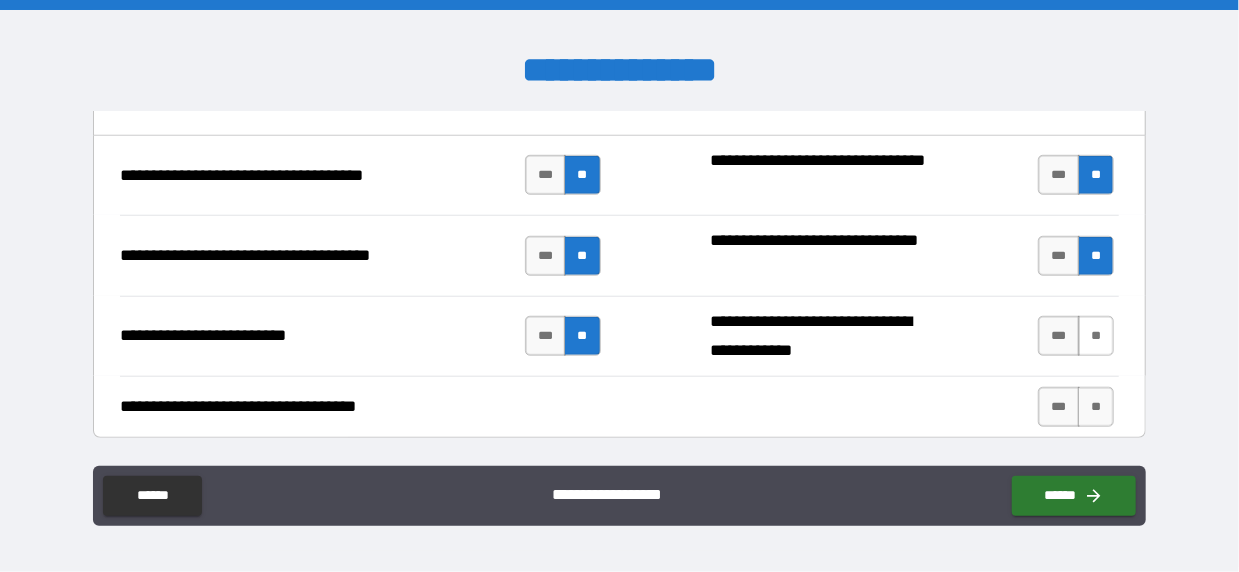 click on "**" at bounding box center [1096, 336] 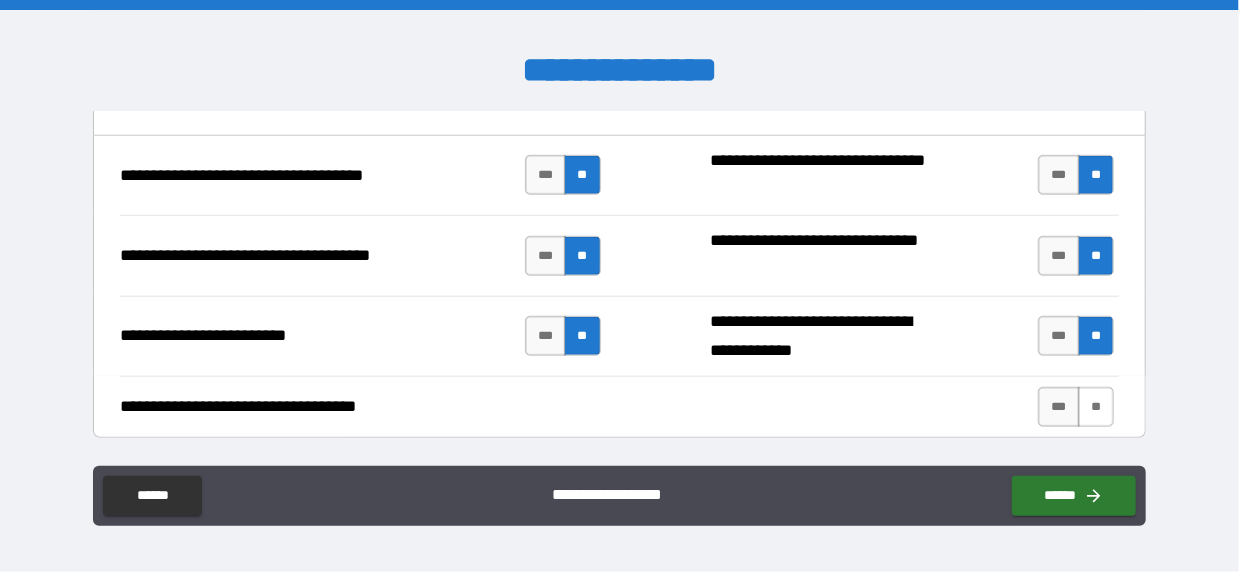 click on "**" at bounding box center (1096, 407) 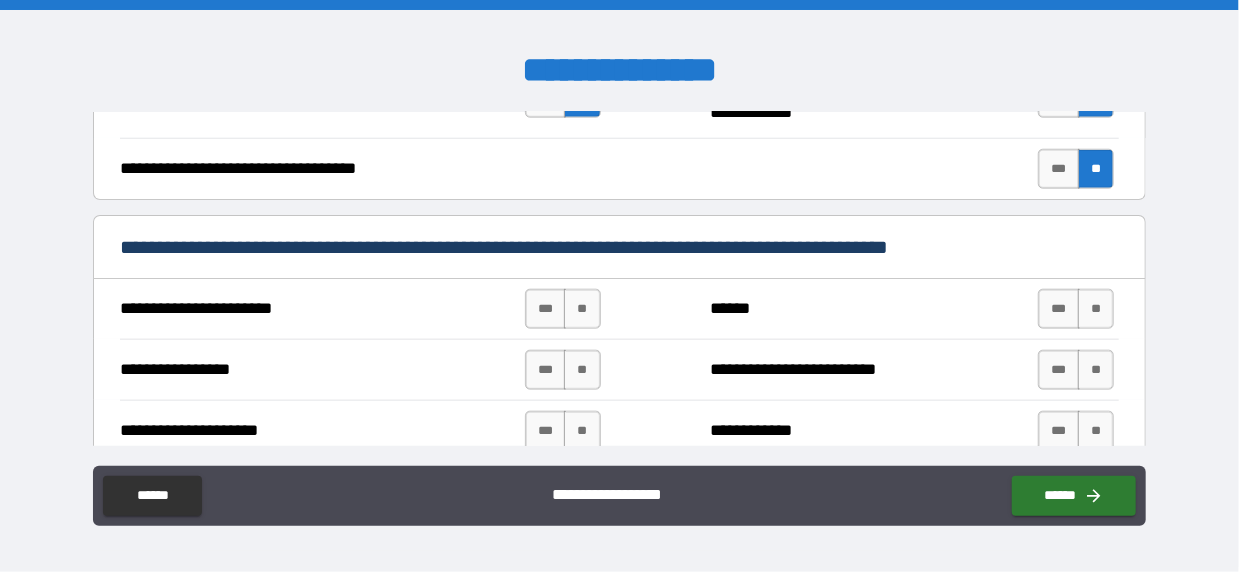 scroll, scrollTop: 4500, scrollLeft: 0, axis: vertical 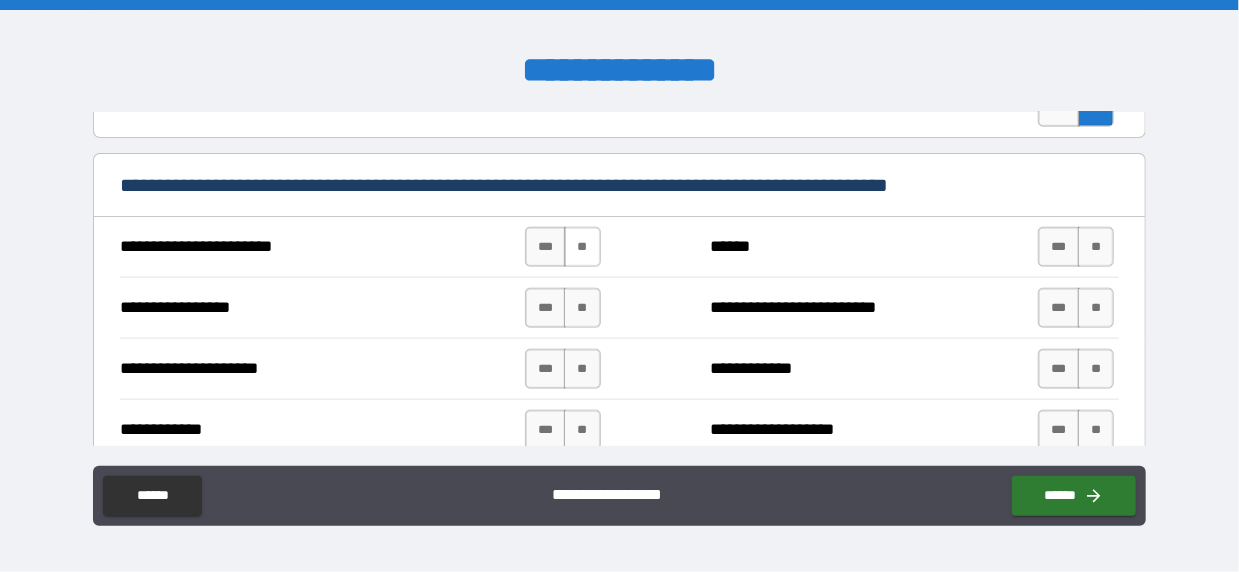 drag, startPoint x: 575, startPoint y: 216, endPoint x: 574, endPoint y: 227, distance: 11.045361 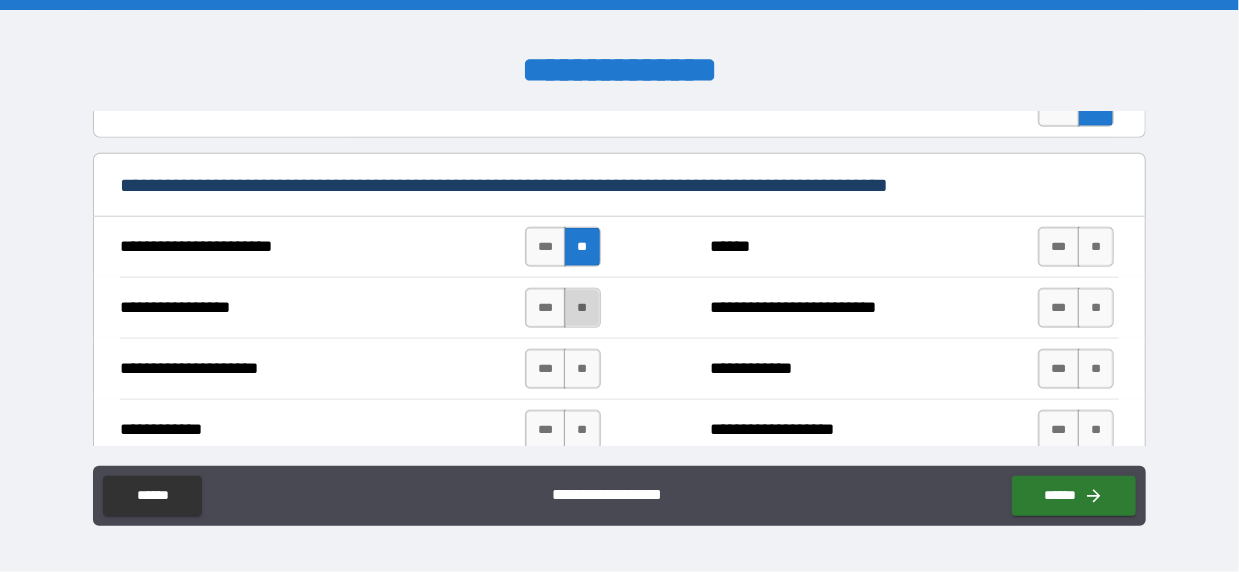 click on "**" at bounding box center [582, 308] 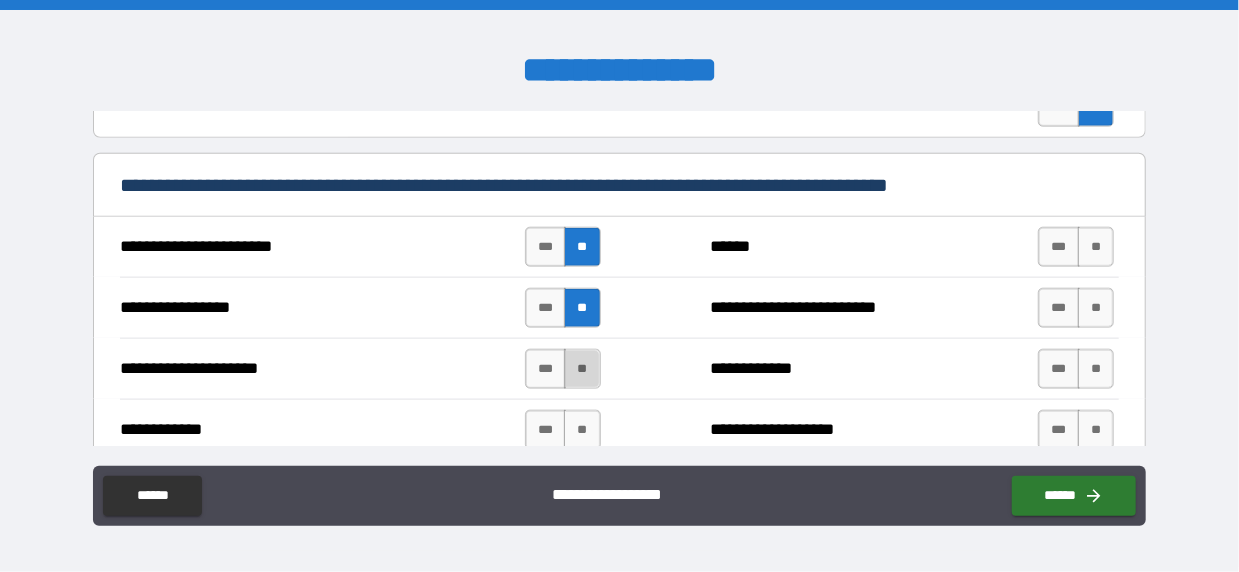 click on "**" at bounding box center [582, 369] 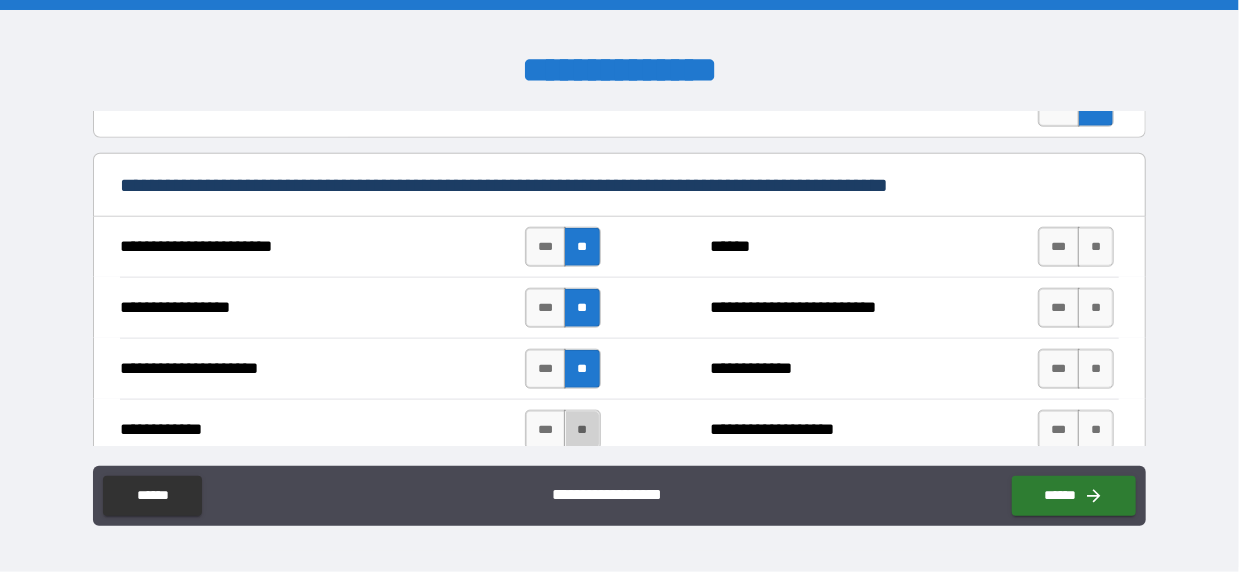 drag, startPoint x: 578, startPoint y: 399, endPoint x: 600, endPoint y: 393, distance: 22.803509 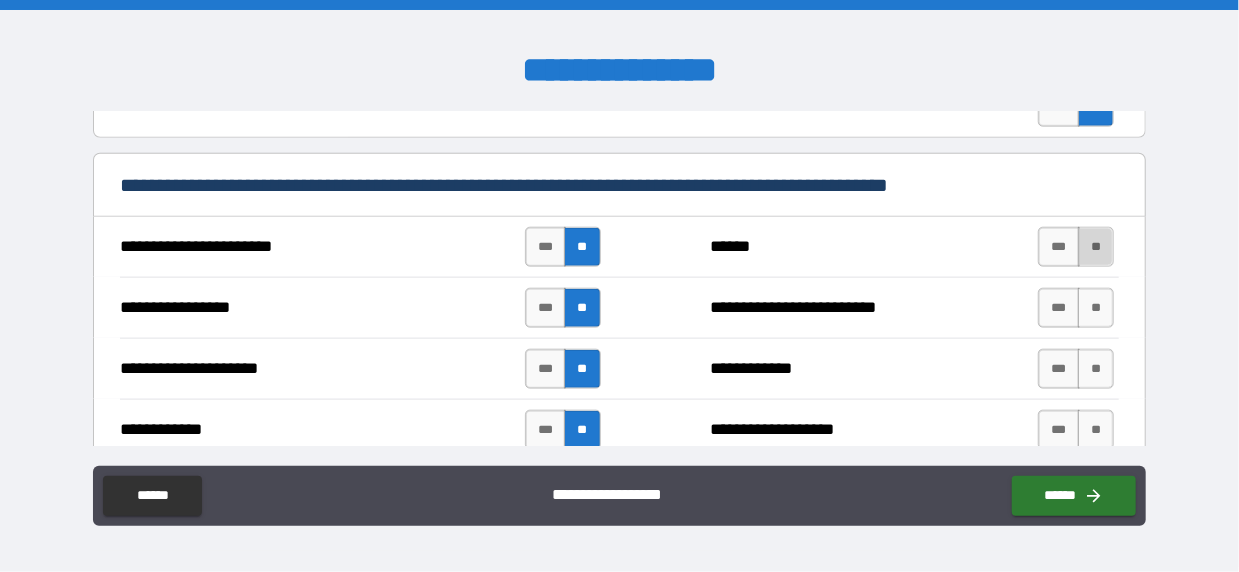 click on "**" at bounding box center [1096, 247] 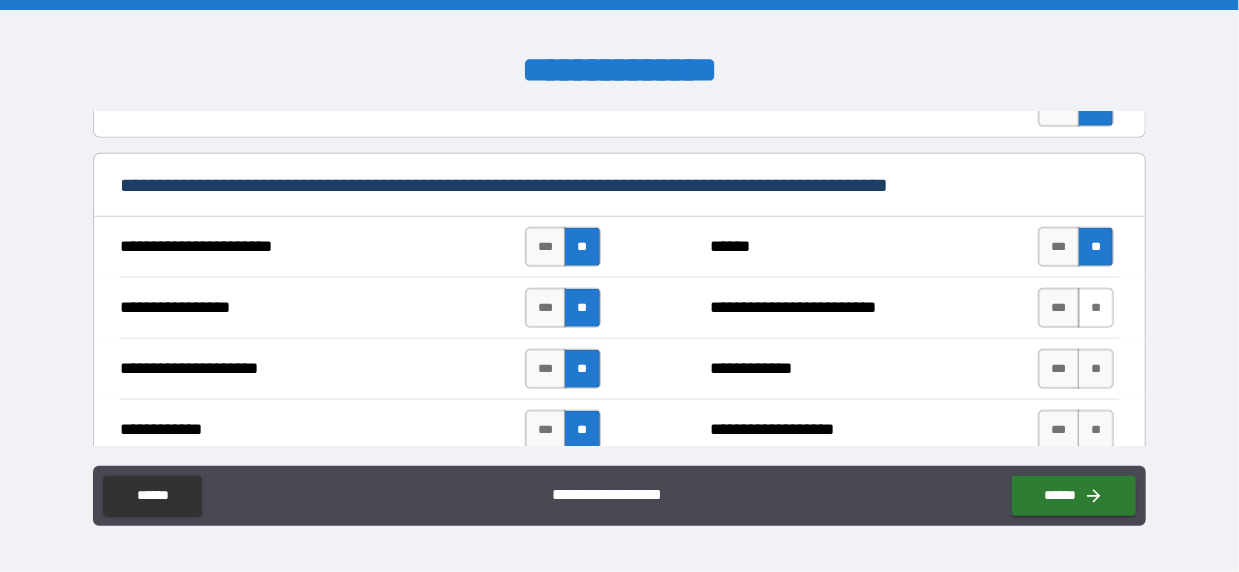click on "**" at bounding box center [1096, 308] 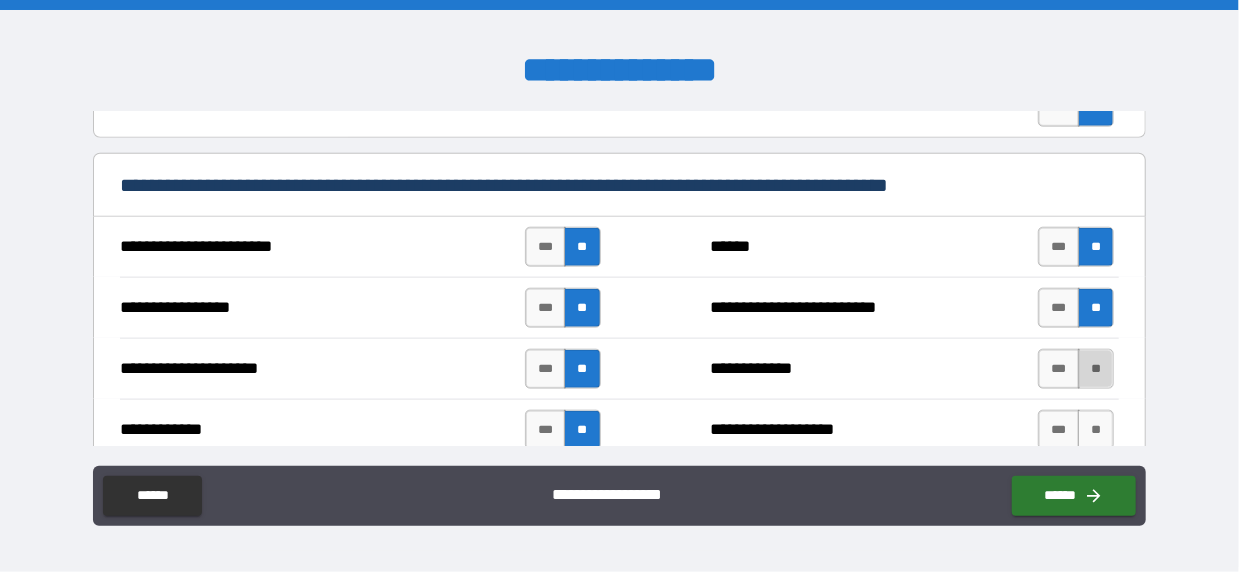 click on "**" at bounding box center (1096, 369) 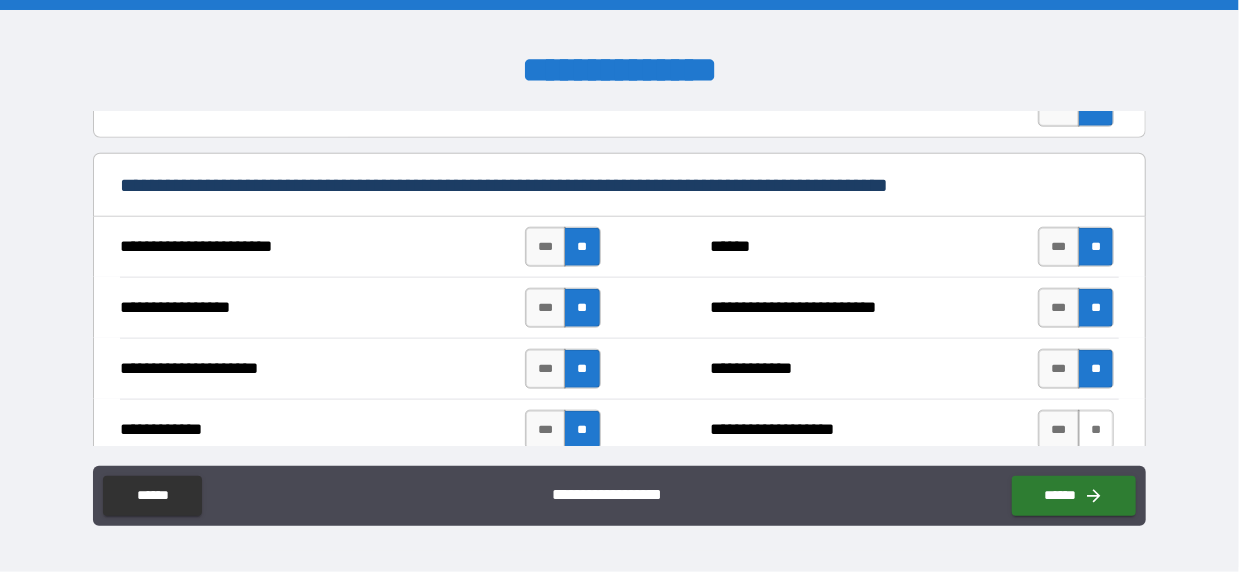 click on "**" at bounding box center [1096, 430] 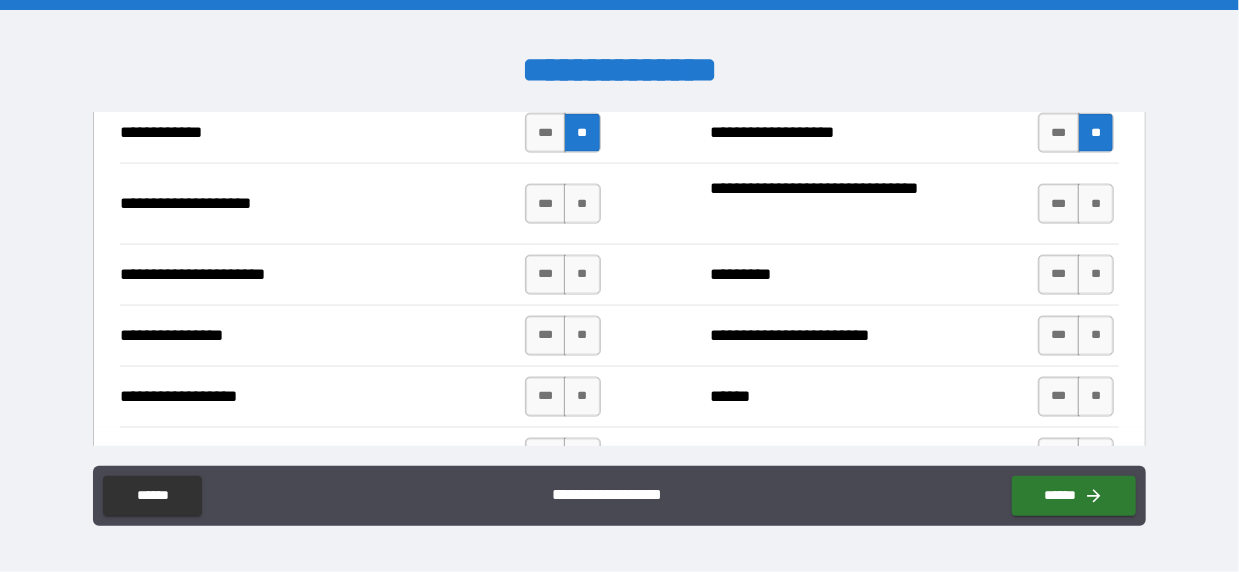 scroll, scrollTop: 4800, scrollLeft: 0, axis: vertical 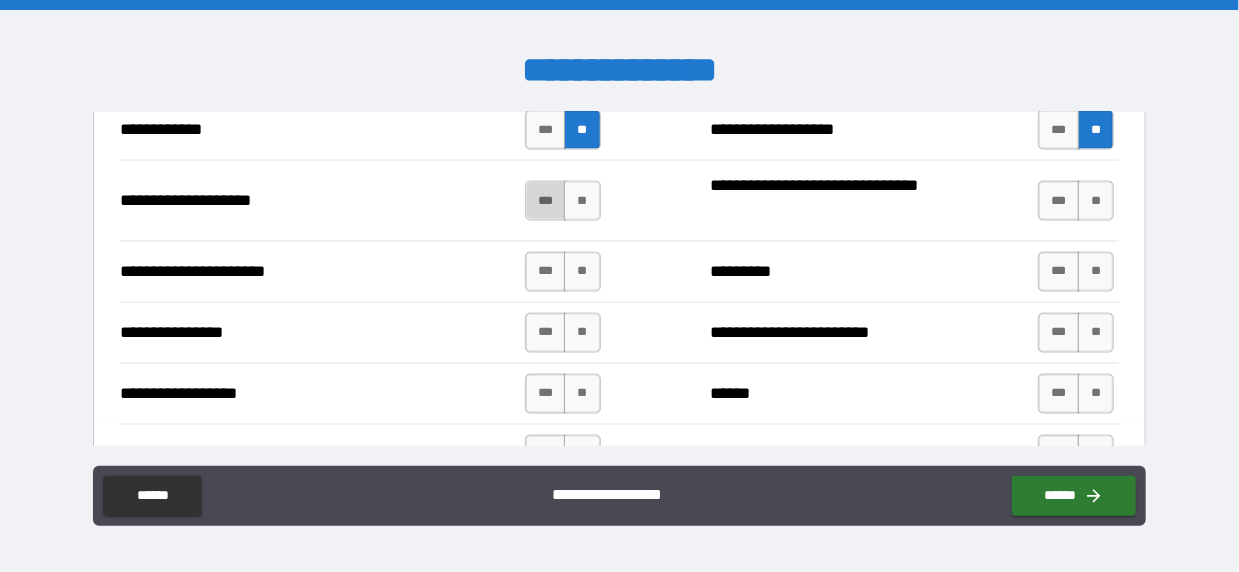 click on "***" at bounding box center [546, 201] 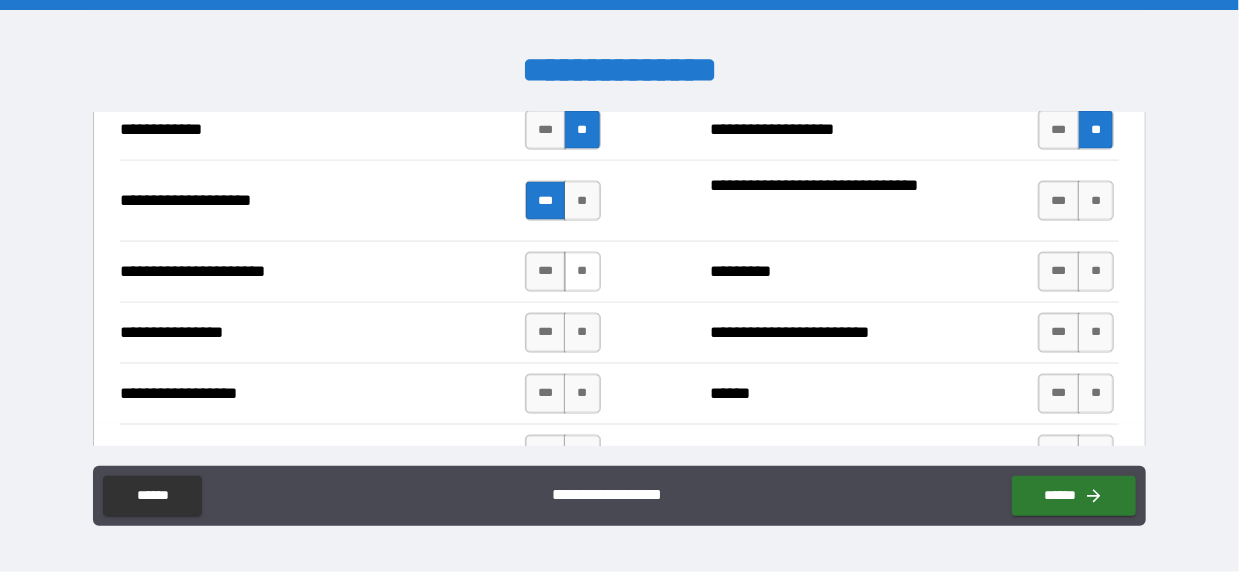 click on "**" at bounding box center [582, 272] 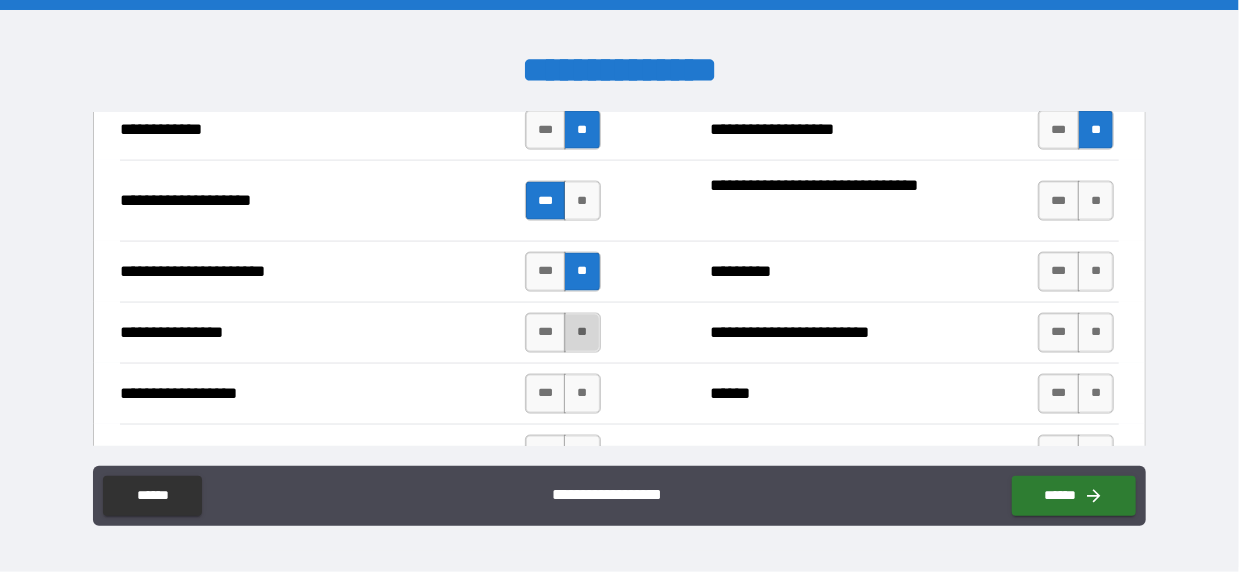 click on "**" at bounding box center (582, 333) 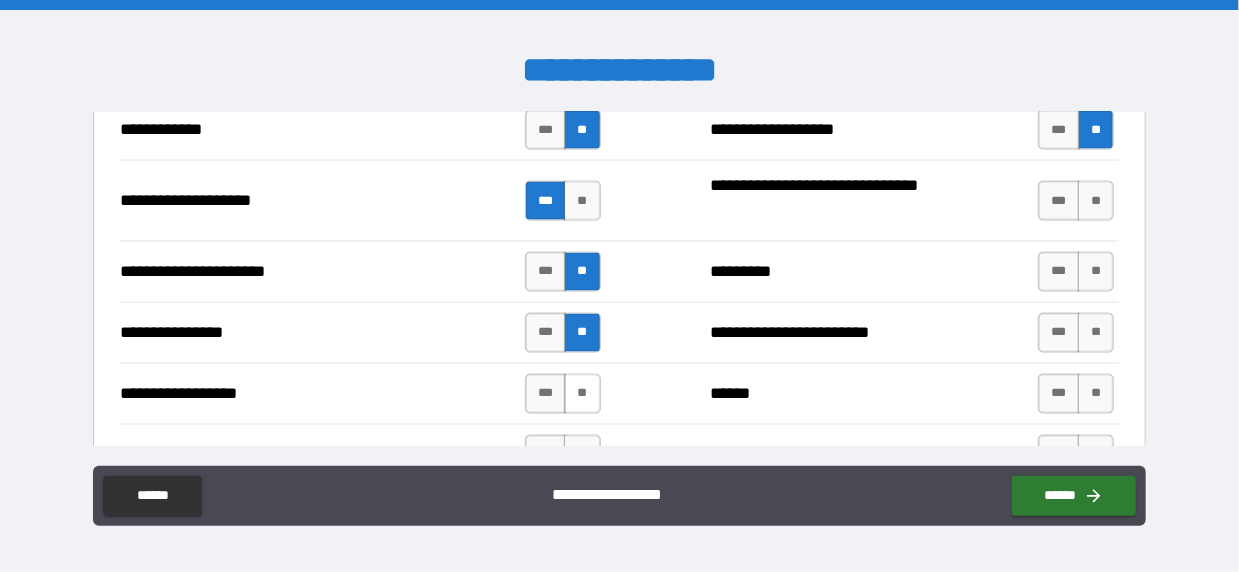 click on "**" at bounding box center (582, 394) 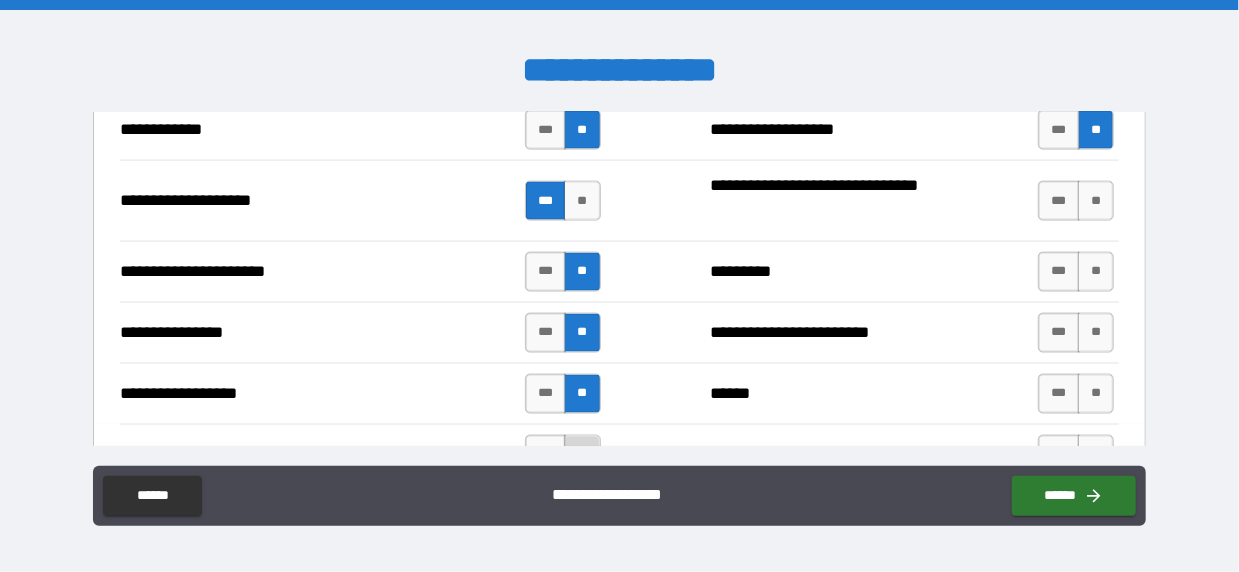 drag, startPoint x: 576, startPoint y: 421, endPoint x: 582, endPoint y: 411, distance: 11.661903 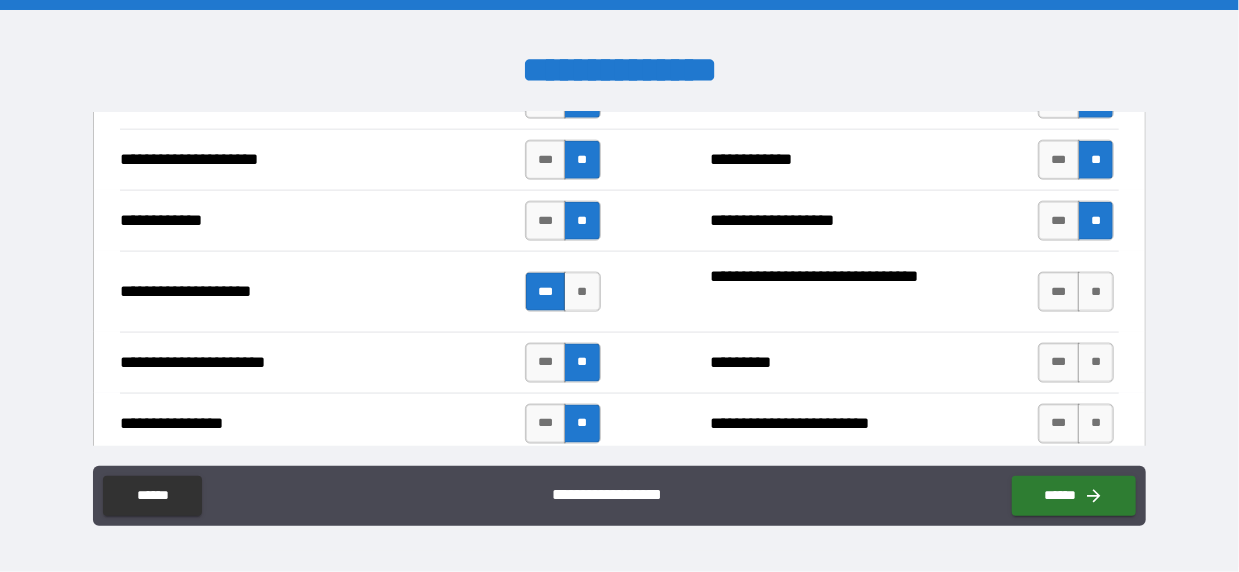 scroll, scrollTop: 4700, scrollLeft: 0, axis: vertical 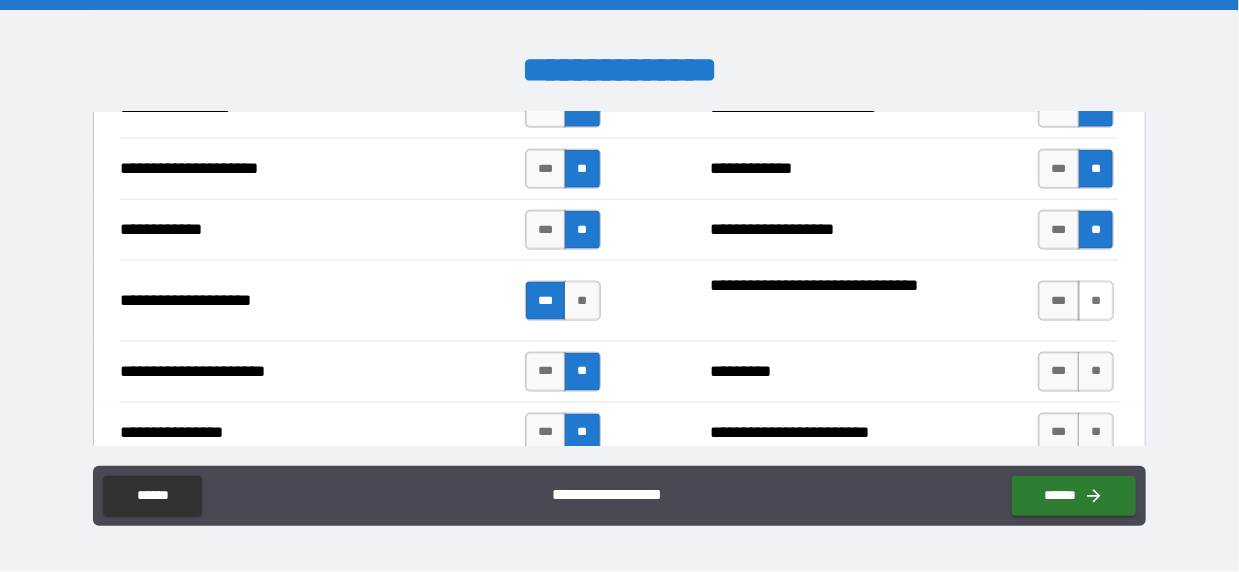 click on "**" at bounding box center (1096, 301) 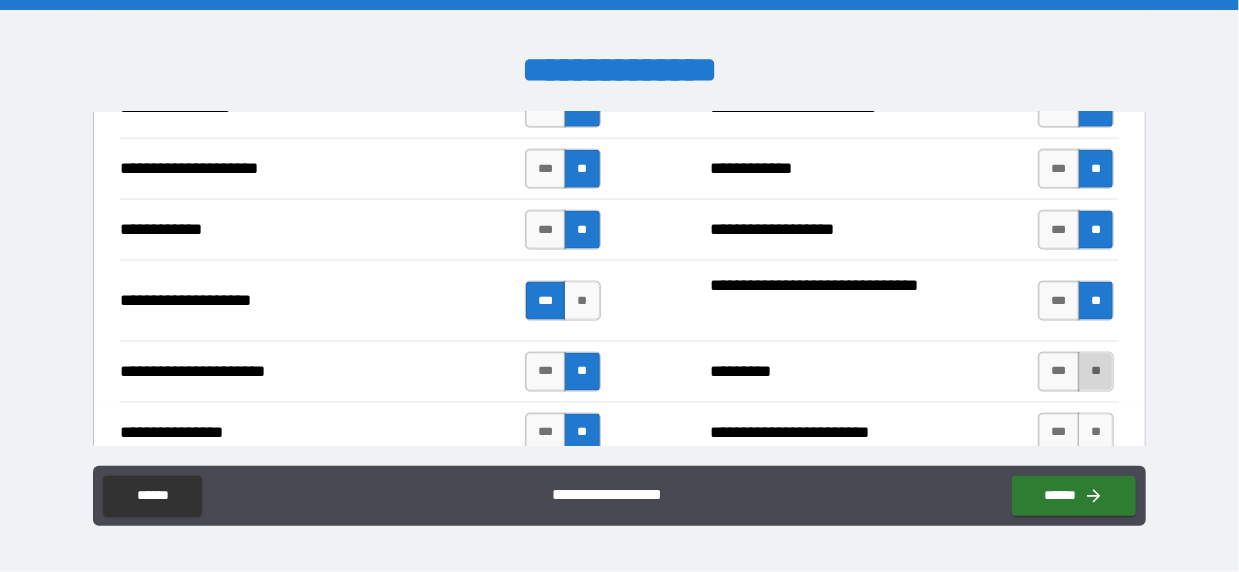 click on "**" at bounding box center [1096, 372] 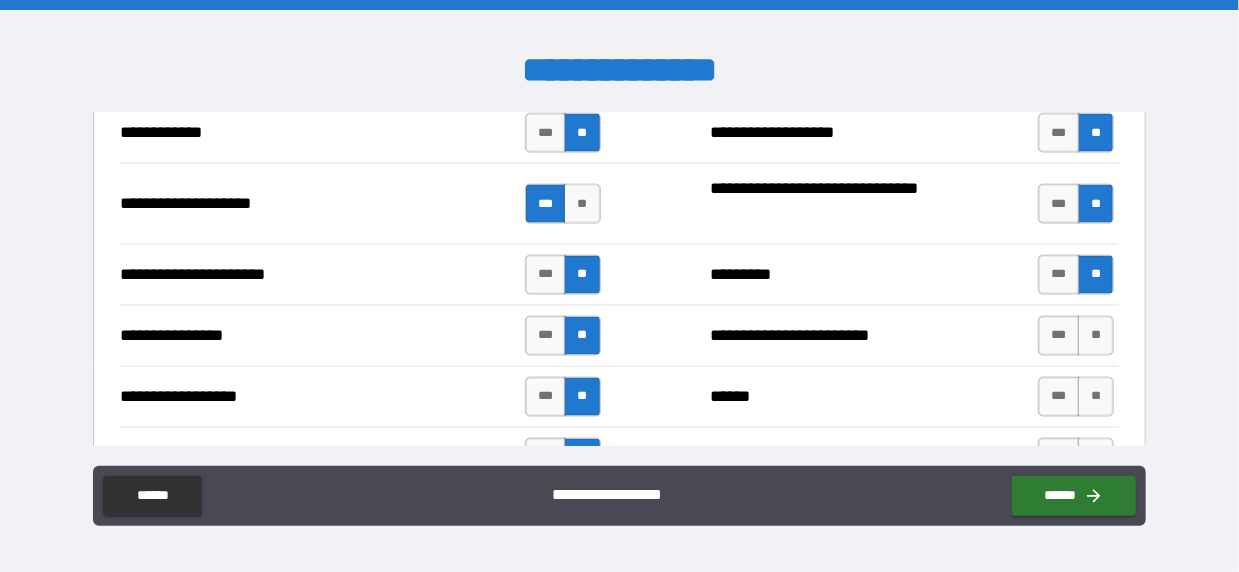 scroll, scrollTop: 4800, scrollLeft: 0, axis: vertical 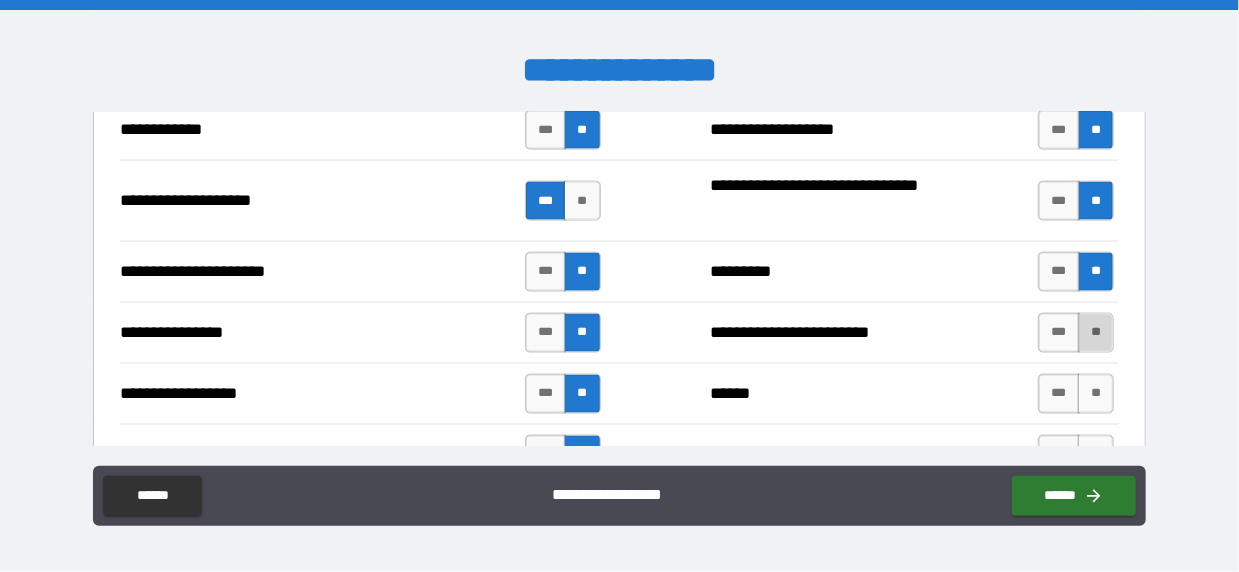 drag, startPoint x: 1083, startPoint y: 307, endPoint x: 1085, endPoint y: 328, distance: 21.095022 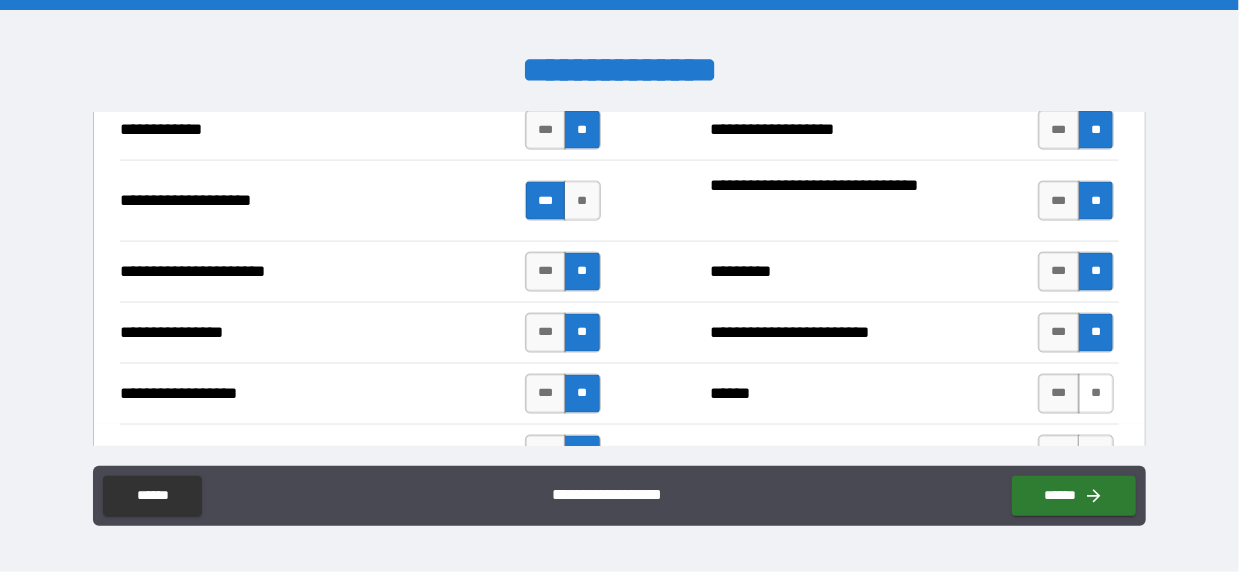 click on "**" at bounding box center (1096, 394) 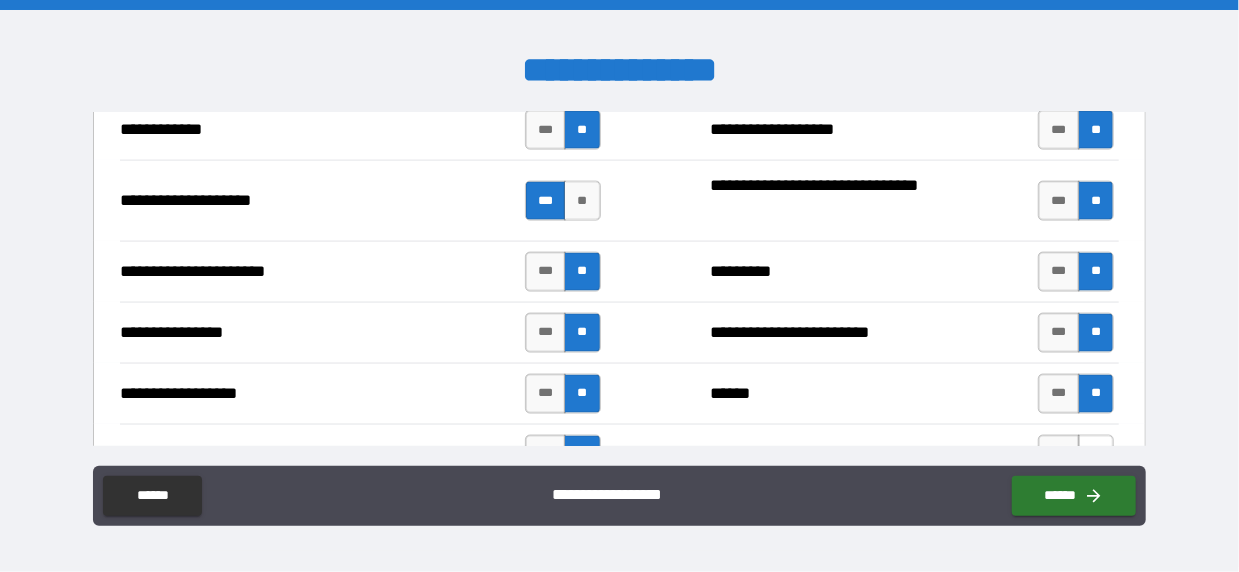click on "**" at bounding box center [1096, 455] 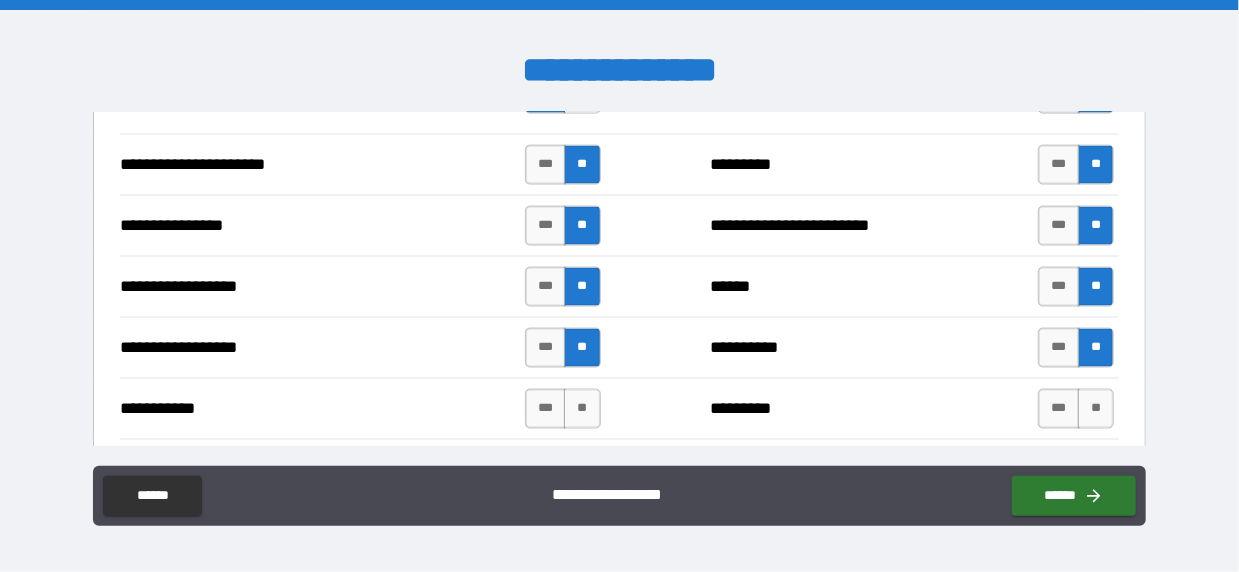 scroll, scrollTop: 5000, scrollLeft: 0, axis: vertical 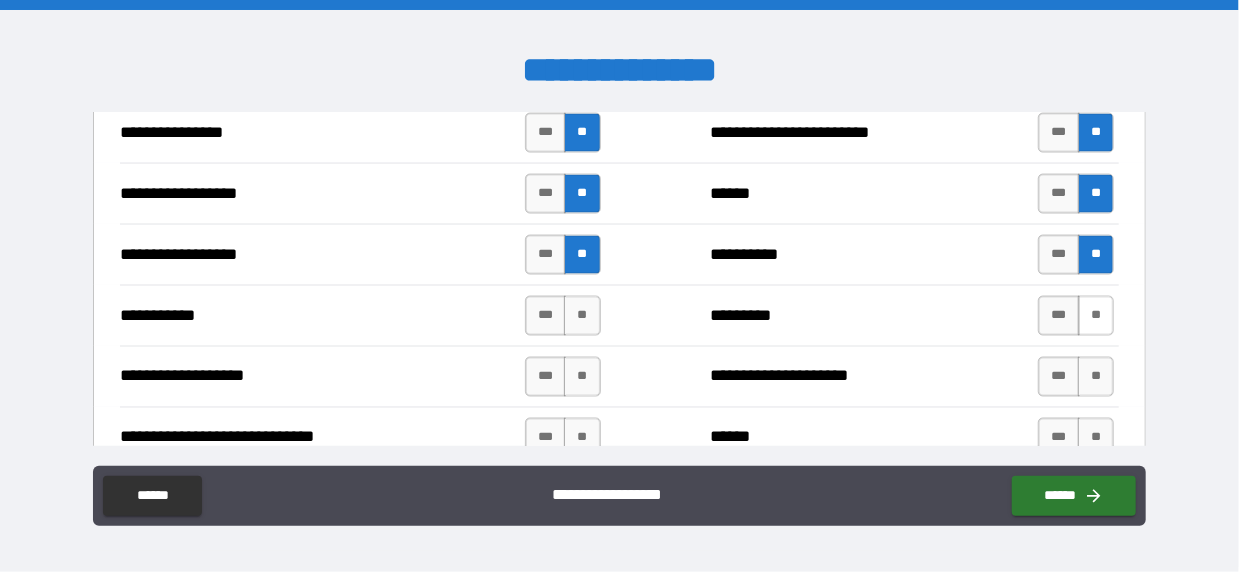 click on "**" at bounding box center [1096, 316] 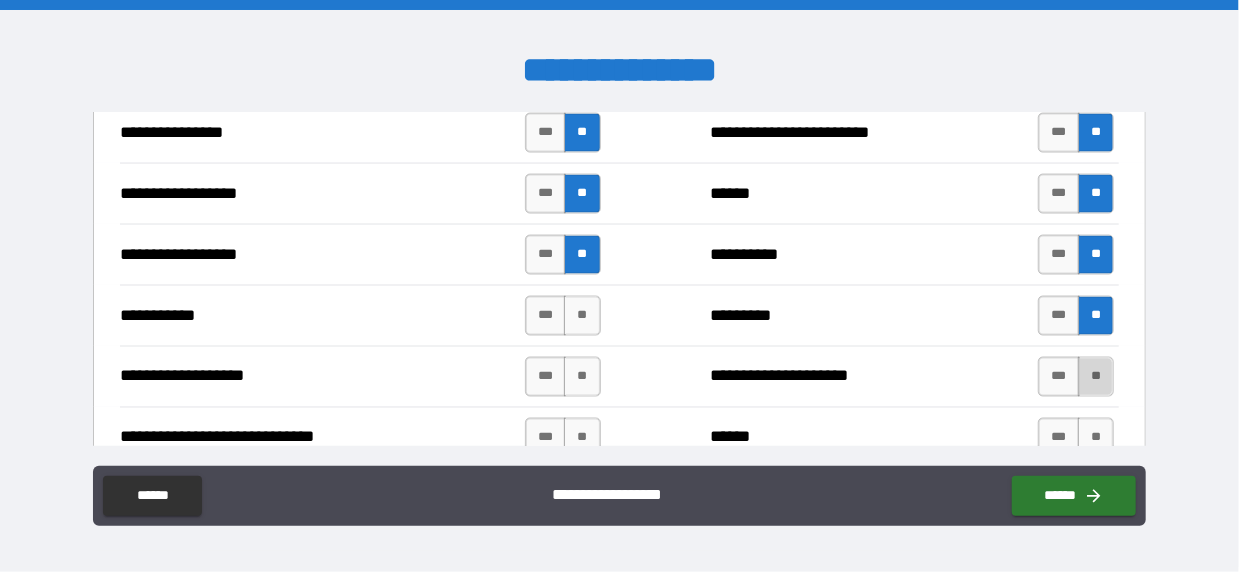 click on "**" at bounding box center [1096, 377] 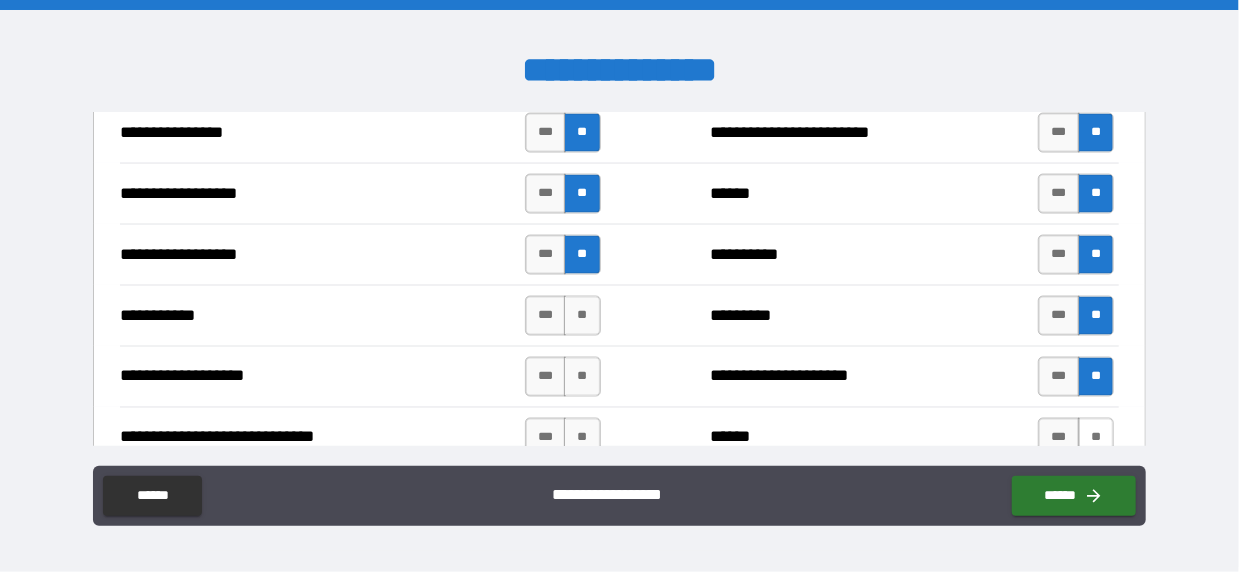 click on "**" at bounding box center (1096, 438) 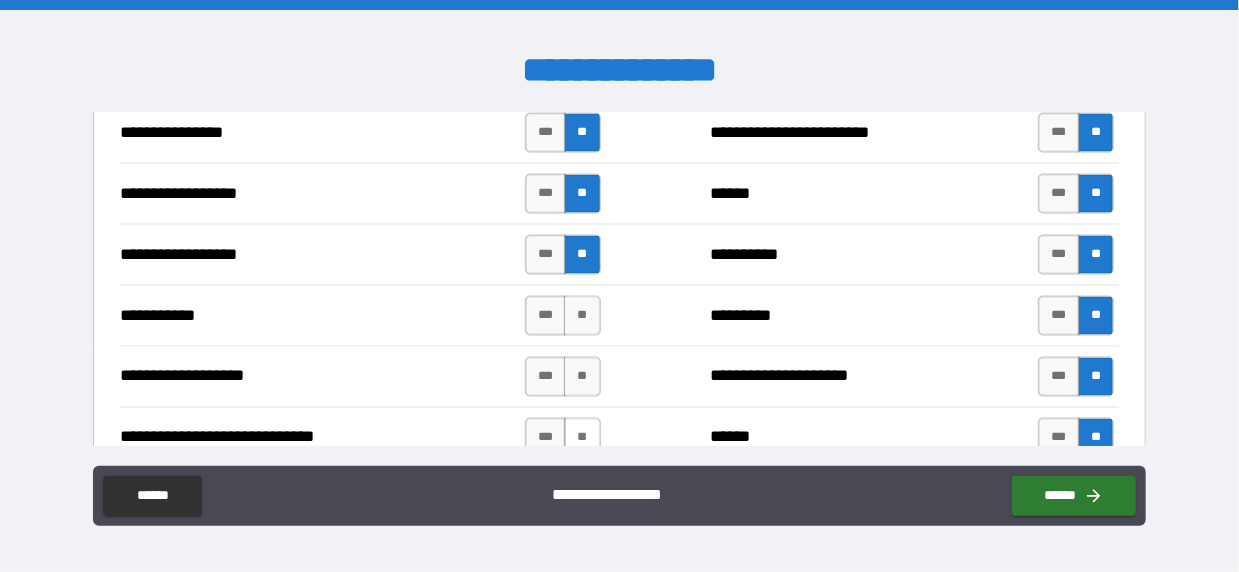 click on "**" at bounding box center [582, 438] 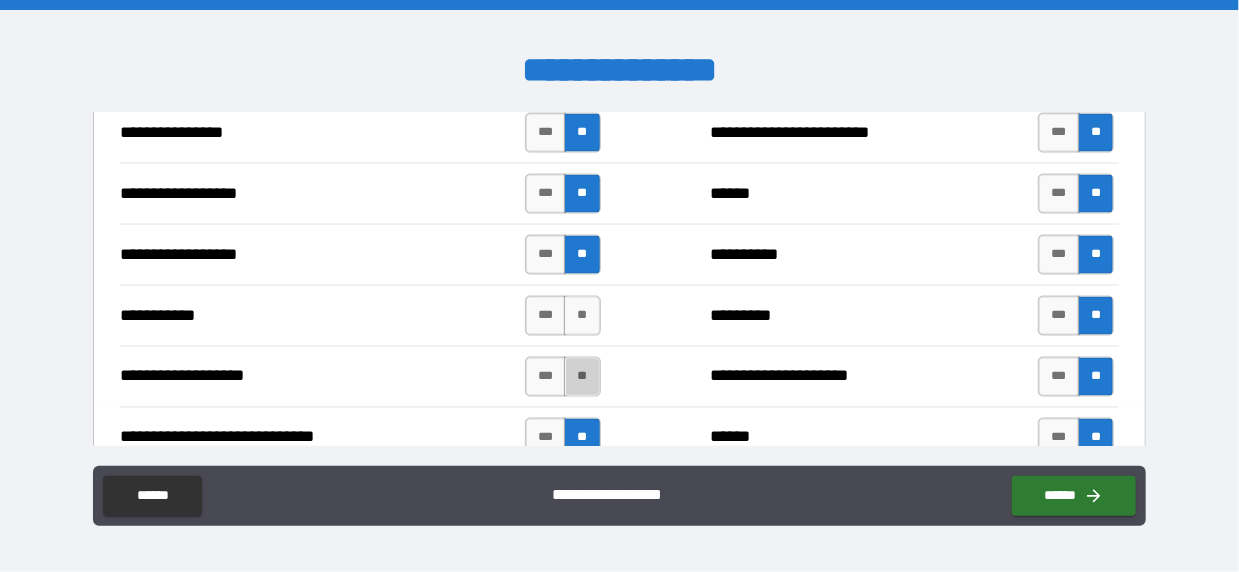drag, startPoint x: 580, startPoint y: 341, endPoint x: 576, endPoint y: 319, distance: 22.36068 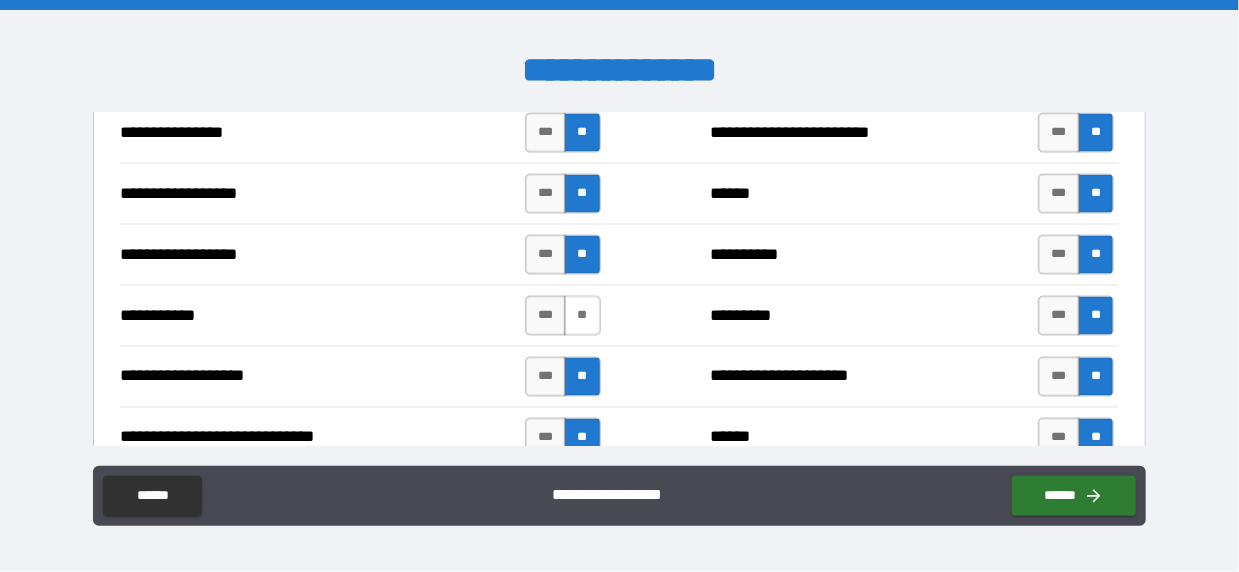 click on "**" at bounding box center [582, 316] 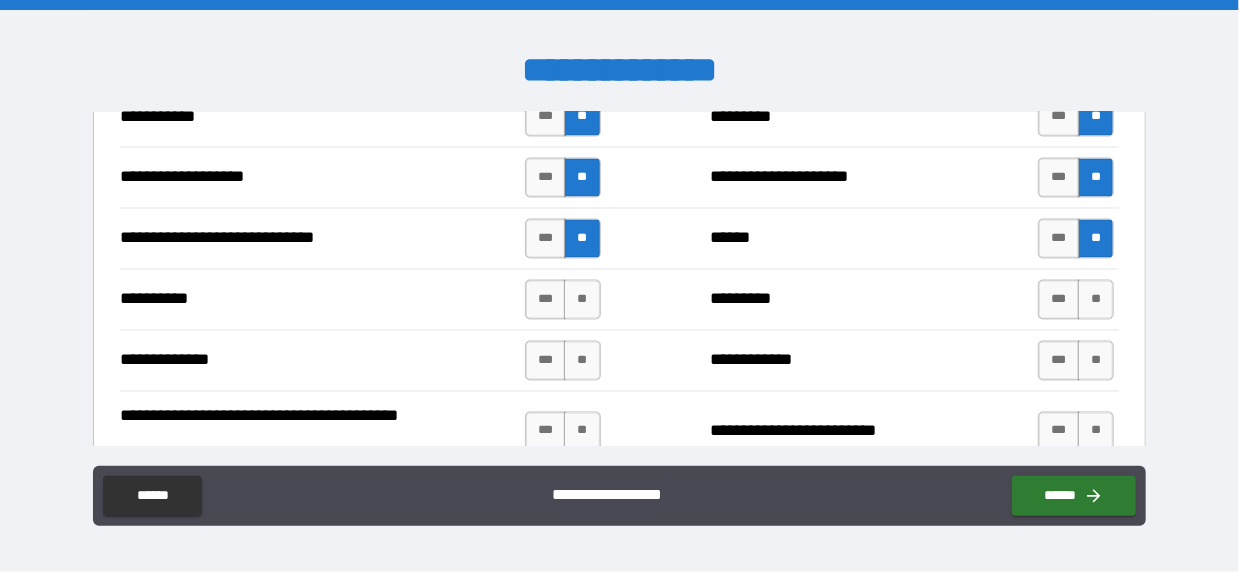scroll, scrollTop: 5200, scrollLeft: 0, axis: vertical 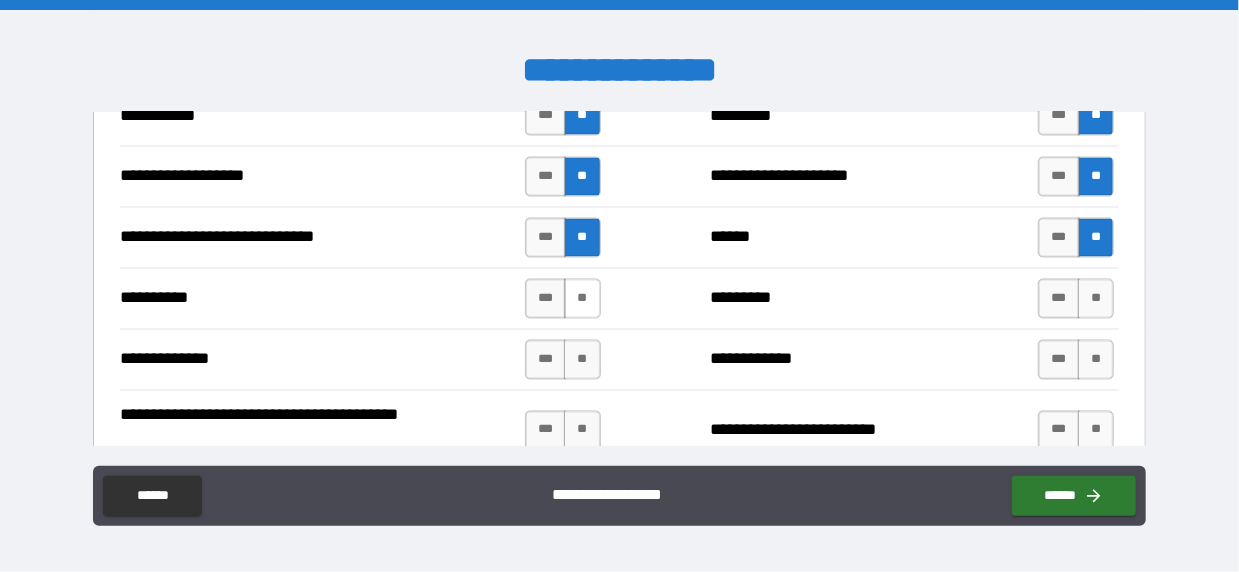click on "**" at bounding box center [582, 299] 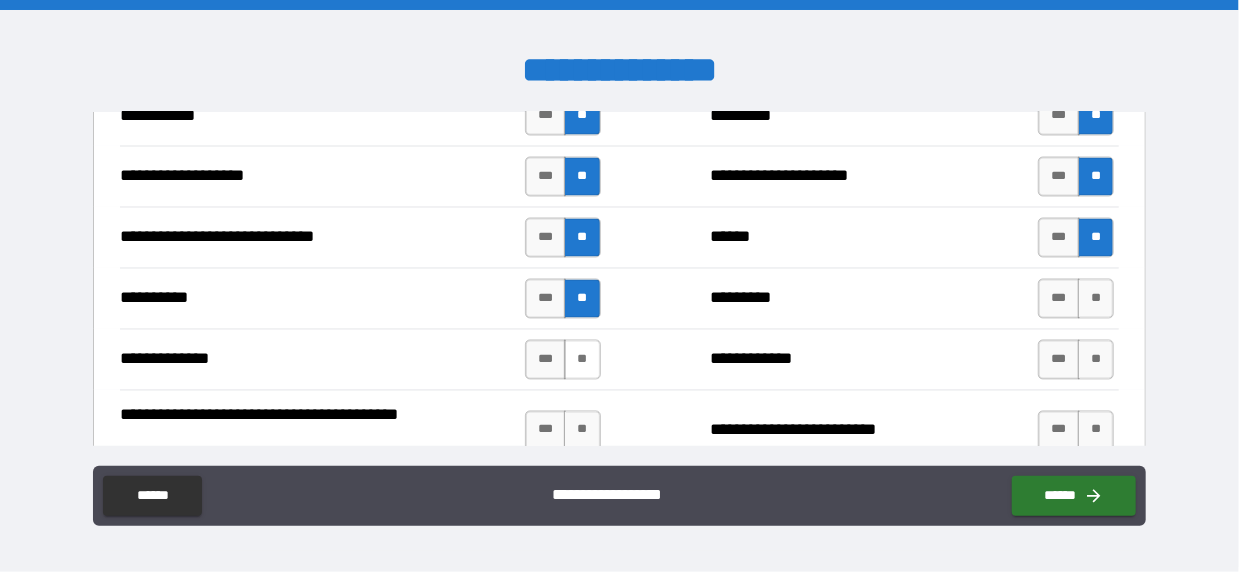 click on "**" at bounding box center (582, 360) 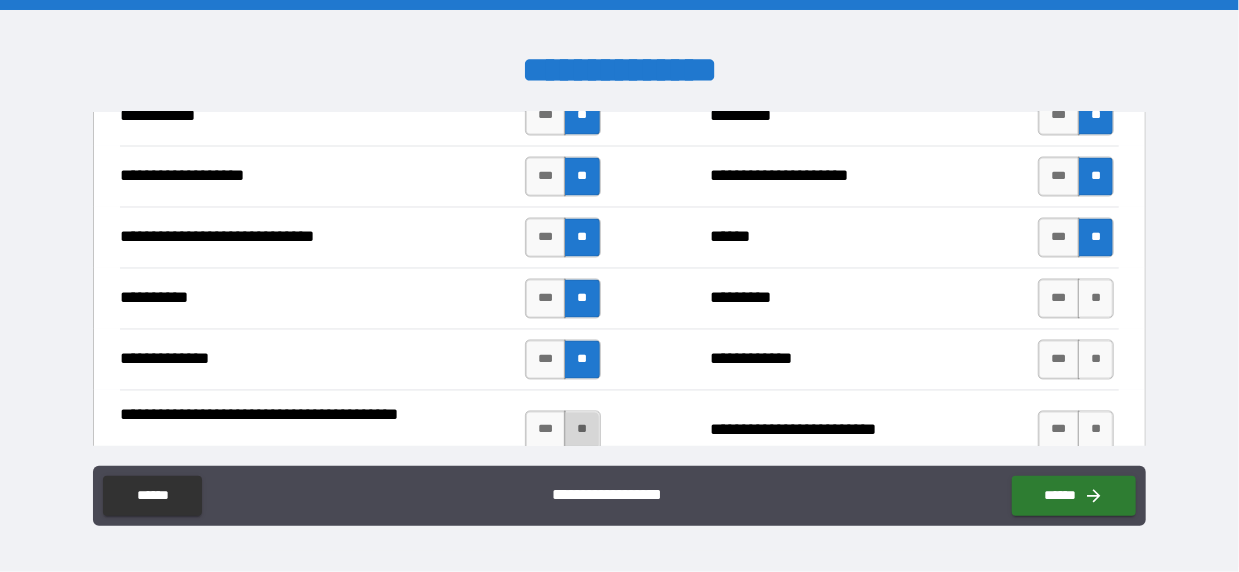 drag, startPoint x: 574, startPoint y: 408, endPoint x: 689, endPoint y: 400, distance: 115.27792 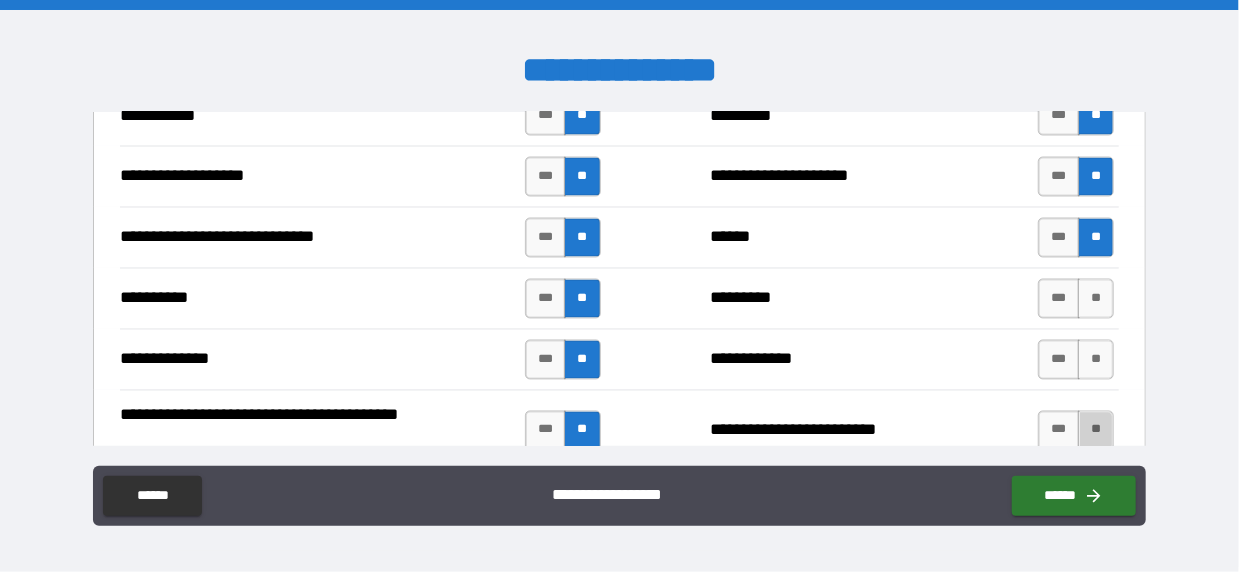 drag, startPoint x: 1074, startPoint y: 389, endPoint x: 1076, endPoint y: 344, distance: 45.044422 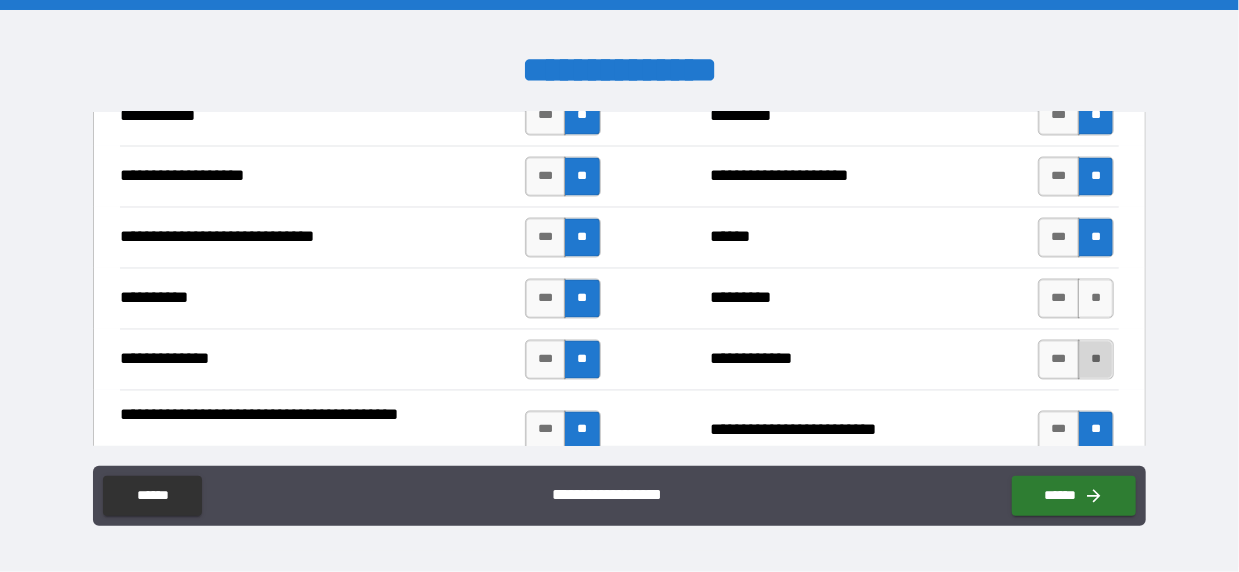 click on "**" at bounding box center (1096, 360) 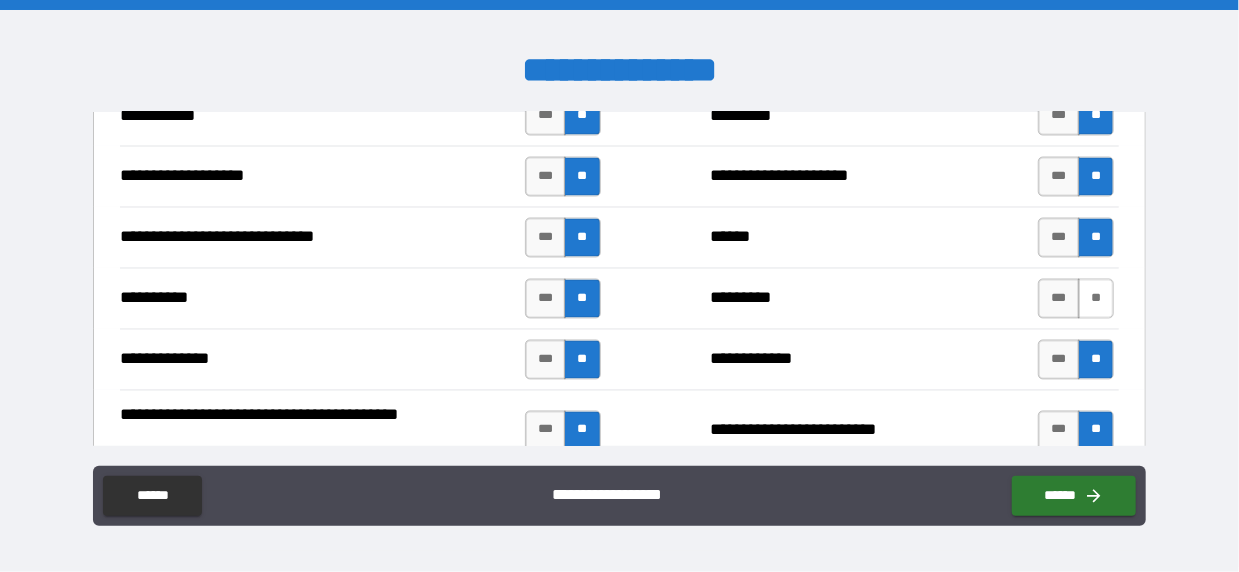 click on "**" at bounding box center (1096, 299) 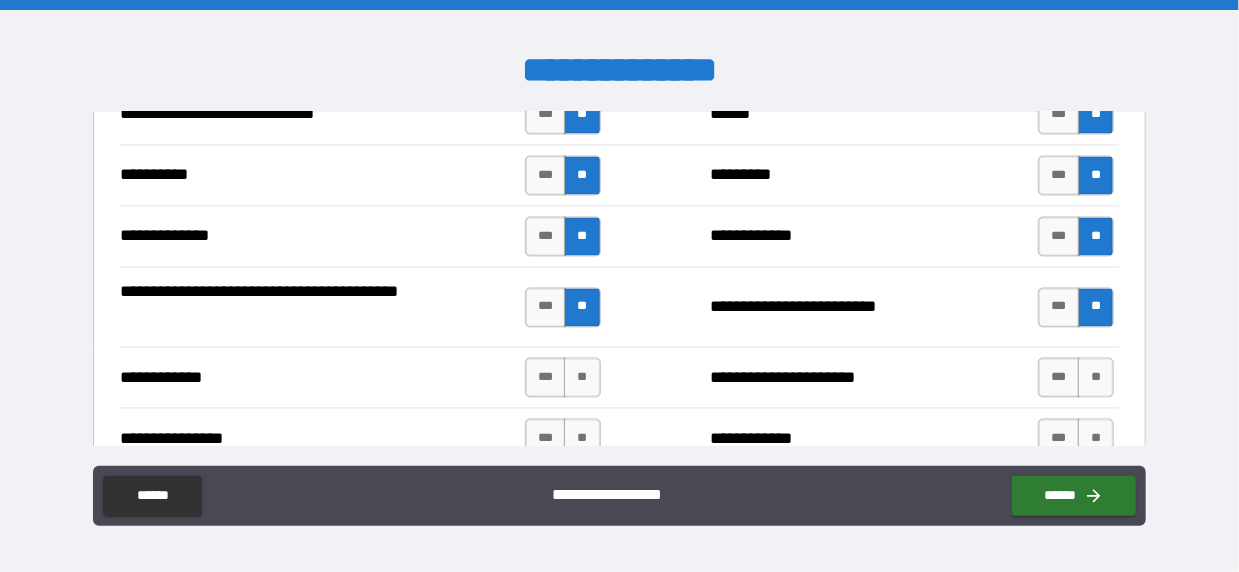 scroll, scrollTop: 5400, scrollLeft: 0, axis: vertical 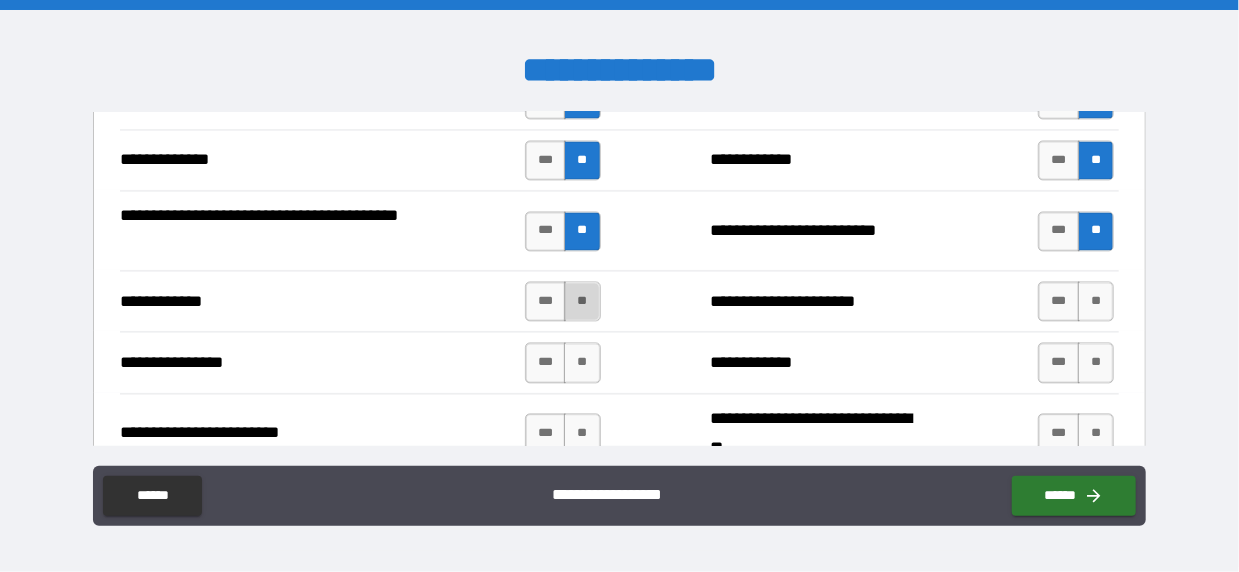 click on "**" at bounding box center (582, 301) 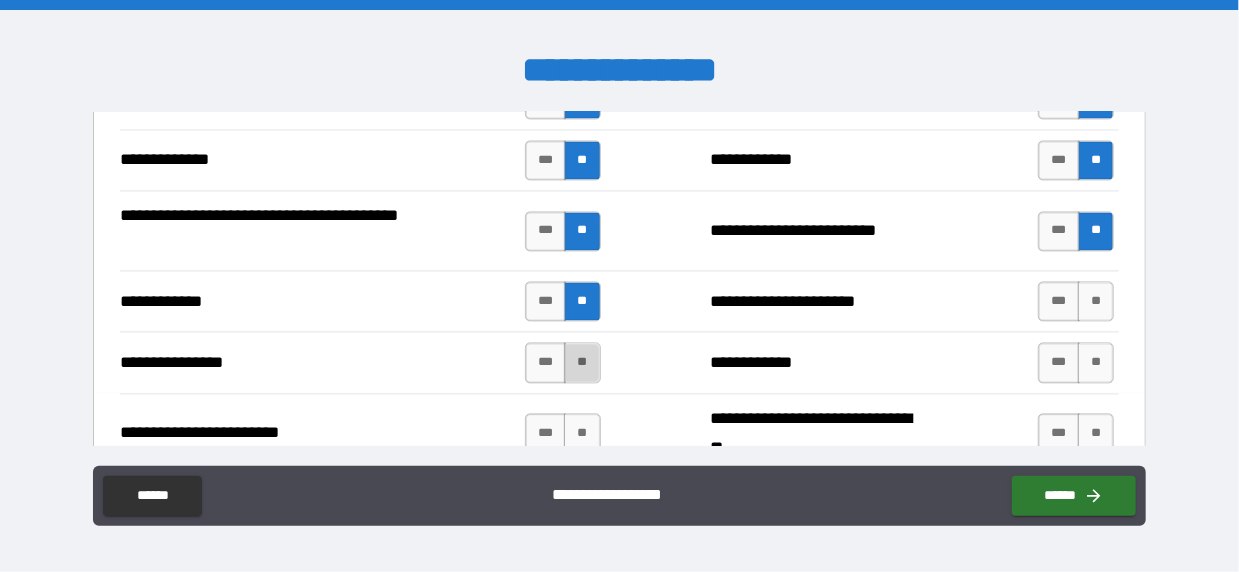 drag, startPoint x: 573, startPoint y: 322, endPoint x: 581, endPoint y: 355, distance: 33.955853 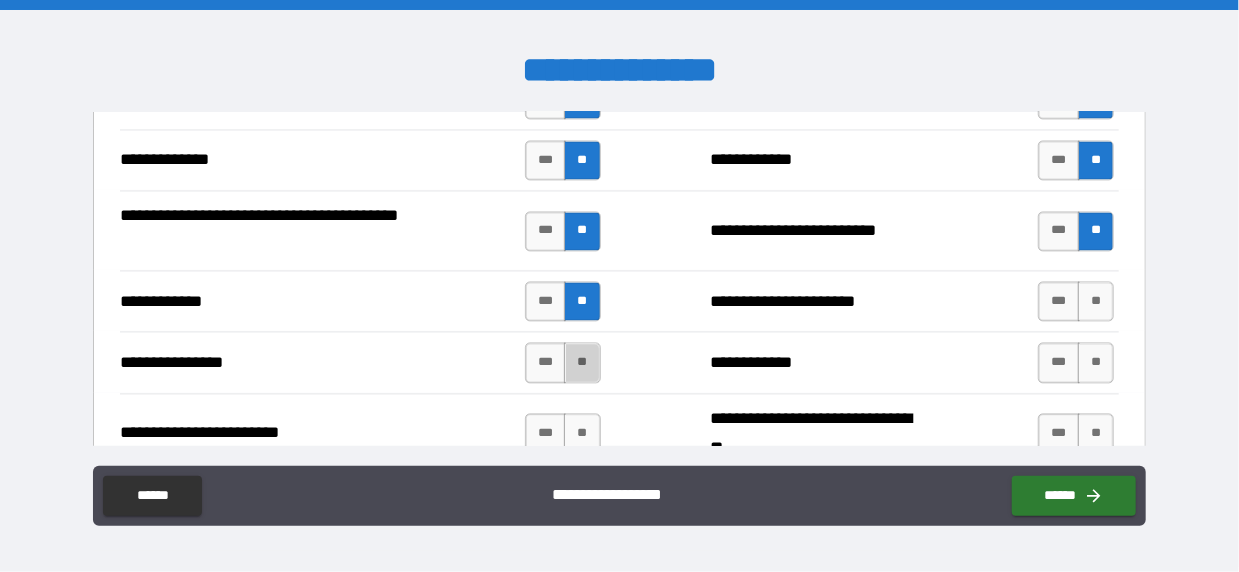 click on "**" at bounding box center (582, 362) 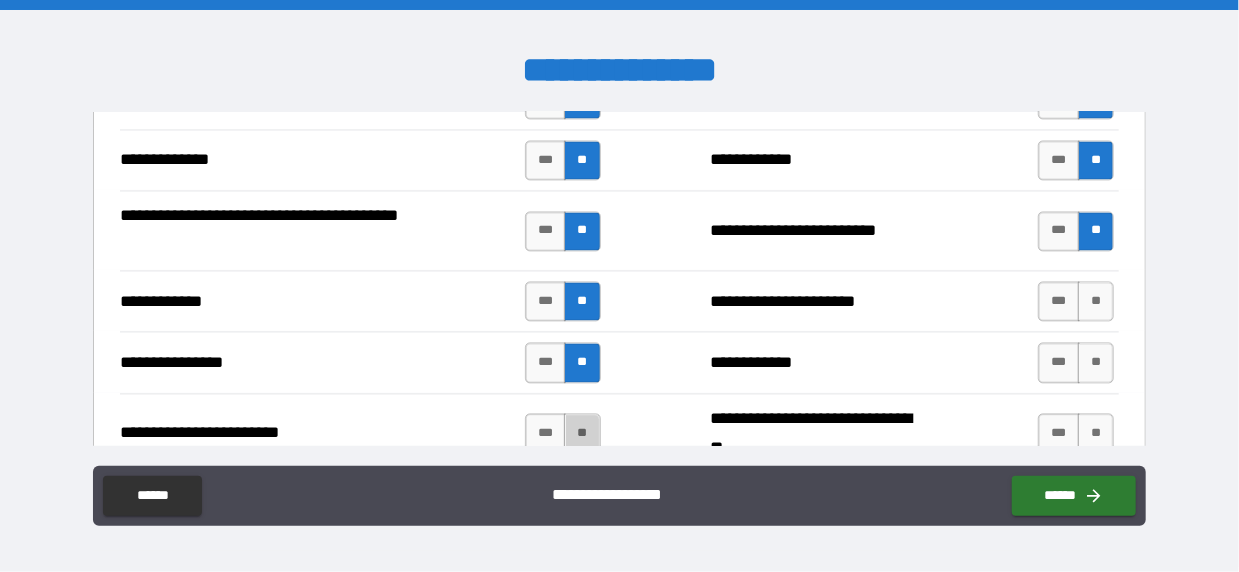drag, startPoint x: 580, startPoint y: 403, endPoint x: 677, endPoint y: 402, distance: 97.00516 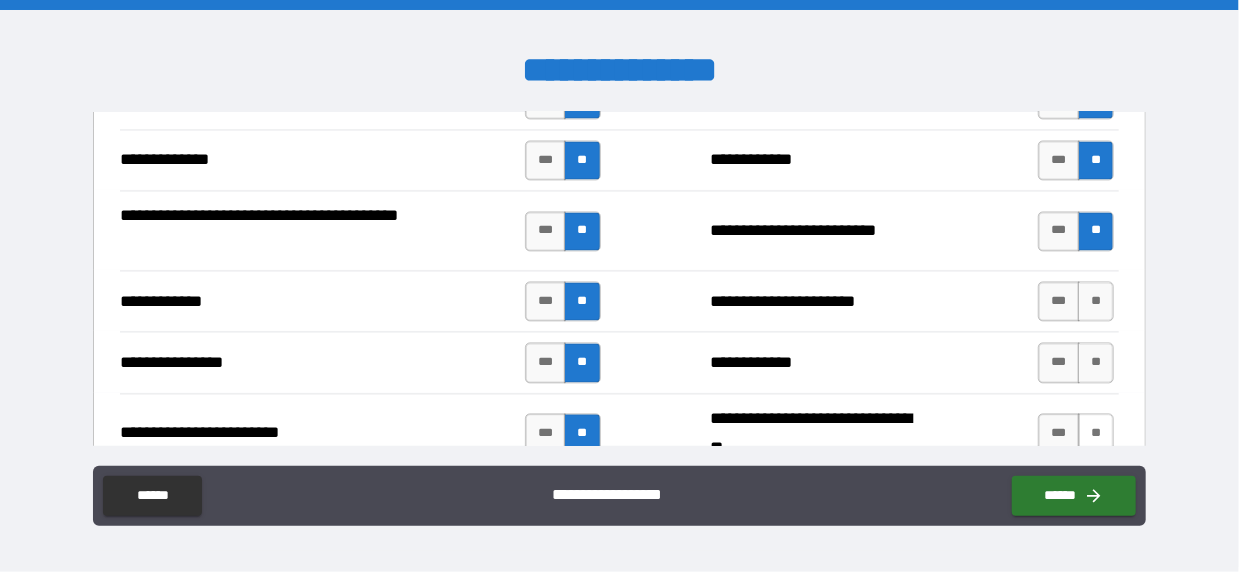 click on "**" at bounding box center [1096, 433] 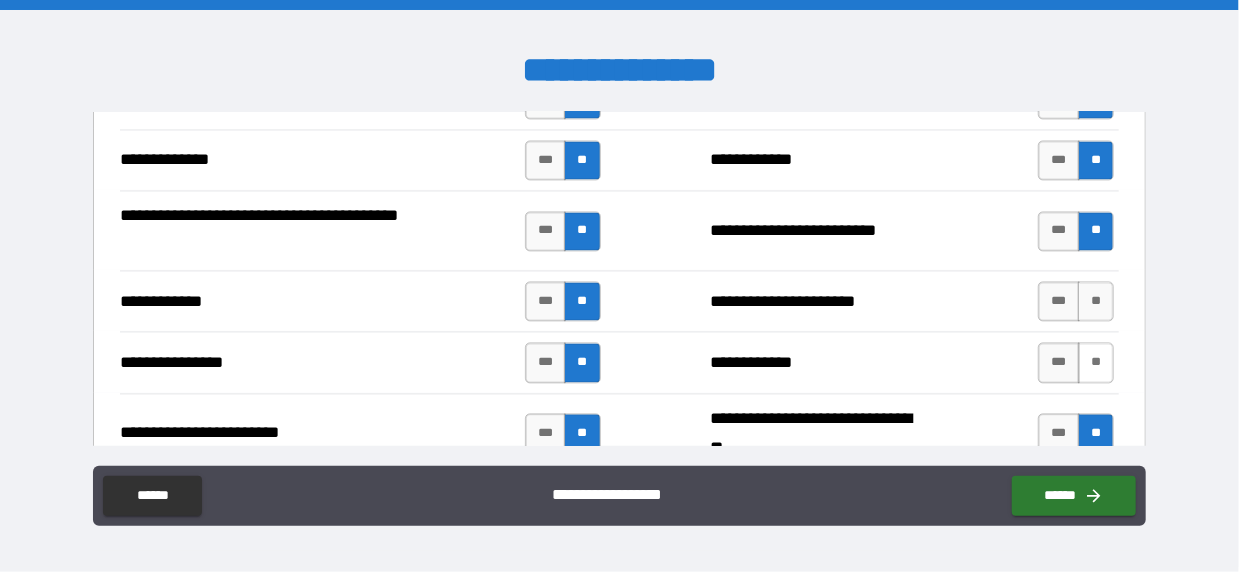 click on "**" at bounding box center (1096, 362) 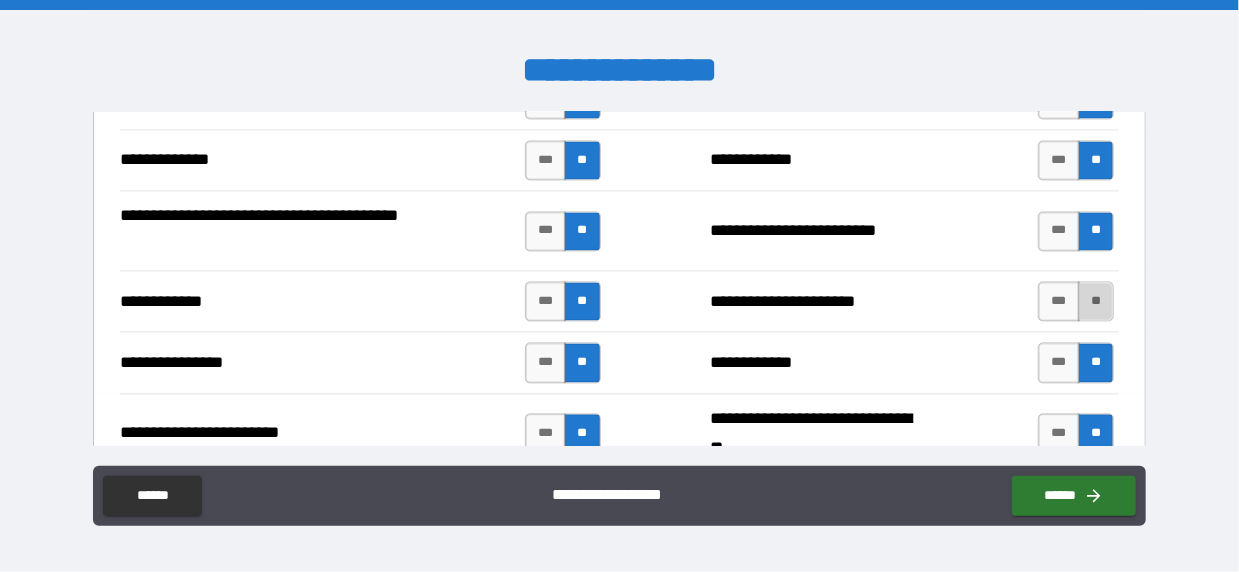 click on "**" at bounding box center [1096, 301] 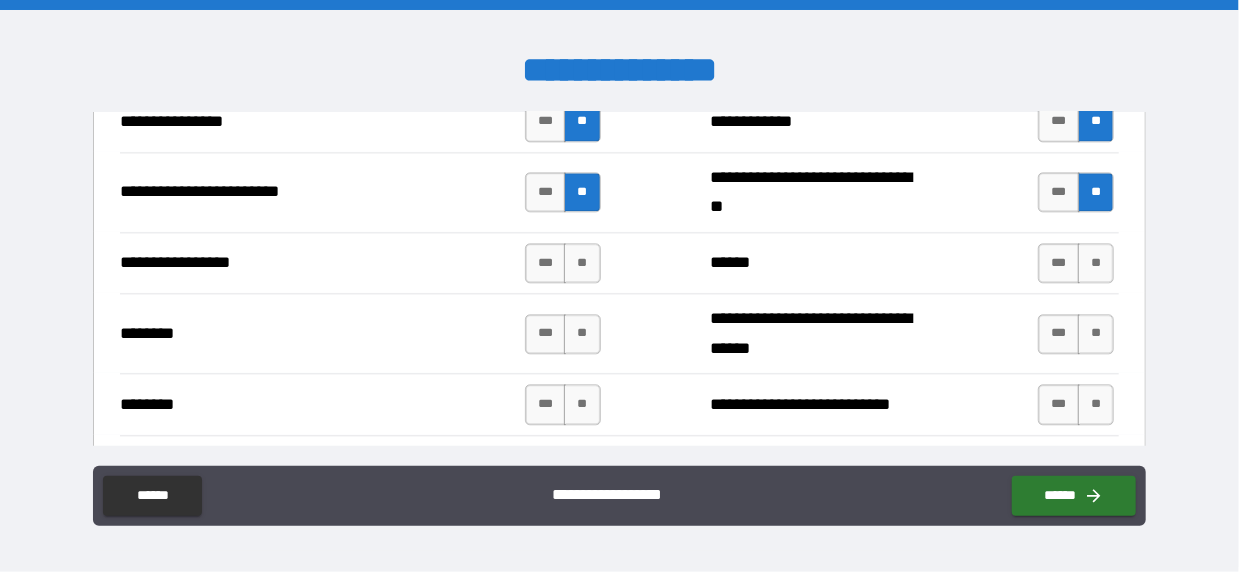 scroll, scrollTop: 5700, scrollLeft: 0, axis: vertical 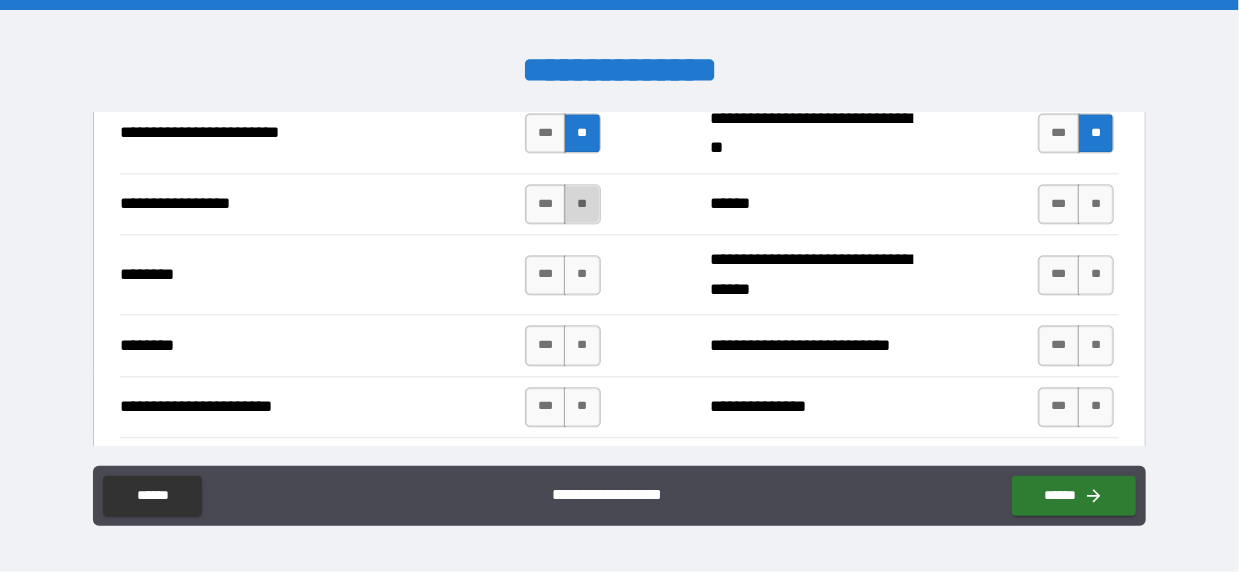 click on "**" at bounding box center (582, 204) 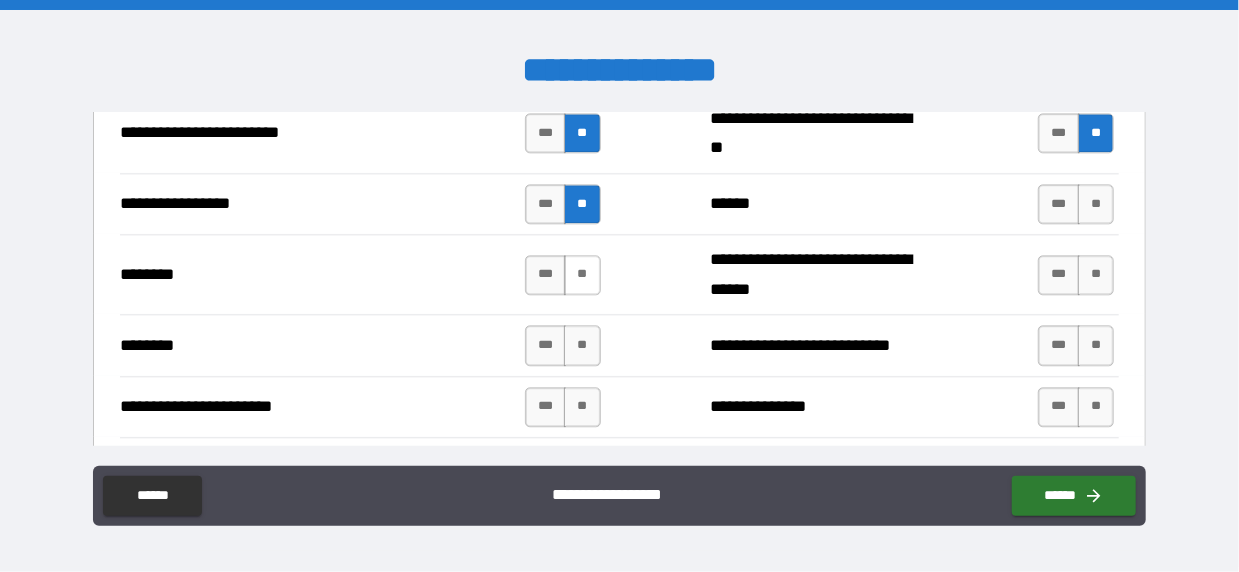 click on "**" at bounding box center (582, 275) 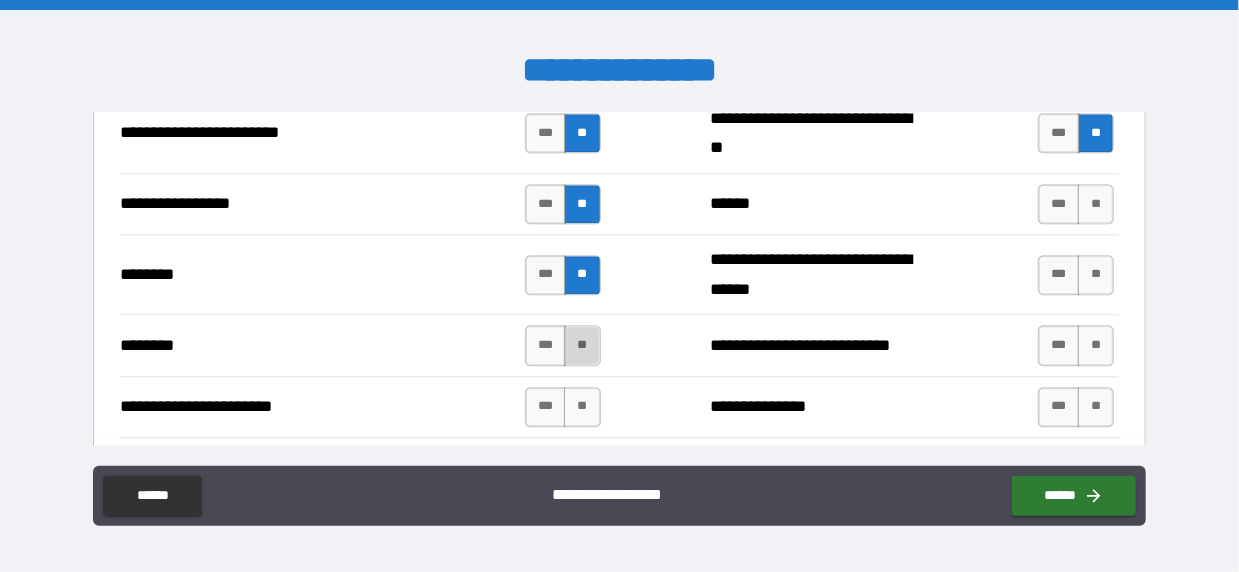 click on "**" at bounding box center [582, 345] 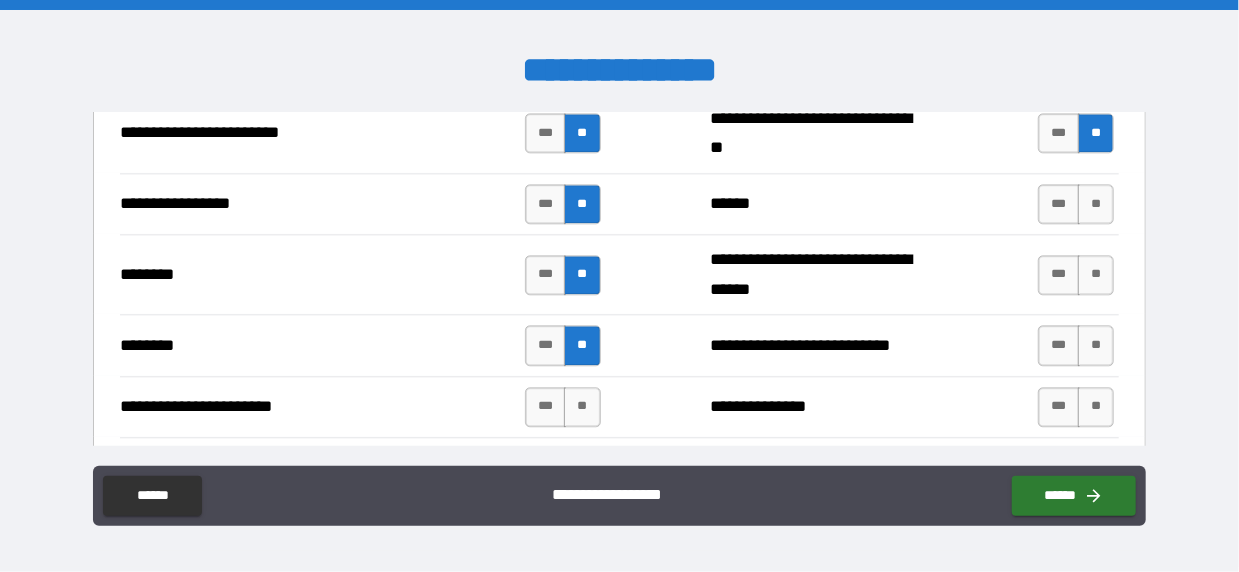 drag, startPoint x: 576, startPoint y: 431, endPoint x: 594, endPoint y: 429, distance: 18.110771 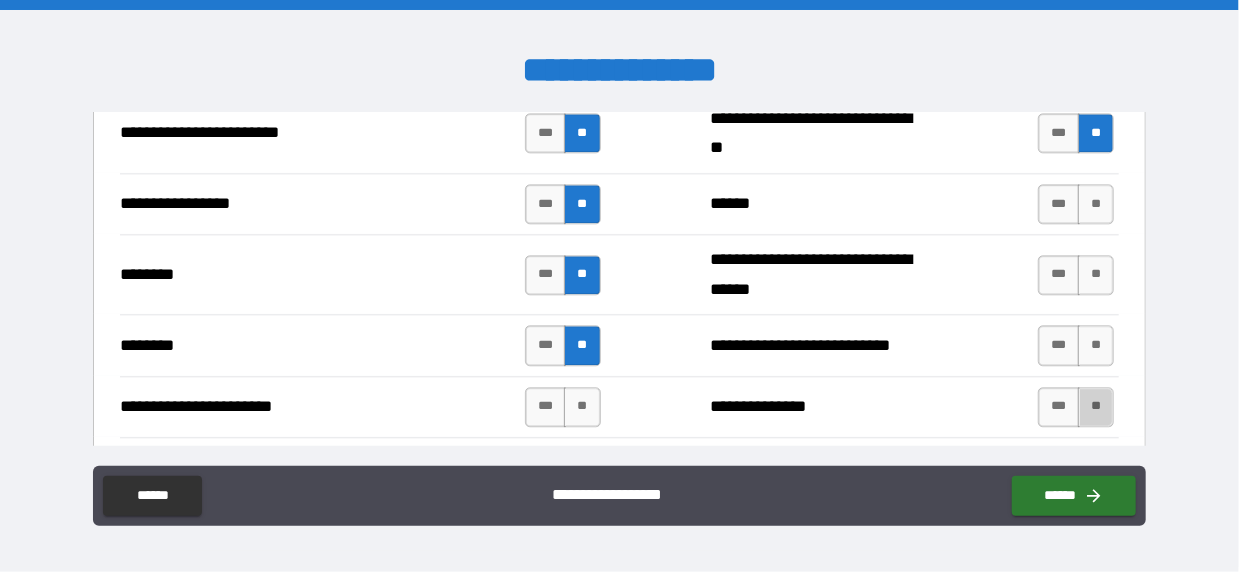 drag, startPoint x: 1085, startPoint y: 372, endPoint x: 1085, endPoint y: 341, distance: 31 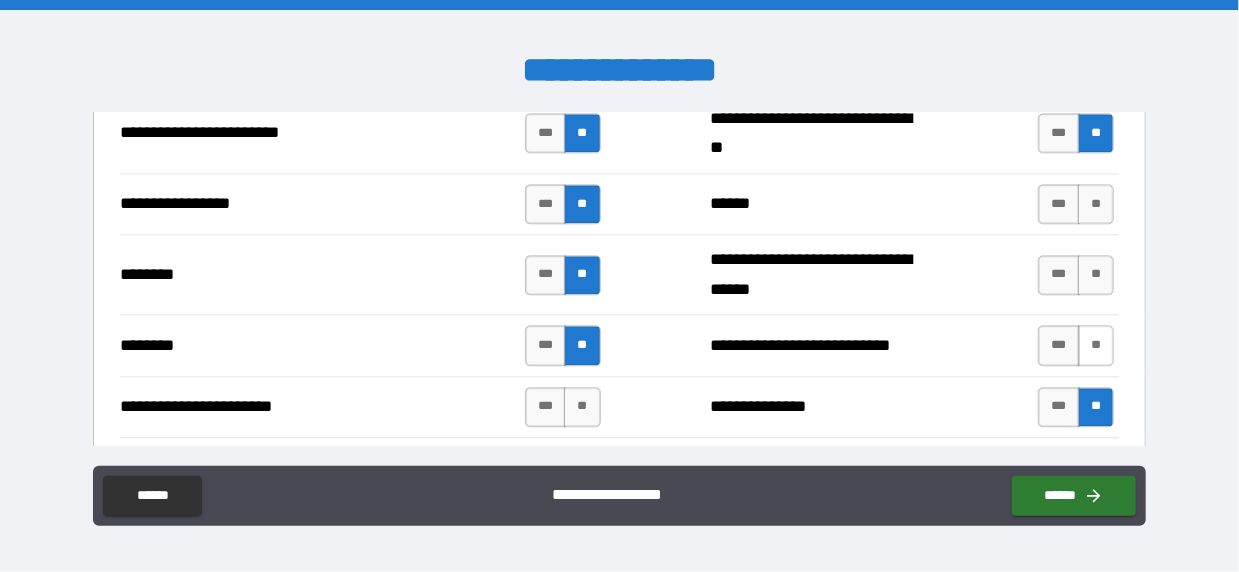 click on "**" at bounding box center (1096, 345) 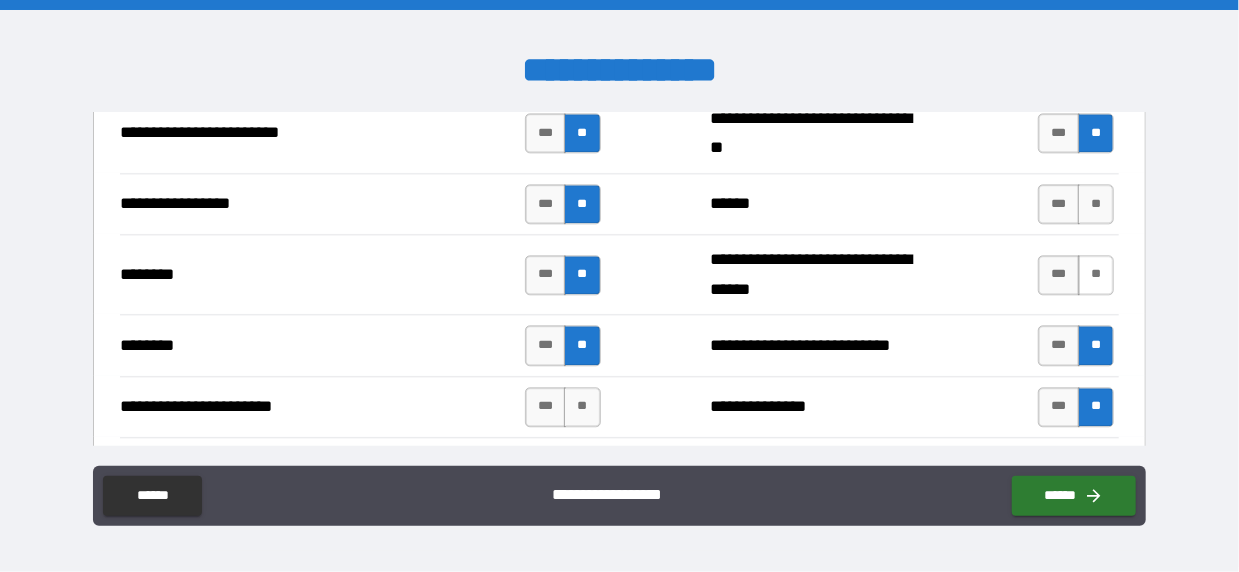 click on "**" at bounding box center [1096, 275] 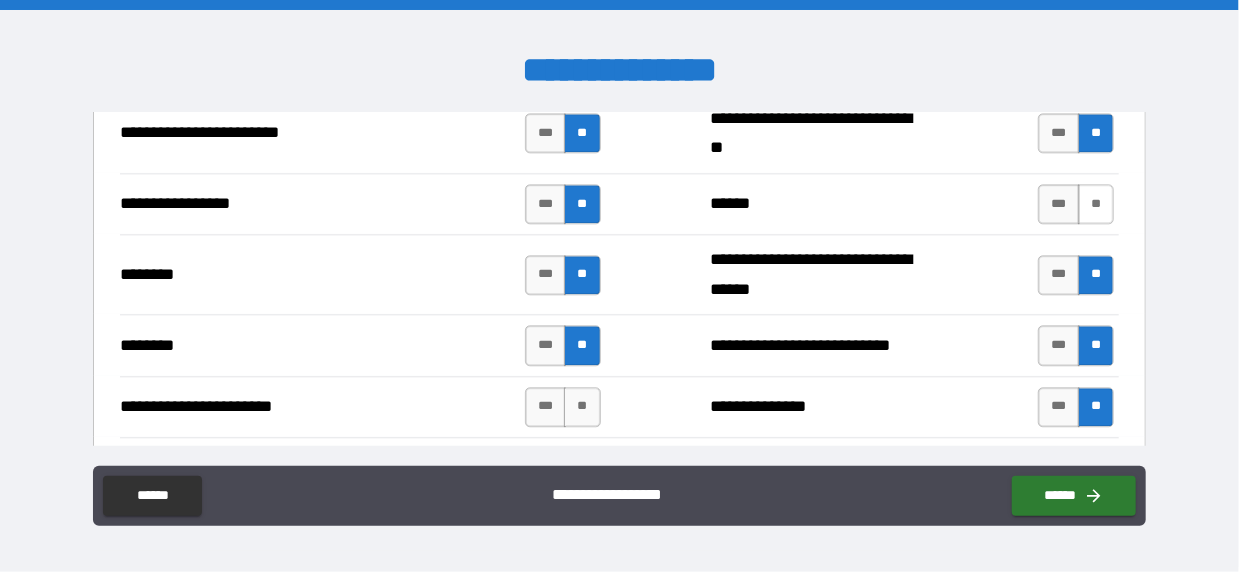 click on "**" at bounding box center [1096, 204] 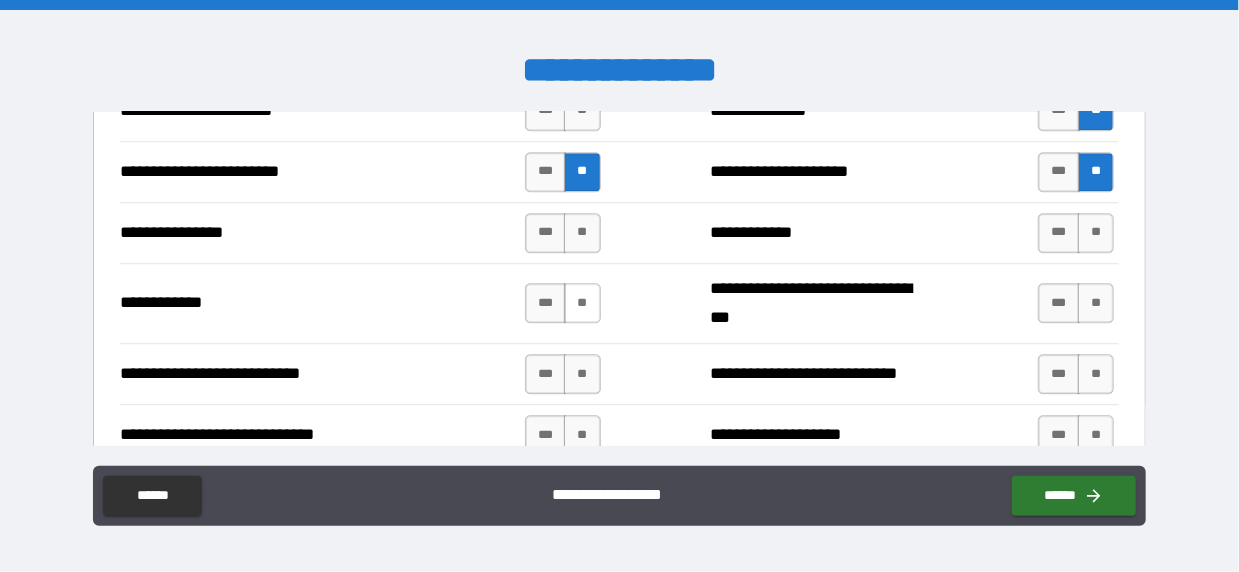 scroll, scrollTop: 6000, scrollLeft: 0, axis: vertical 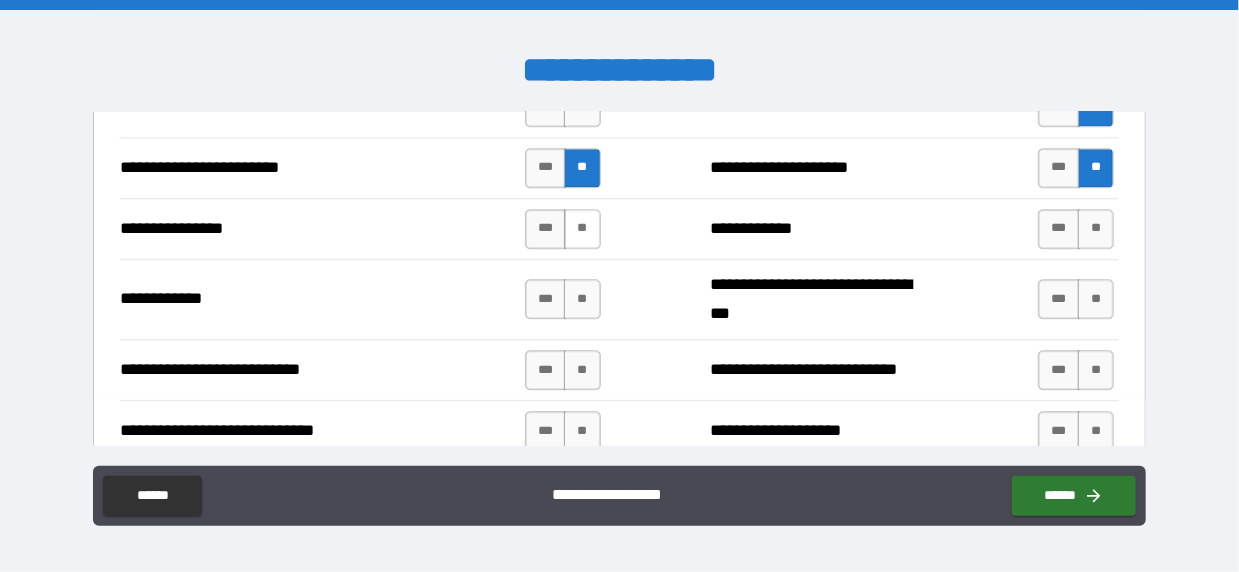 click on "**" at bounding box center (582, 229) 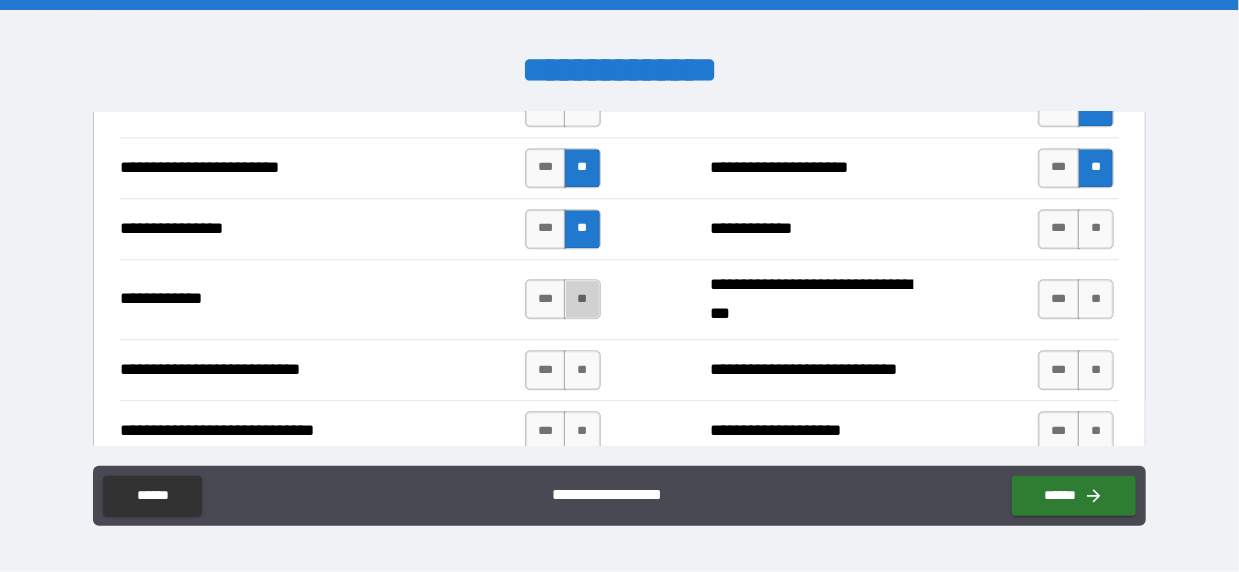 drag, startPoint x: 578, startPoint y: 260, endPoint x: 573, endPoint y: 283, distance: 23.537205 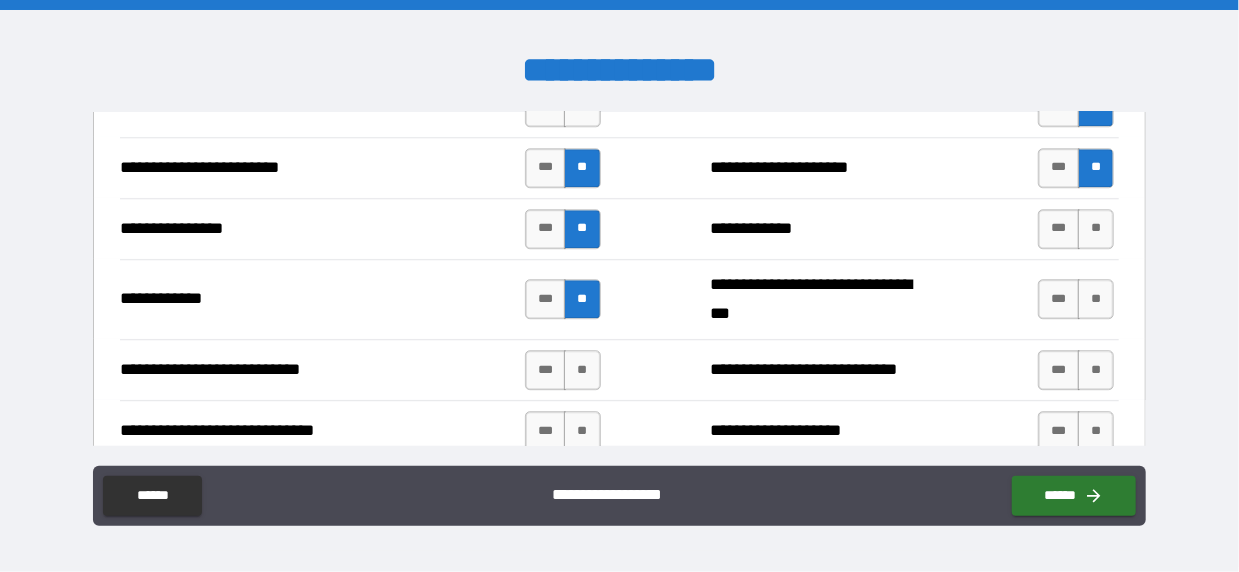 drag, startPoint x: 576, startPoint y: 334, endPoint x: 576, endPoint y: 353, distance: 19 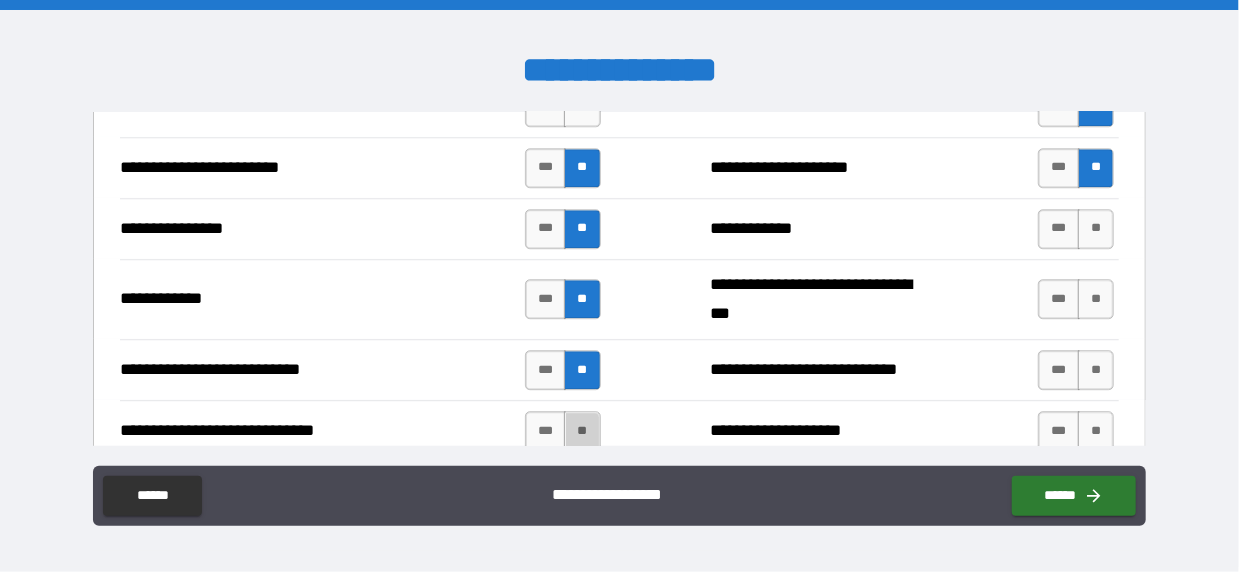 drag, startPoint x: 580, startPoint y: 409, endPoint x: 724, endPoint y: 419, distance: 144.3468 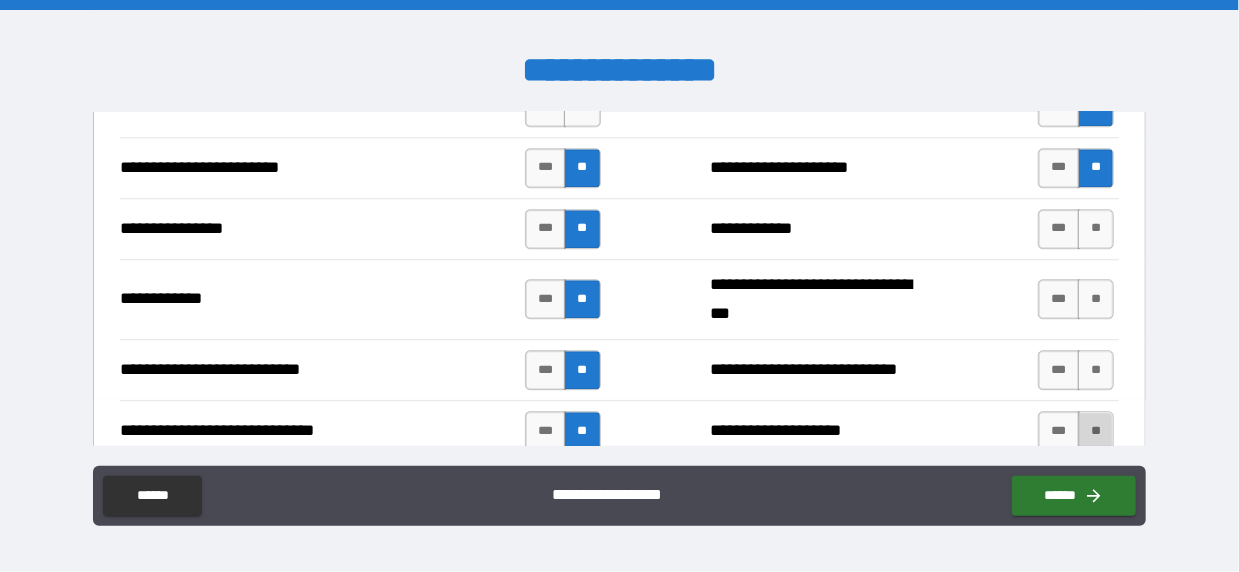 drag, startPoint x: 1079, startPoint y: 384, endPoint x: 1075, endPoint y: 373, distance: 11.7046995 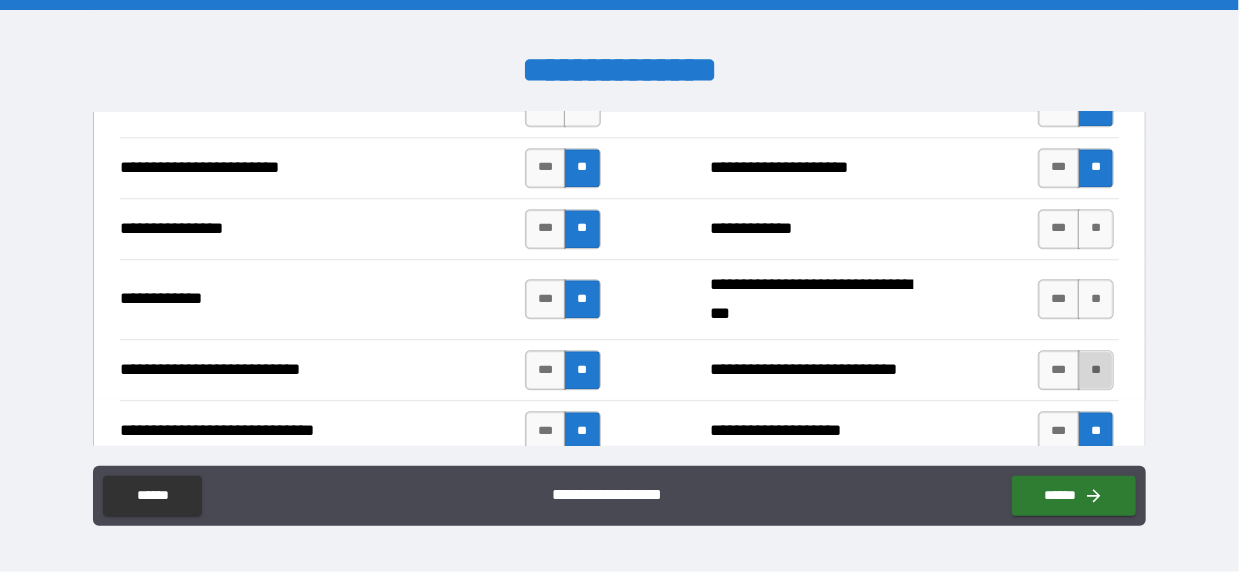click on "**" at bounding box center [1096, 370] 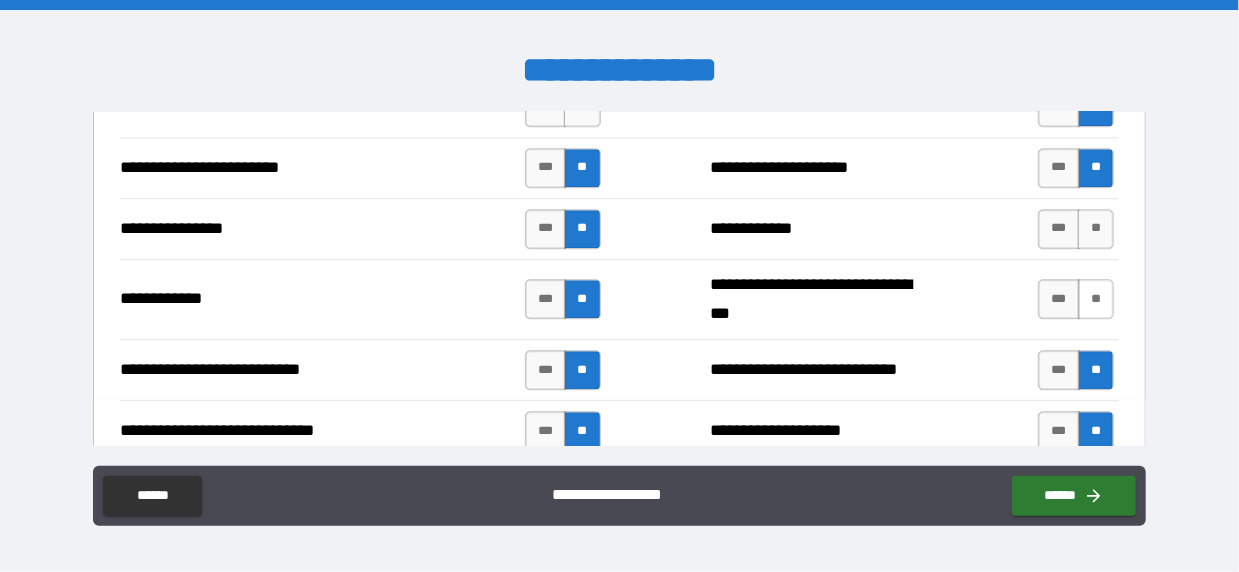 click on "**" at bounding box center (1096, 299) 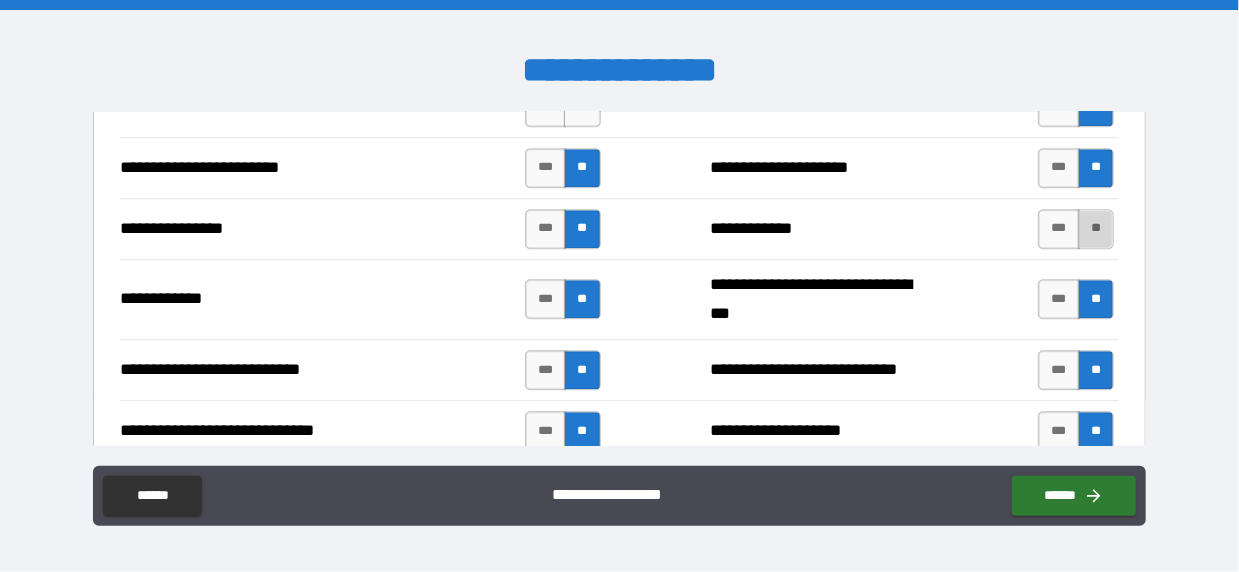 click on "**" at bounding box center [1096, 229] 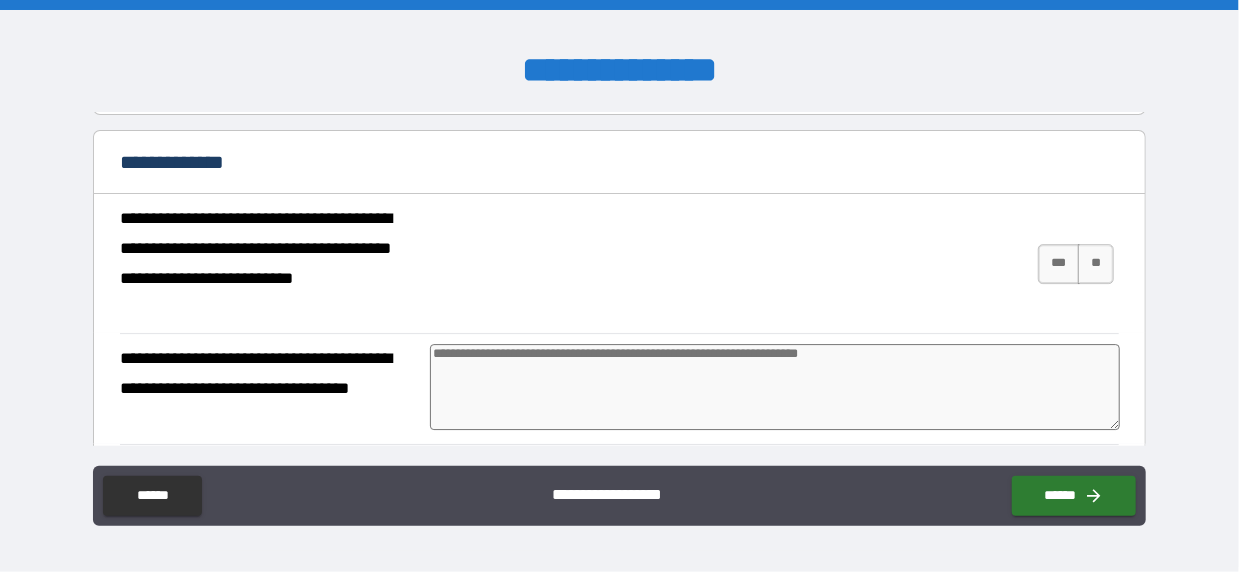 scroll, scrollTop: 6400, scrollLeft: 0, axis: vertical 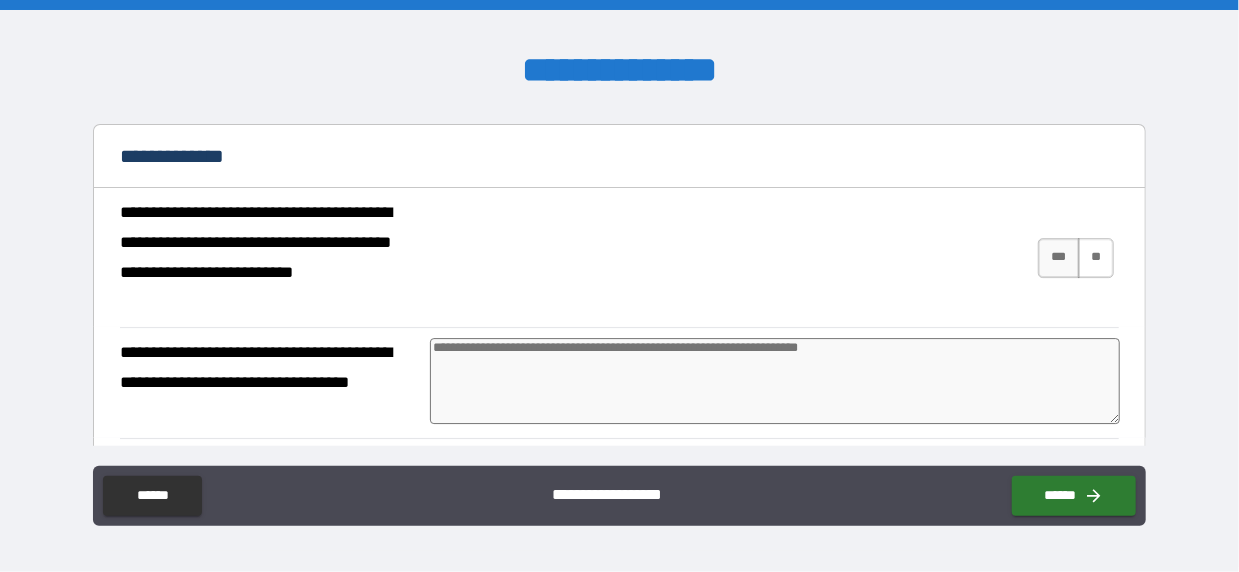 click on "**" at bounding box center (1096, 258) 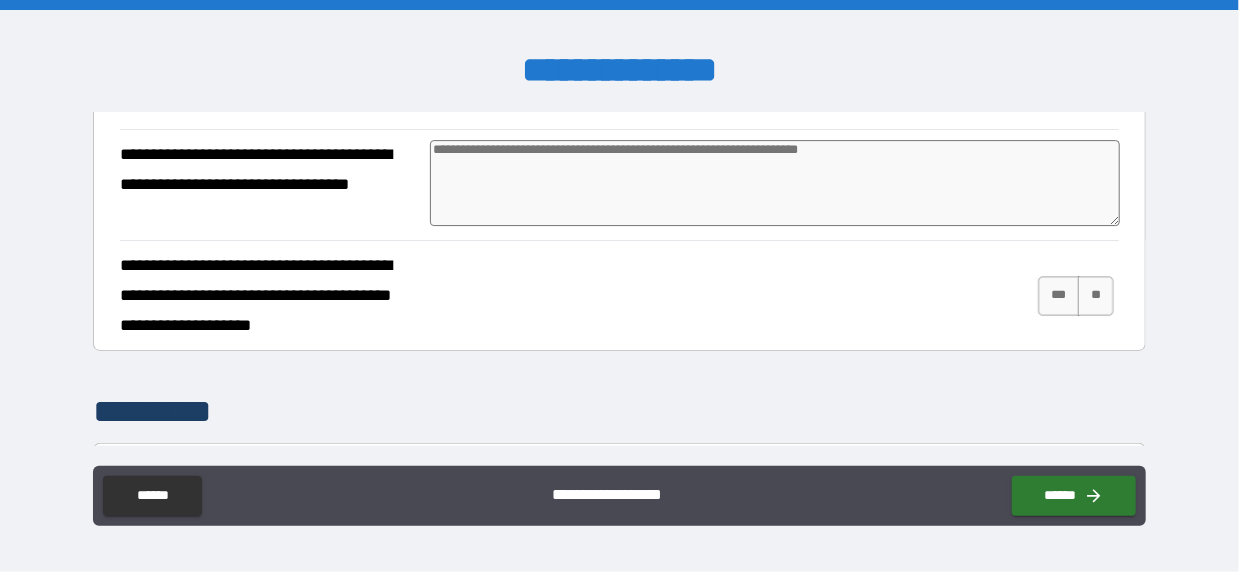 scroll, scrollTop: 6600, scrollLeft: 0, axis: vertical 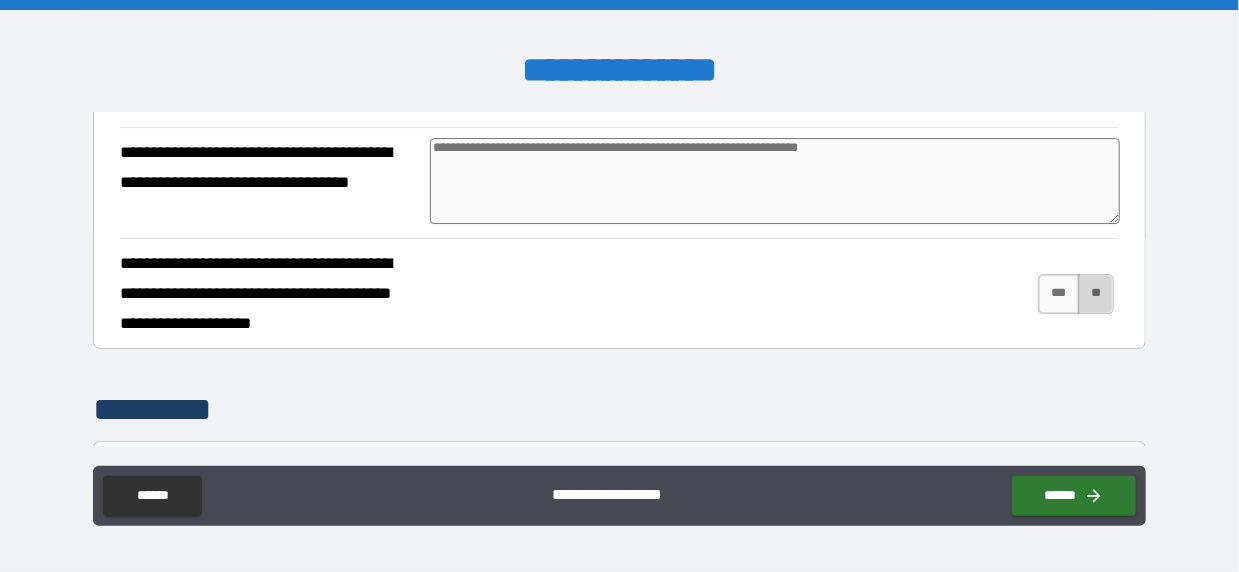 click on "**" at bounding box center [1096, 294] 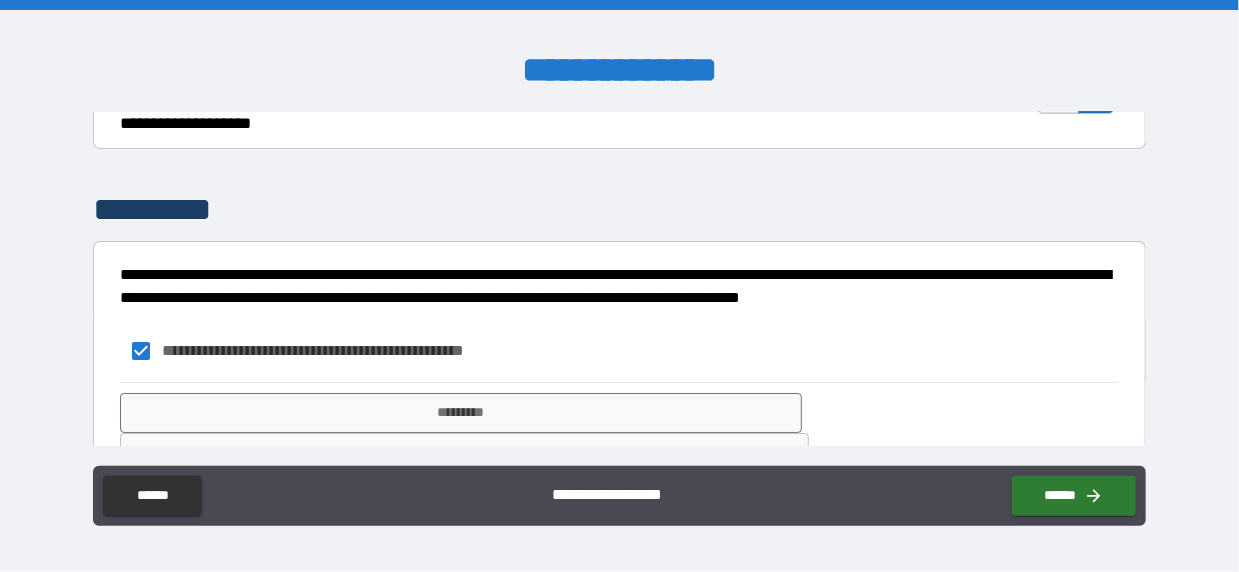 scroll, scrollTop: 6814, scrollLeft: 0, axis: vertical 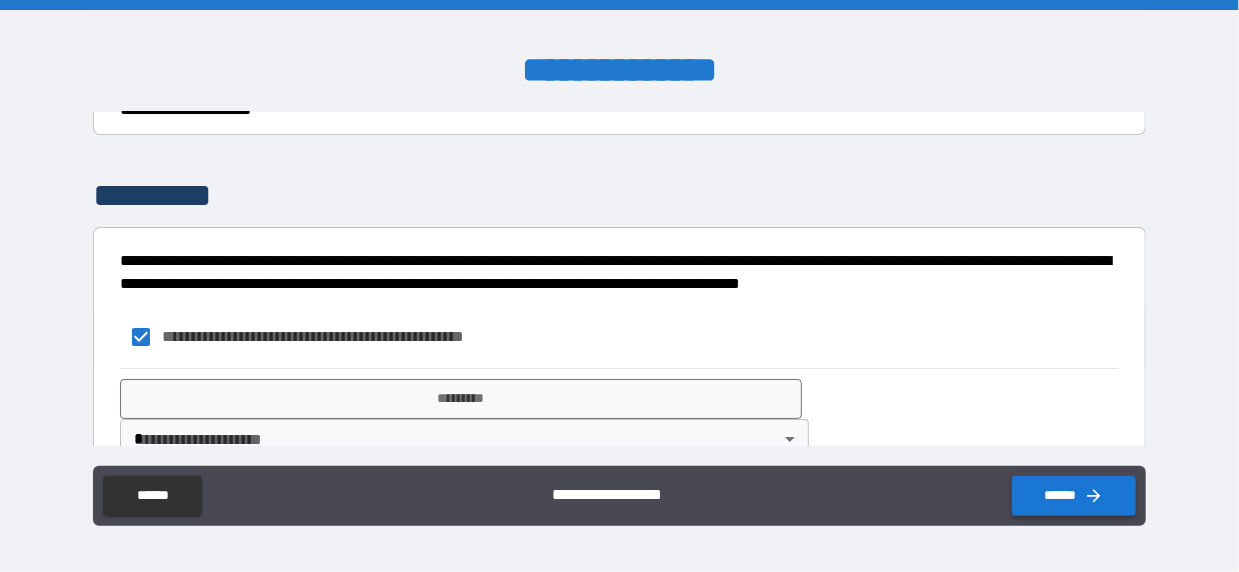 click on "******" at bounding box center (1074, 496) 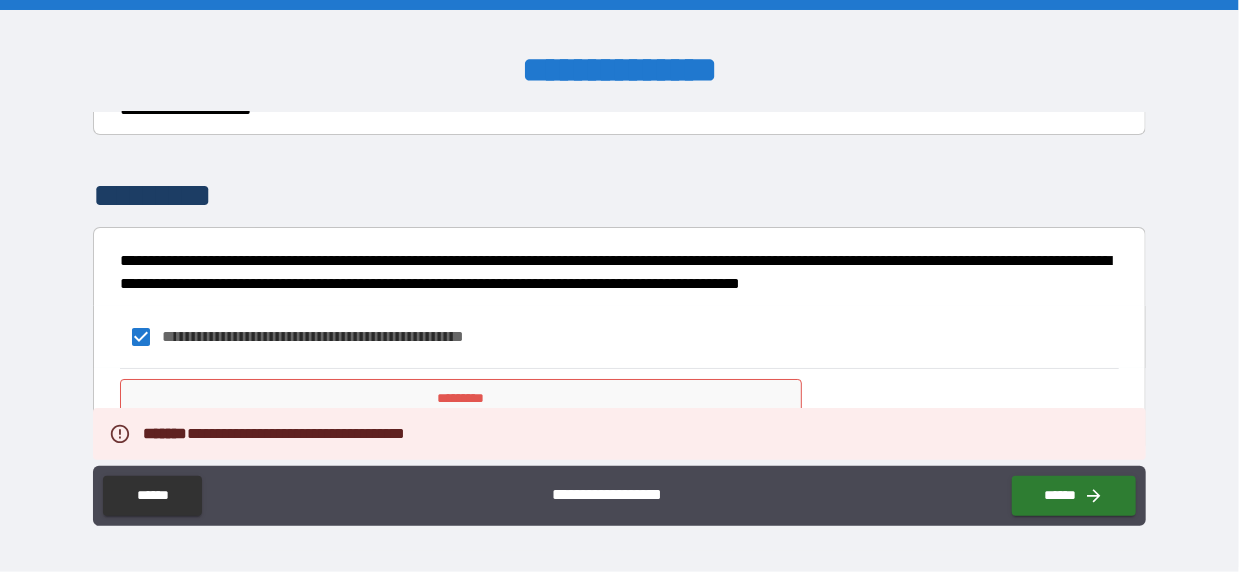 click on "**********" at bounding box center (619, 286) 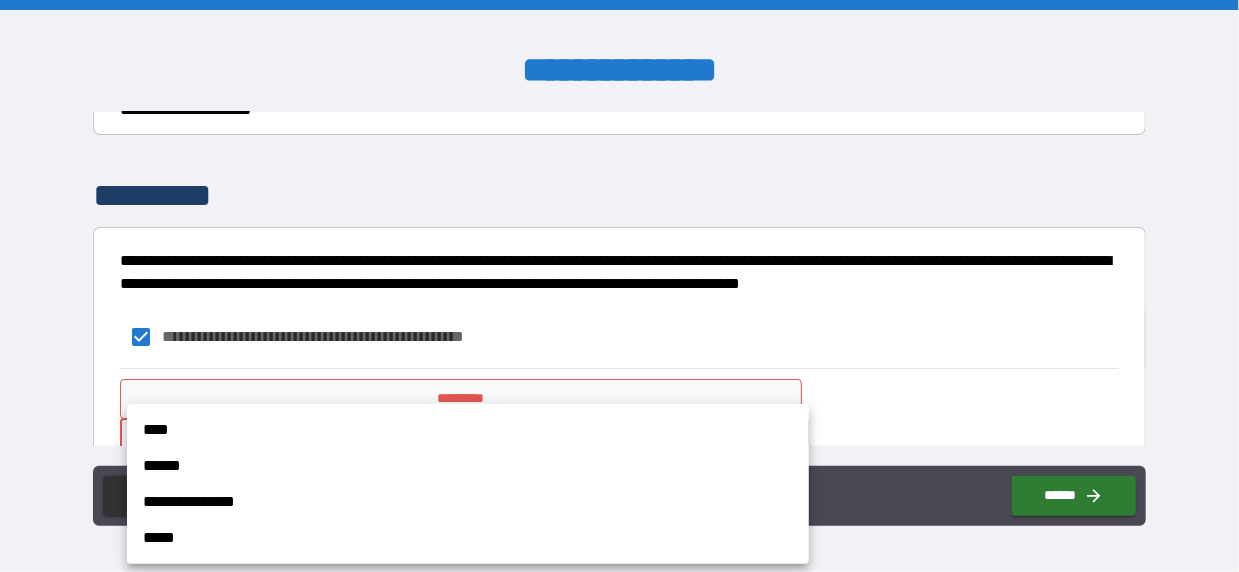 click on "****" at bounding box center (468, 430) 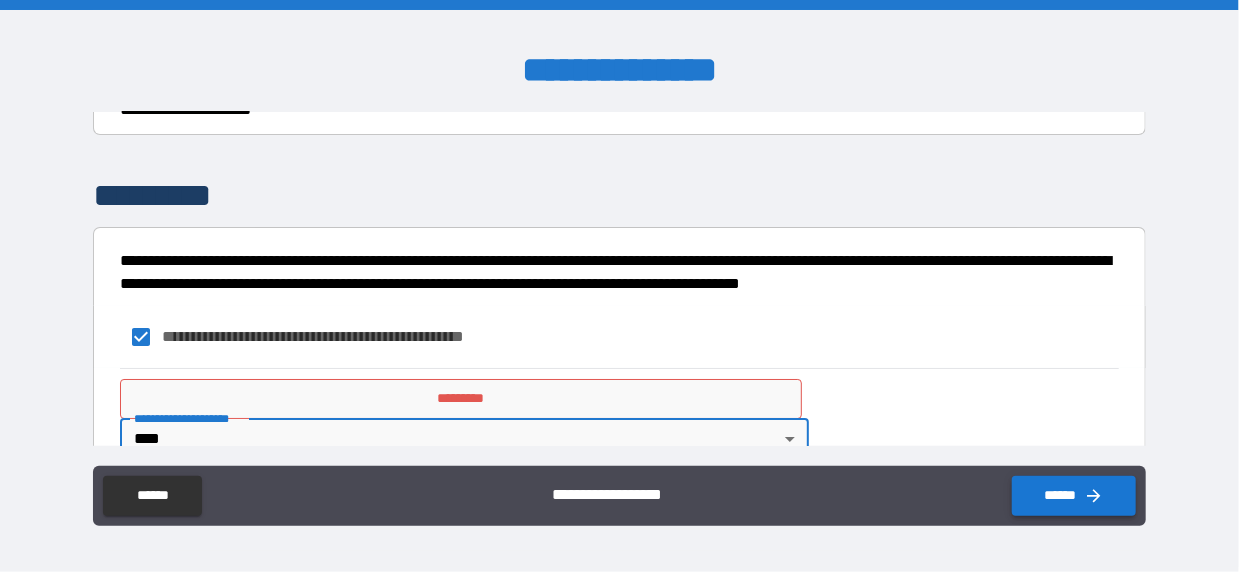click on "******" at bounding box center [1074, 496] 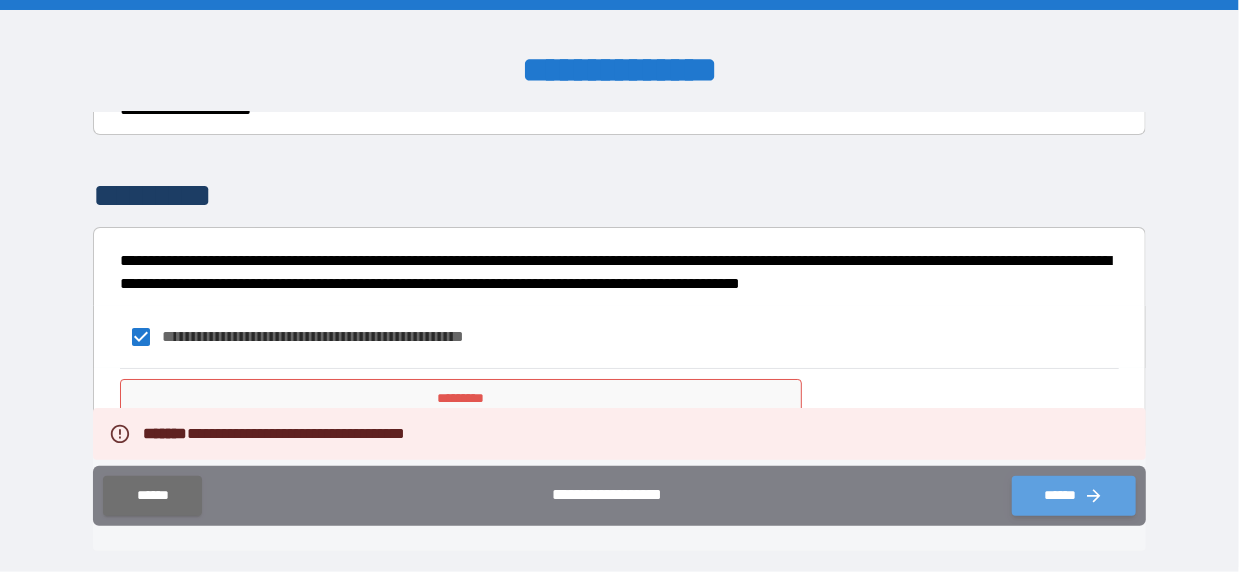 click on "******" at bounding box center [1074, 496] 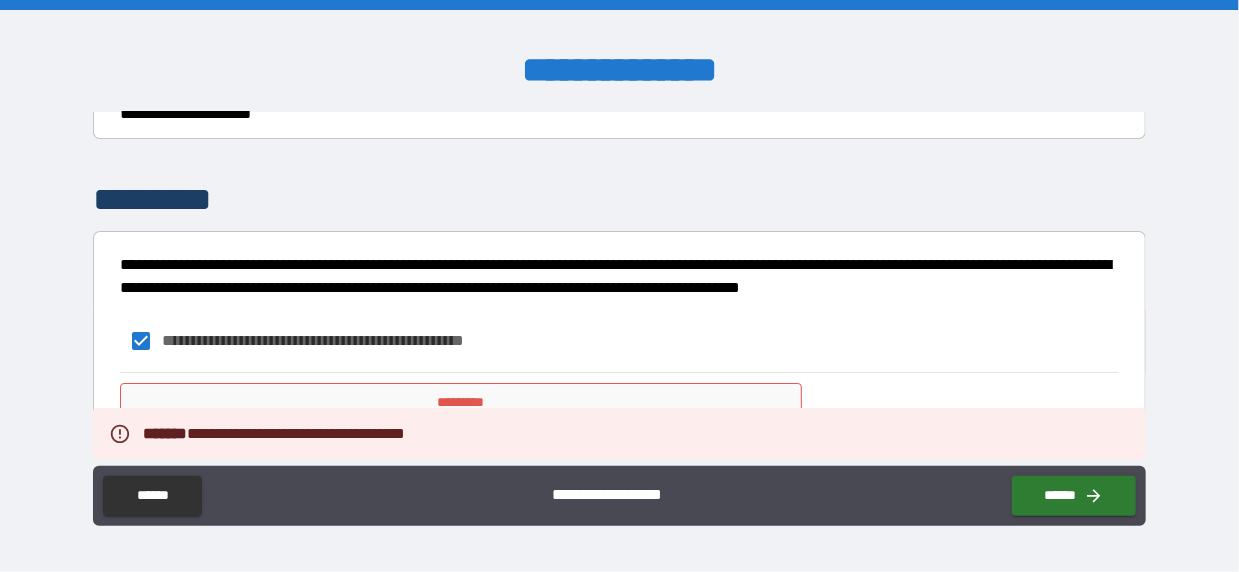 scroll, scrollTop: 6814, scrollLeft: 0, axis: vertical 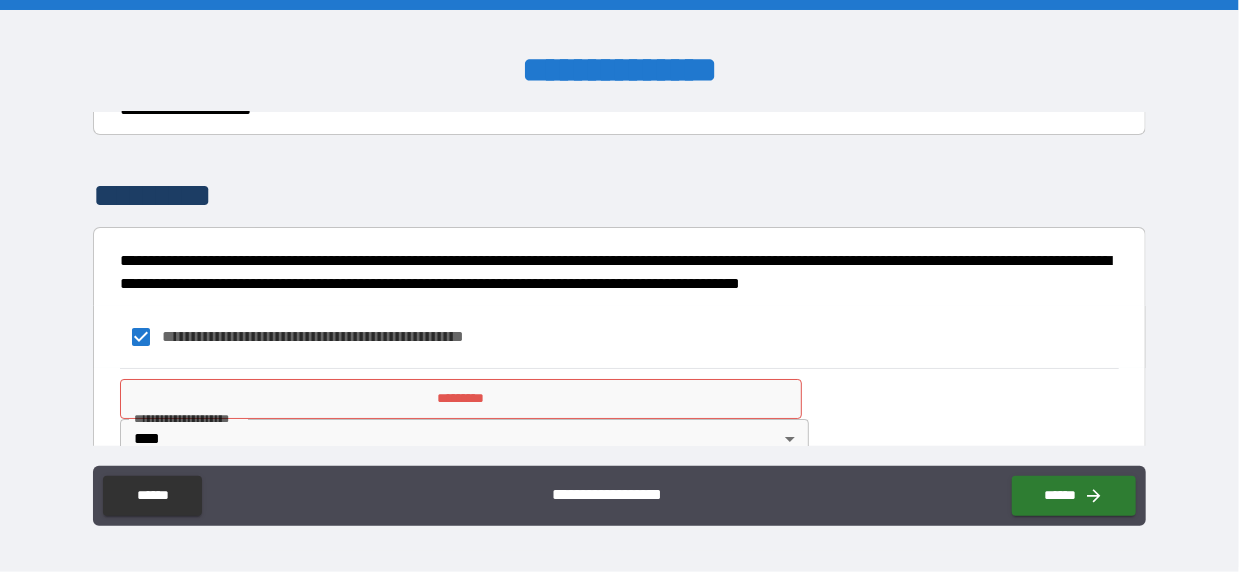 click on "**********" at bounding box center [619, 286] 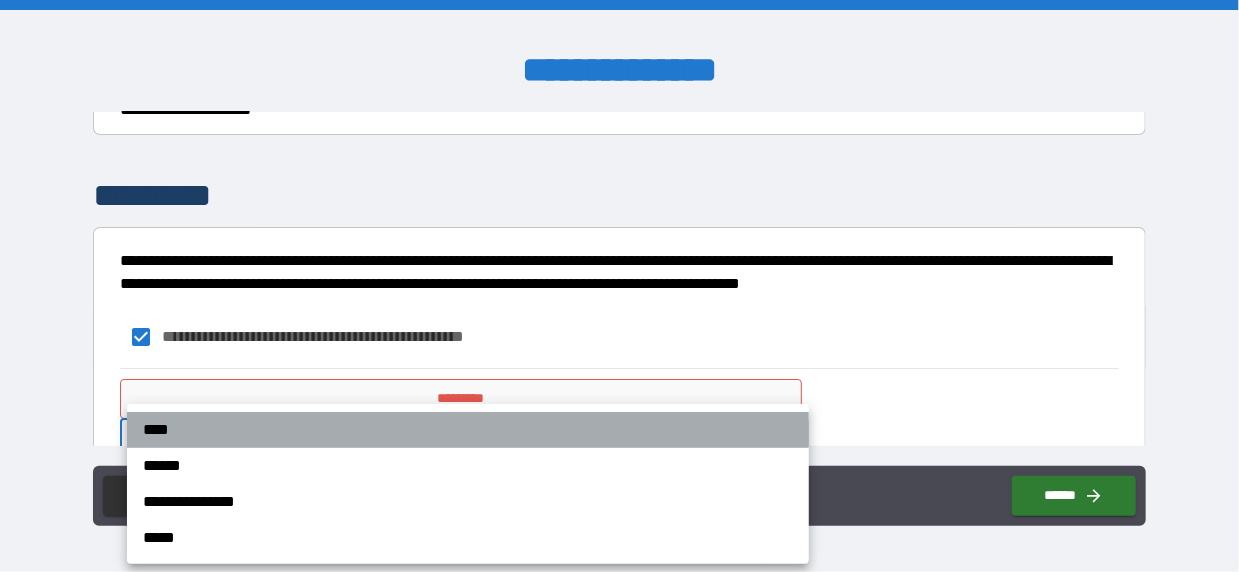 click on "****" at bounding box center (468, 430) 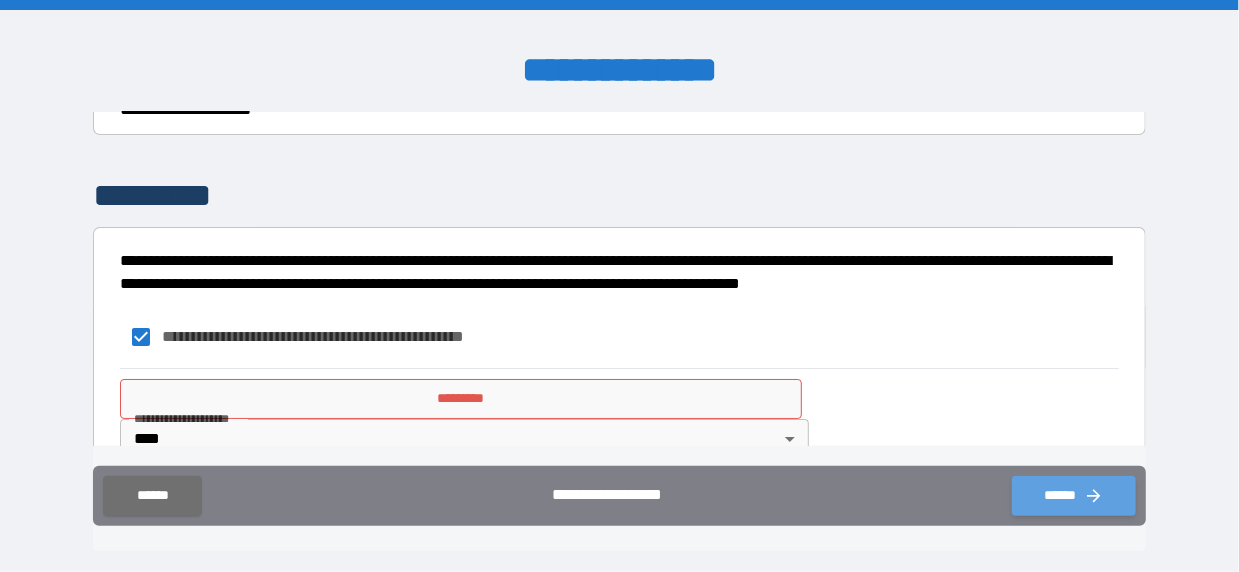click on "******" at bounding box center (1074, 496) 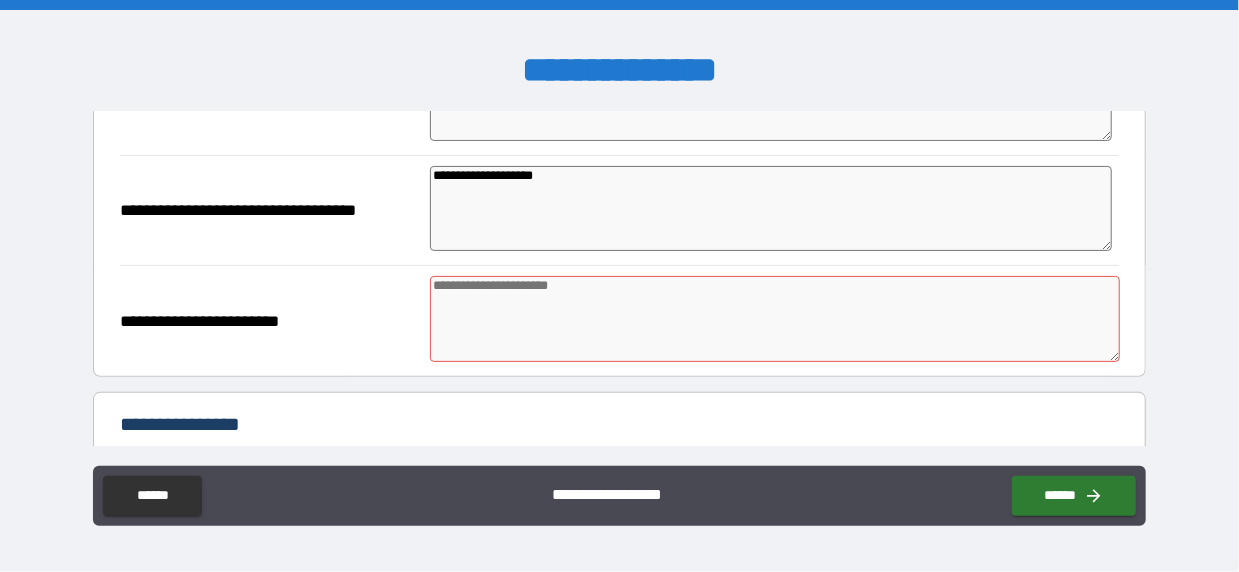 scroll, scrollTop: 214, scrollLeft: 0, axis: vertical 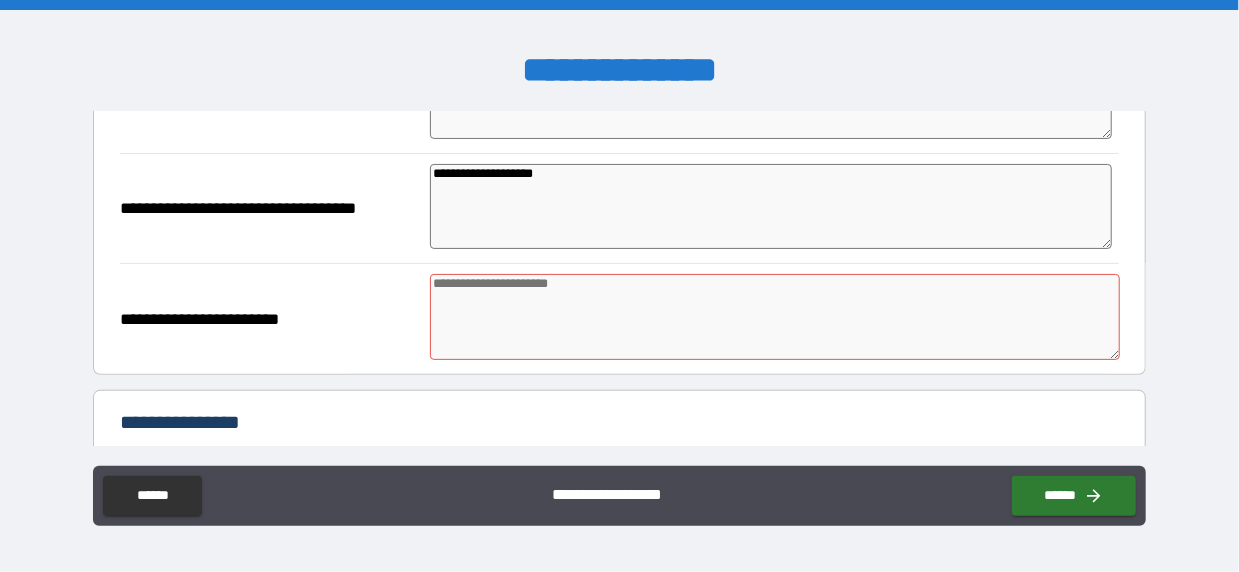 click at bounding box center [775, 317] 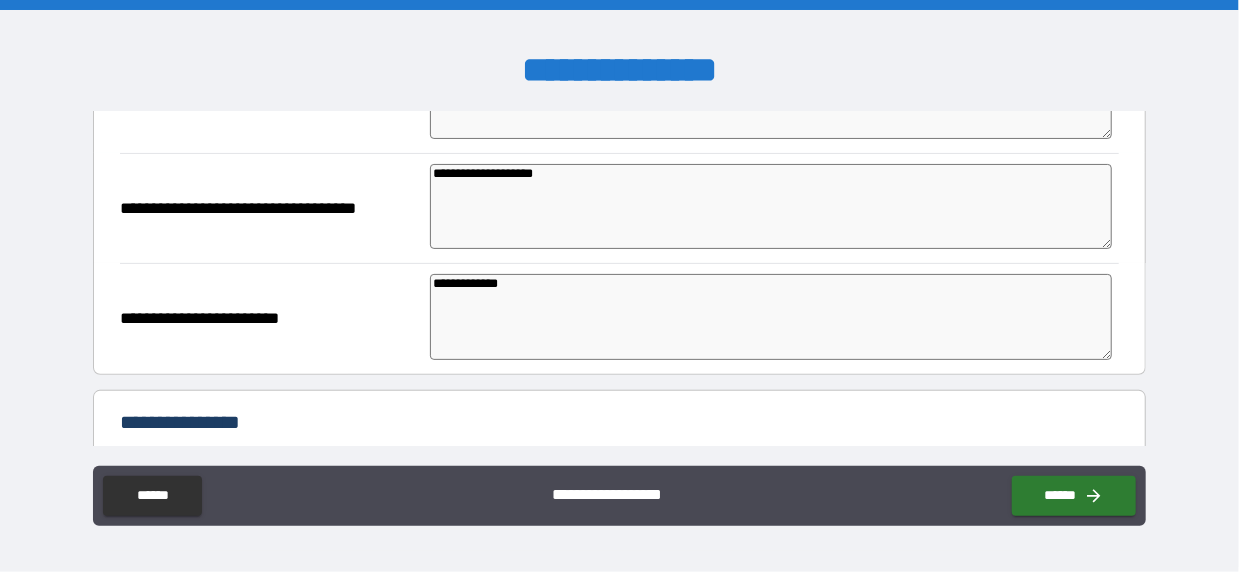 drag, startPoint x: 507, startPoint y: 171, endPoint x: 423, endPoint y: 192, distance: 86.58522 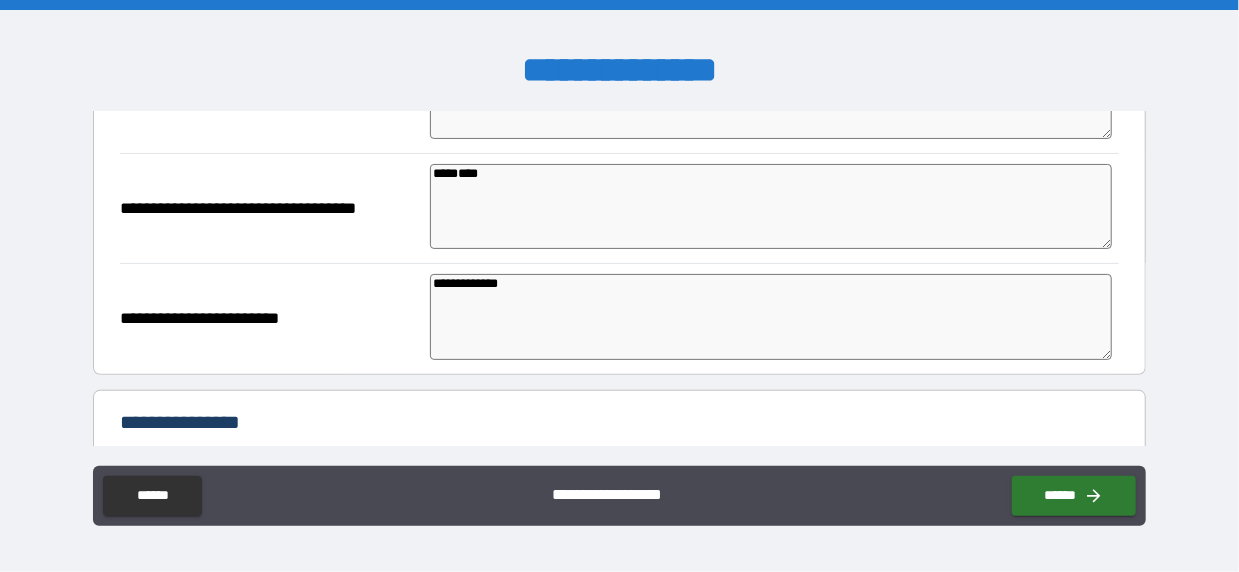 click on "****" at bounding box center [771, 206] 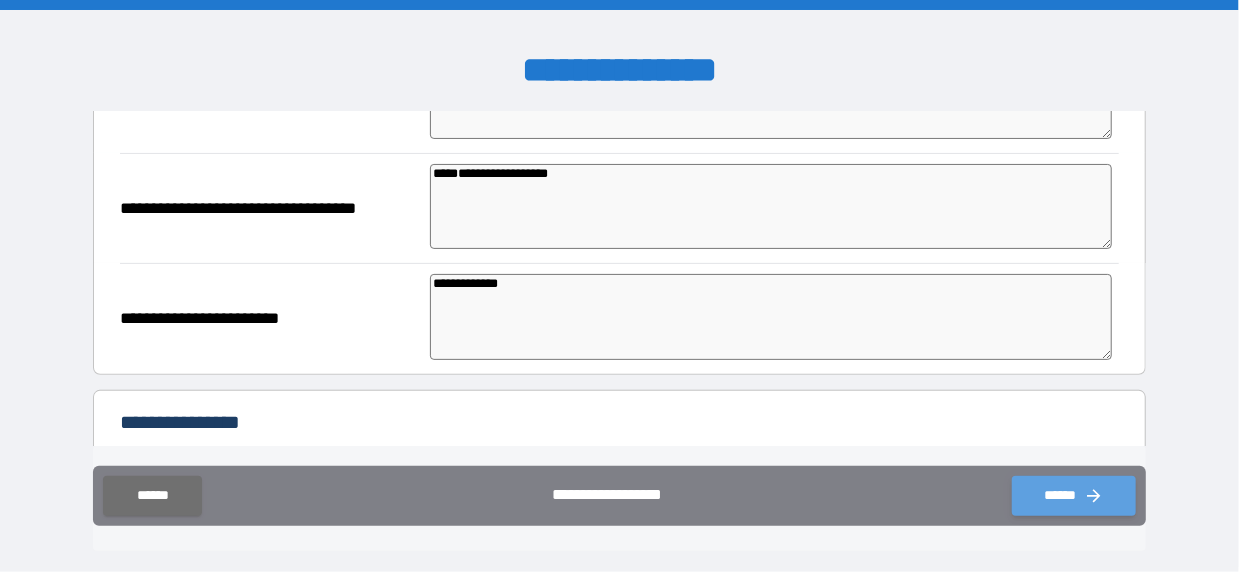 click on "******" at bounding box center [1074, 496] 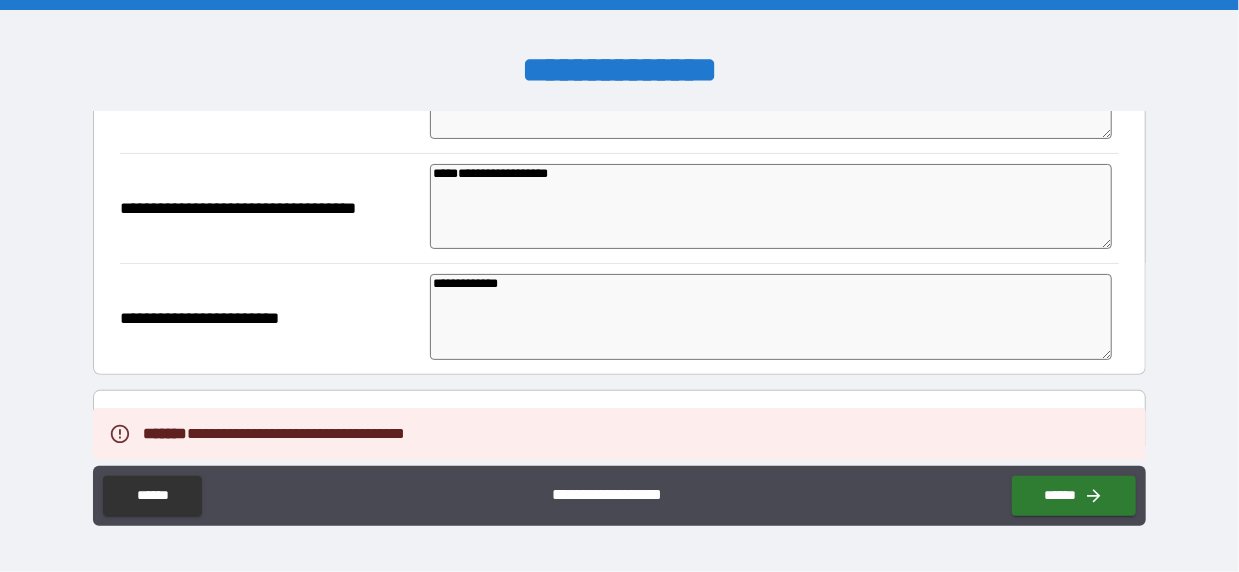 click on "**********" at bounding box center [771, 316] 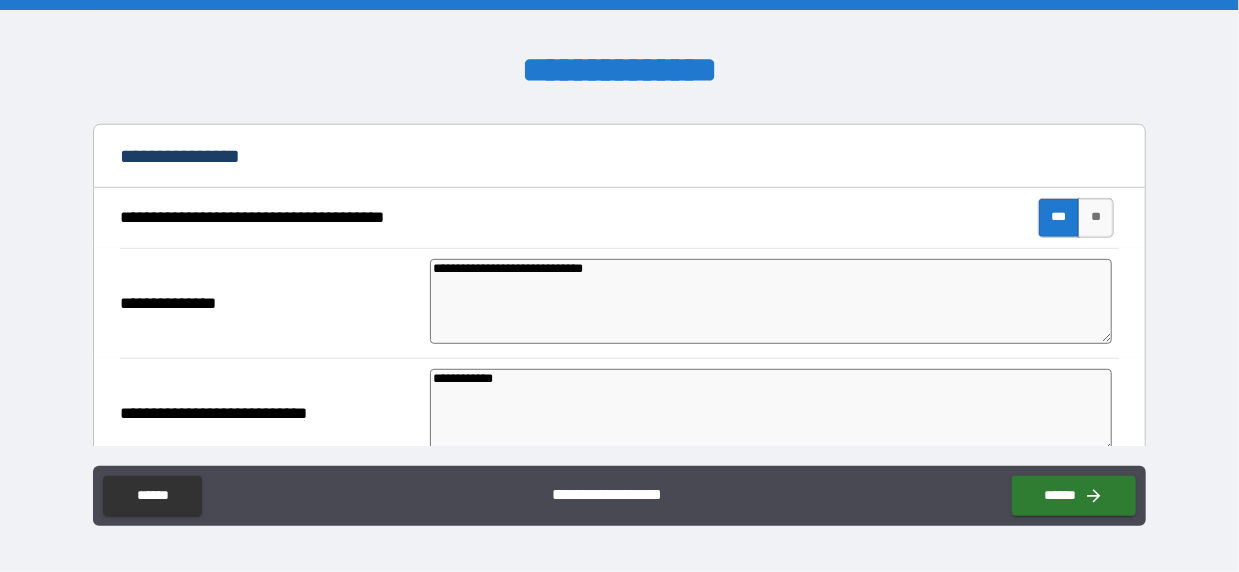 scroll, scrollTop: 500, scrollLeft: 0, axis: vertical 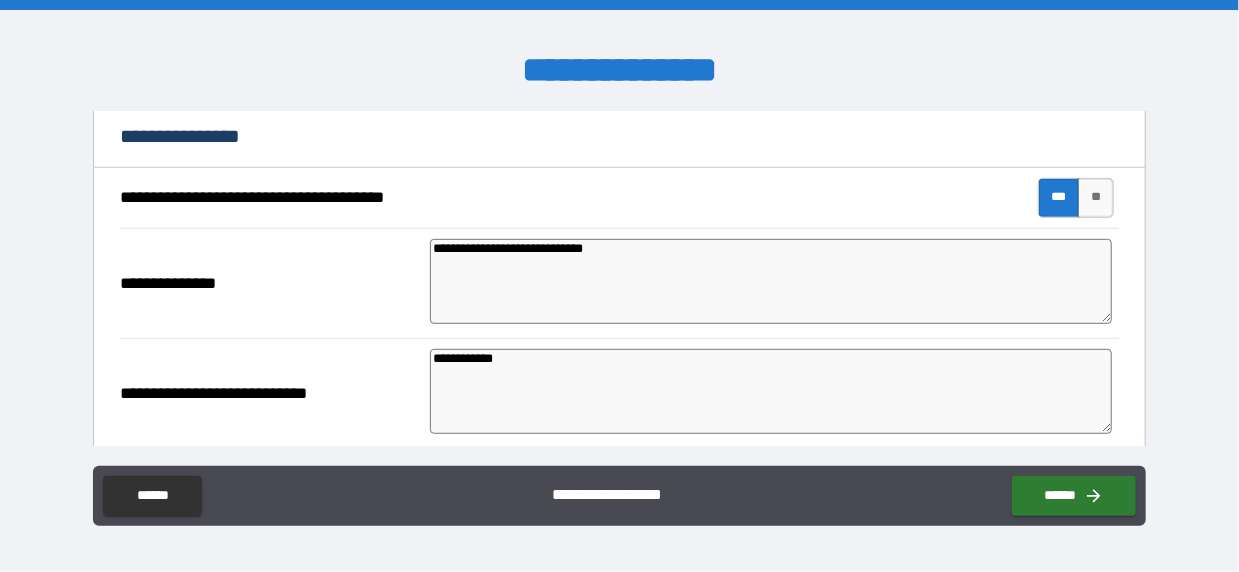 drag, startPoint x: 463, startPoint y: 247, endPoint x: 734, endPoint y: 238, distance: 271.1494 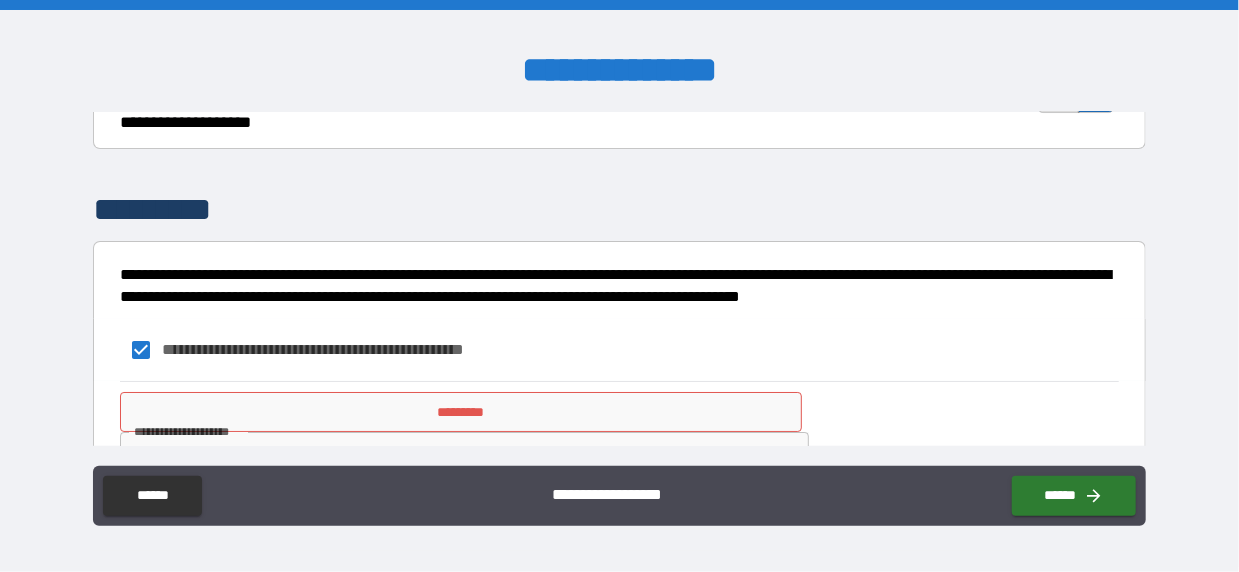 scroll, scrollTop: 6814, scrollLeft: 0, axis: vertical 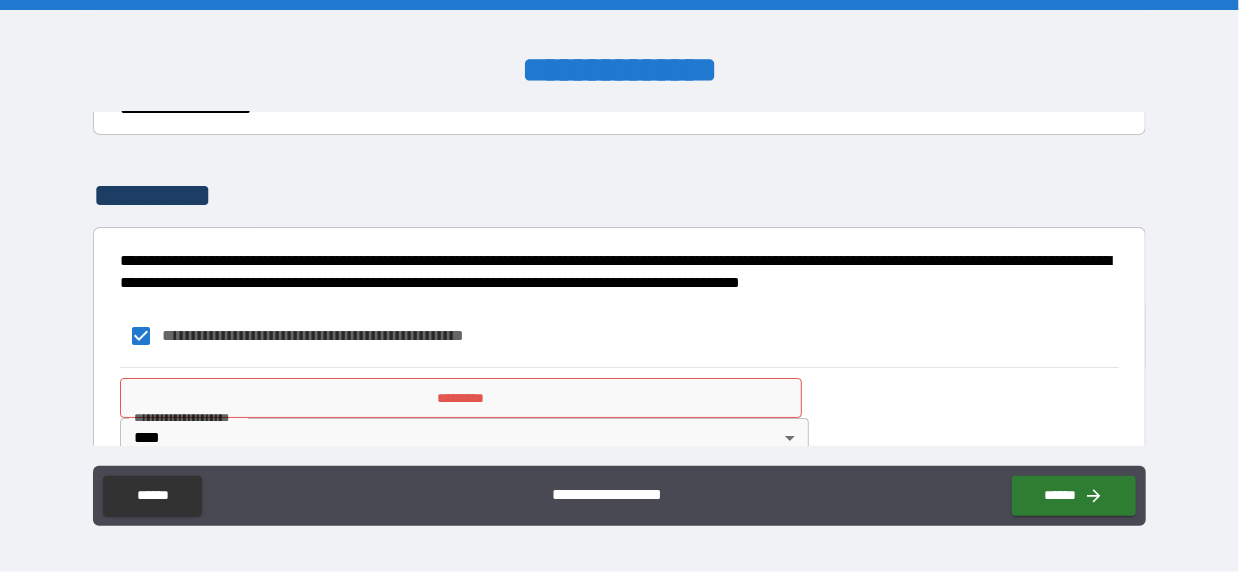 click on "**********" at bounding box center [619, 286] 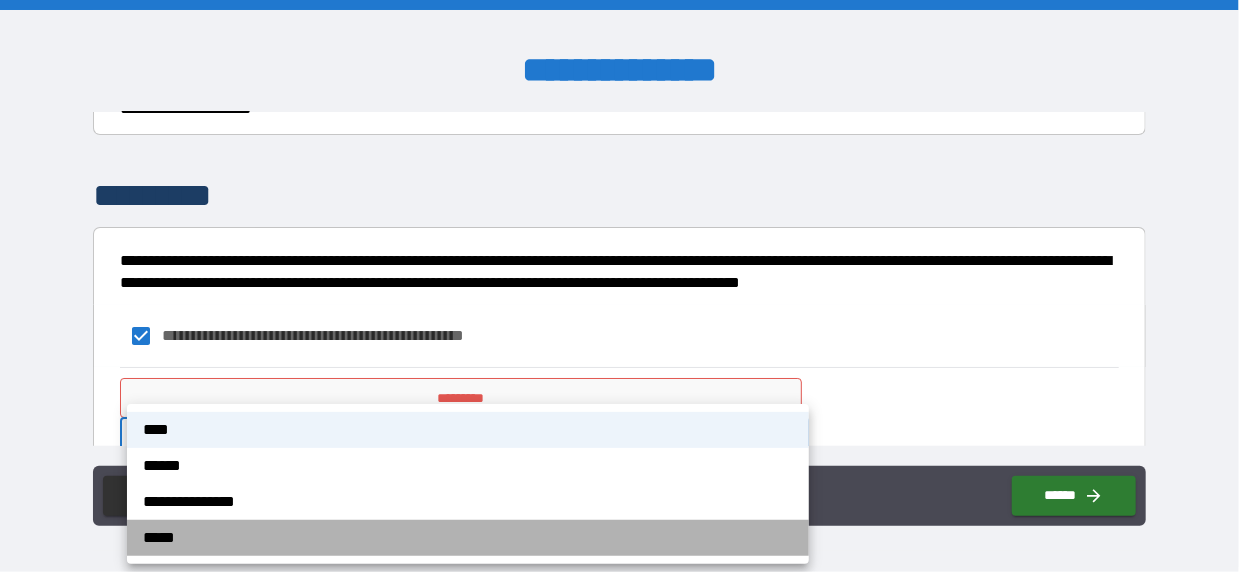 click on "*****" at bounding box center [468, 538] 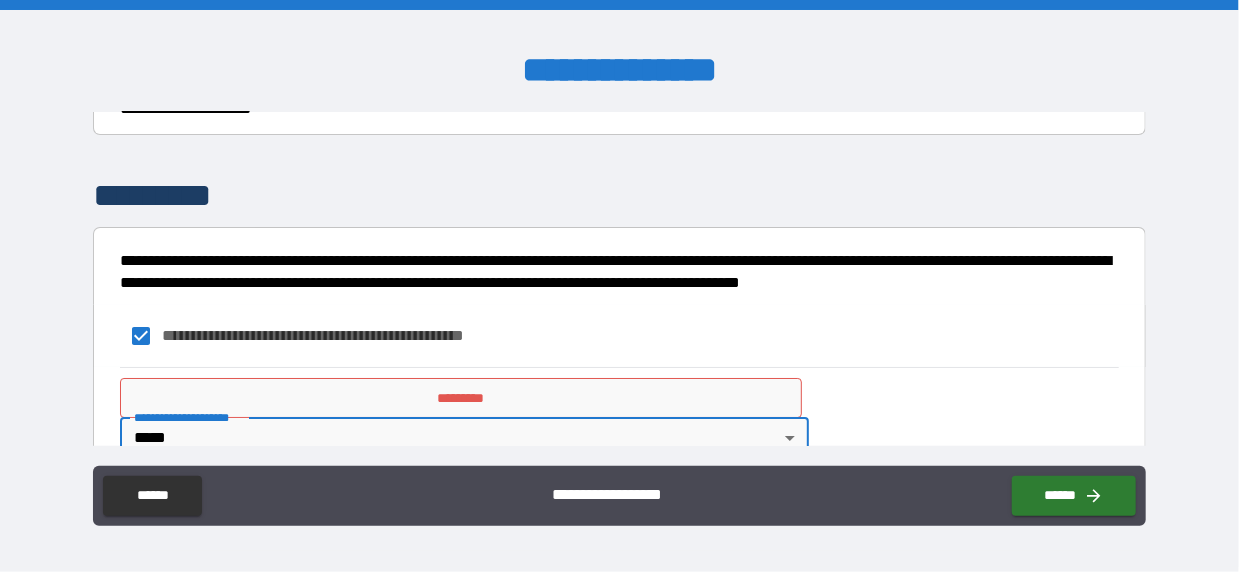 click on "*********" at bounding box center [461, 398] 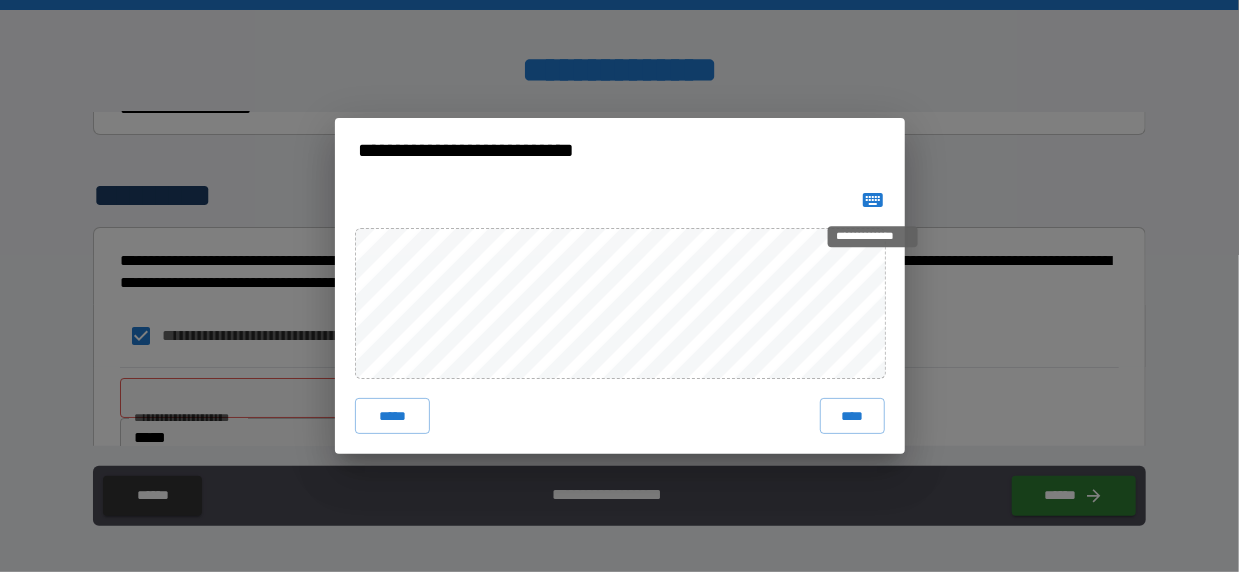 click 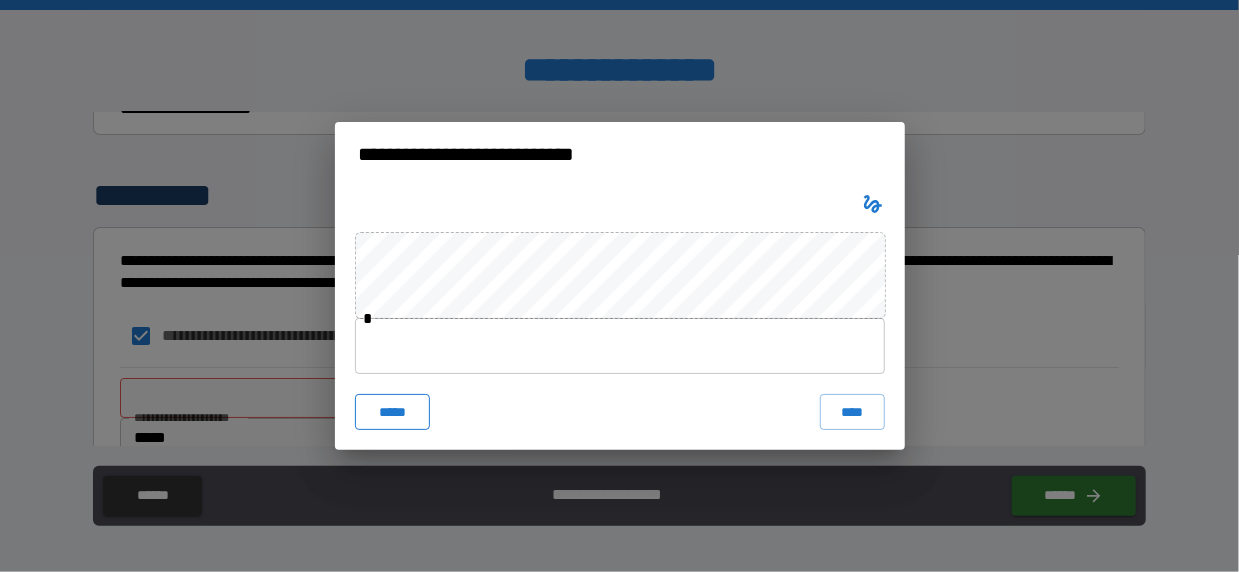 drag, startPoint x: 387, startPoint y: 411, endPoint x: 387, endPoint y: 399, distance: 12 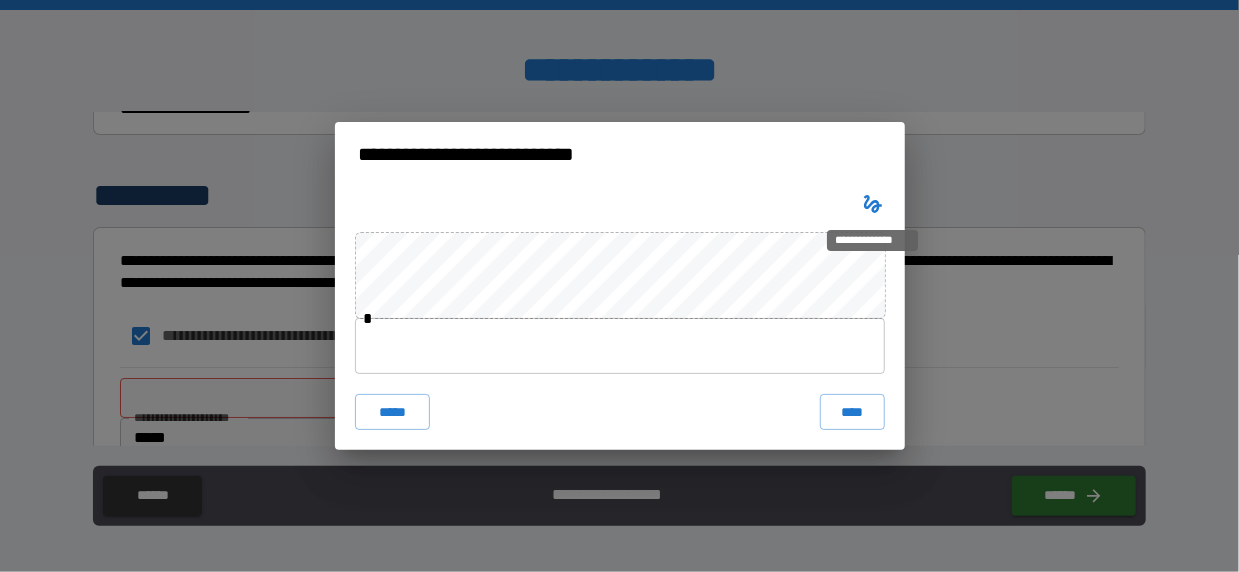 click 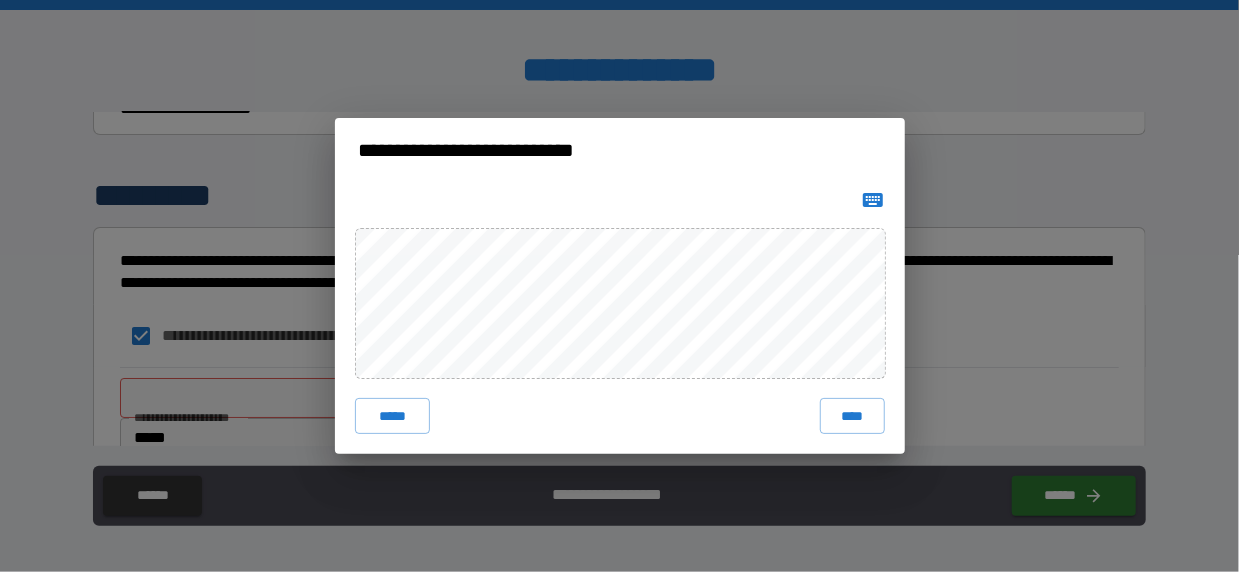 drag, startPoint x: 399, startPoint y: 414, endPoint x: 460, endPoint y: 381, distance: 69.354164 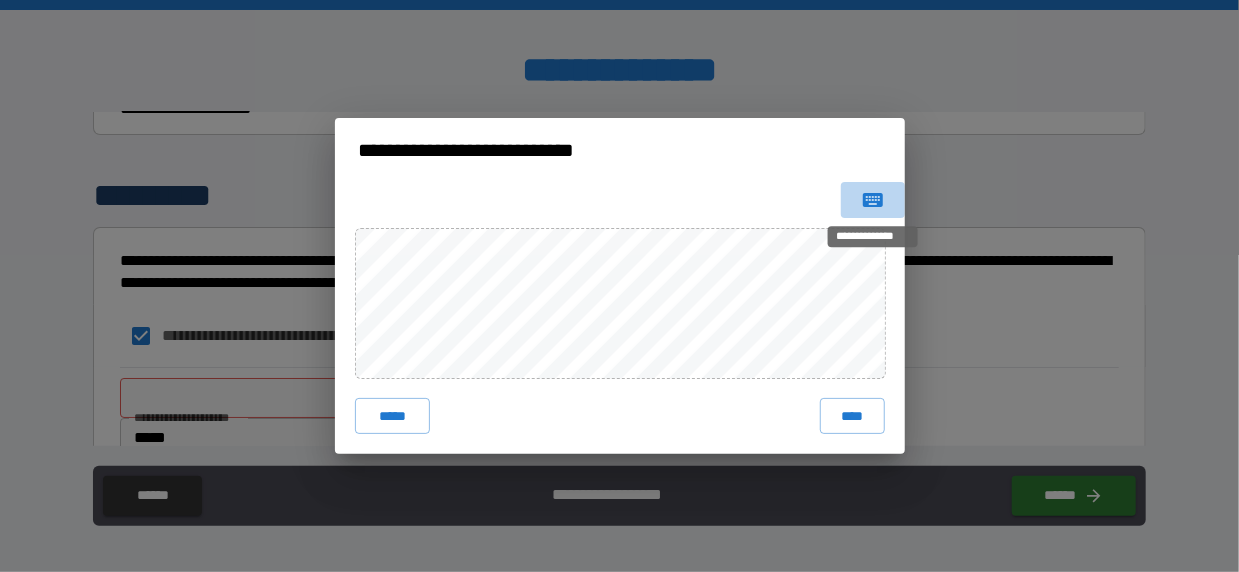 click 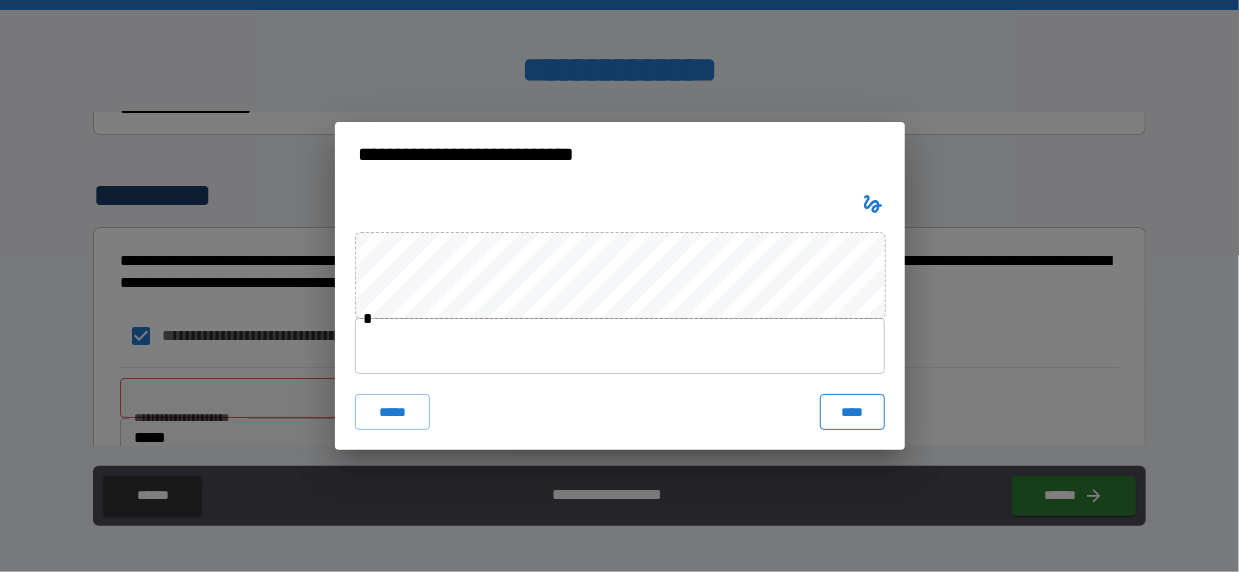 click on "****" at bounding box center (852, 412) 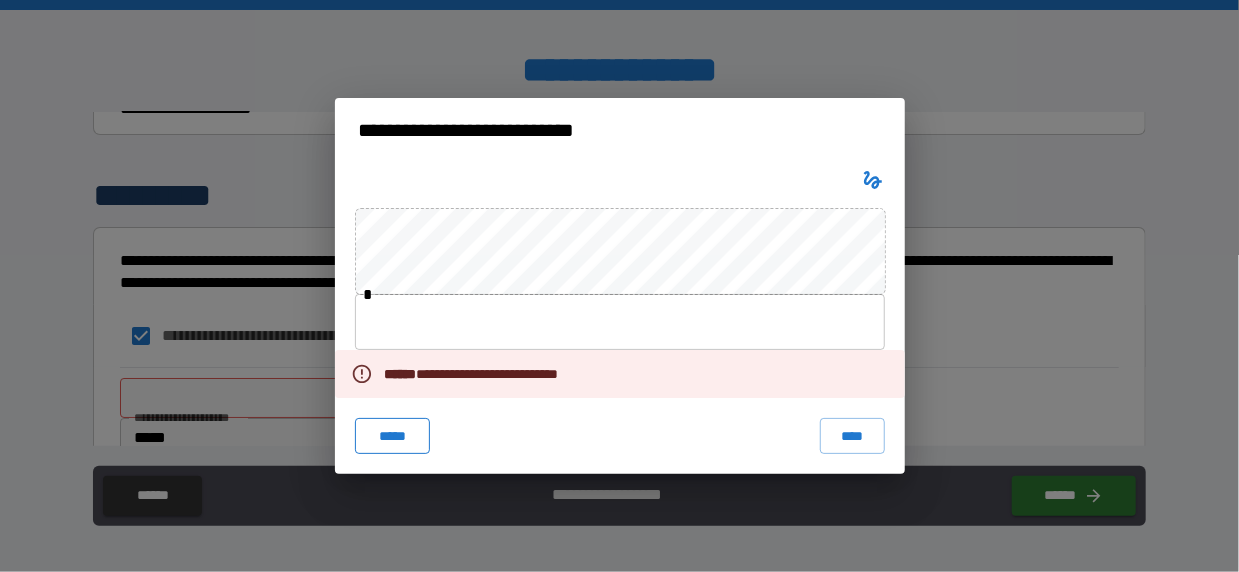 click on "*****" at bounding box center (393, 436) 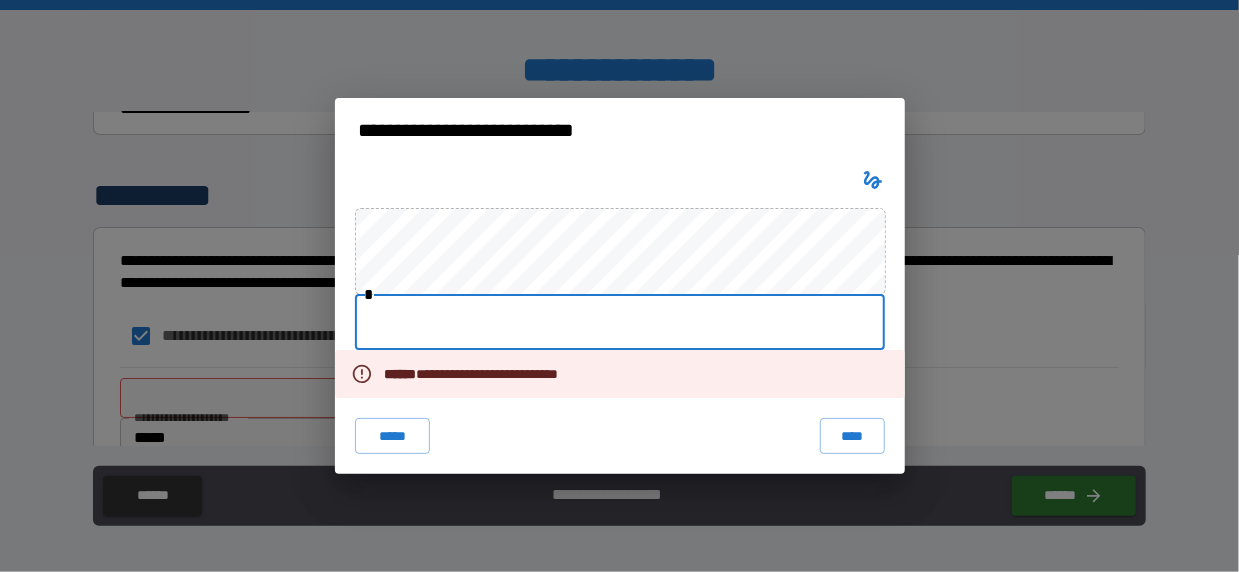 drag, startPoint x: 392, startPoint y: 314, endPoint x: 441, endPoint y: 340, distance: 55.470715 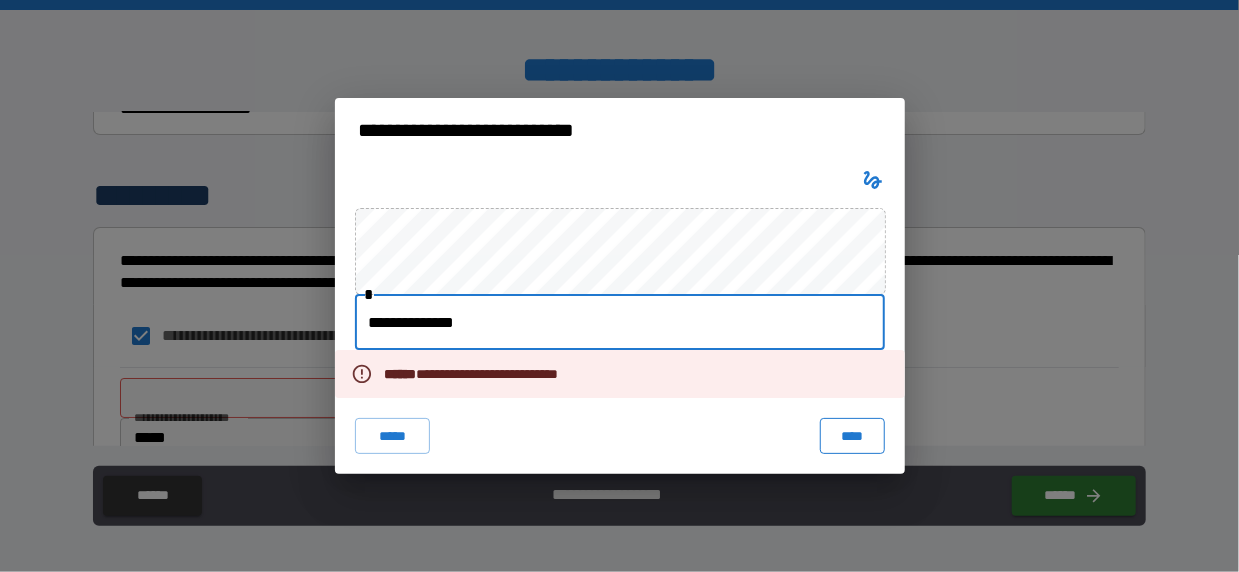 click on "****" at bounding box center (852, 436) 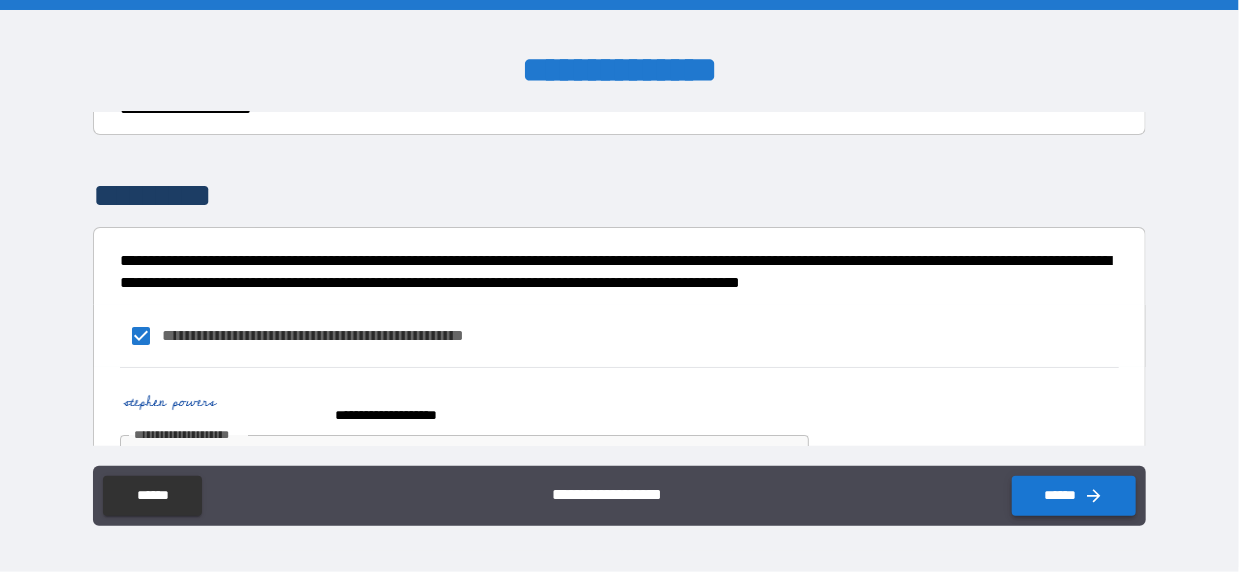 click on "******" at bounding box center (1074, 496) 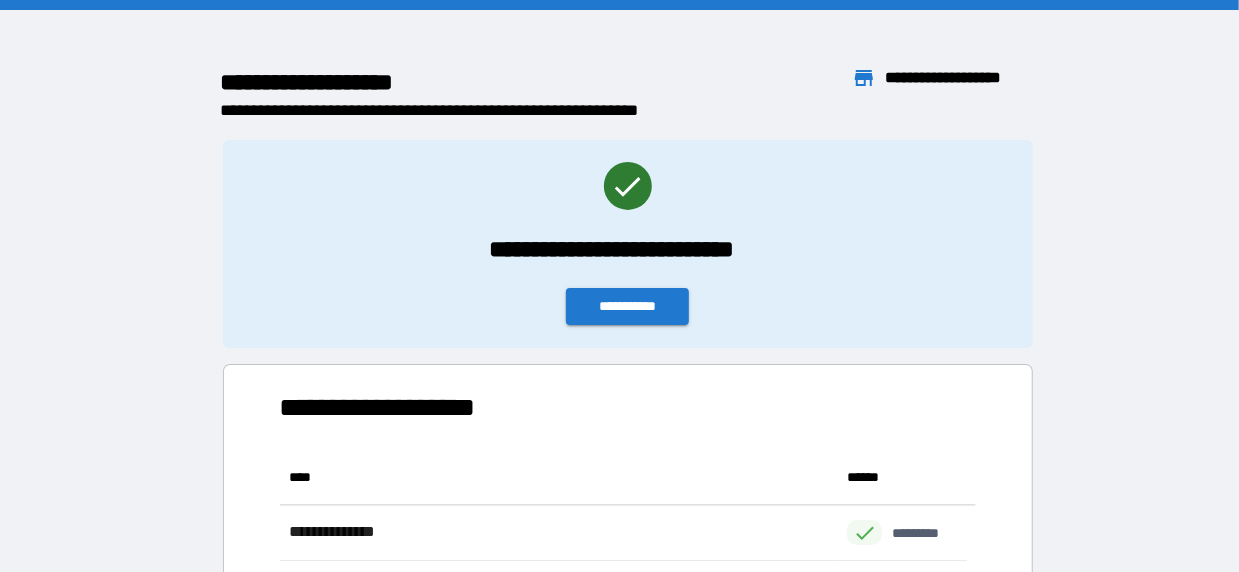 scroll, scrollTop: 16, scrollLeft: 15, axis: both 